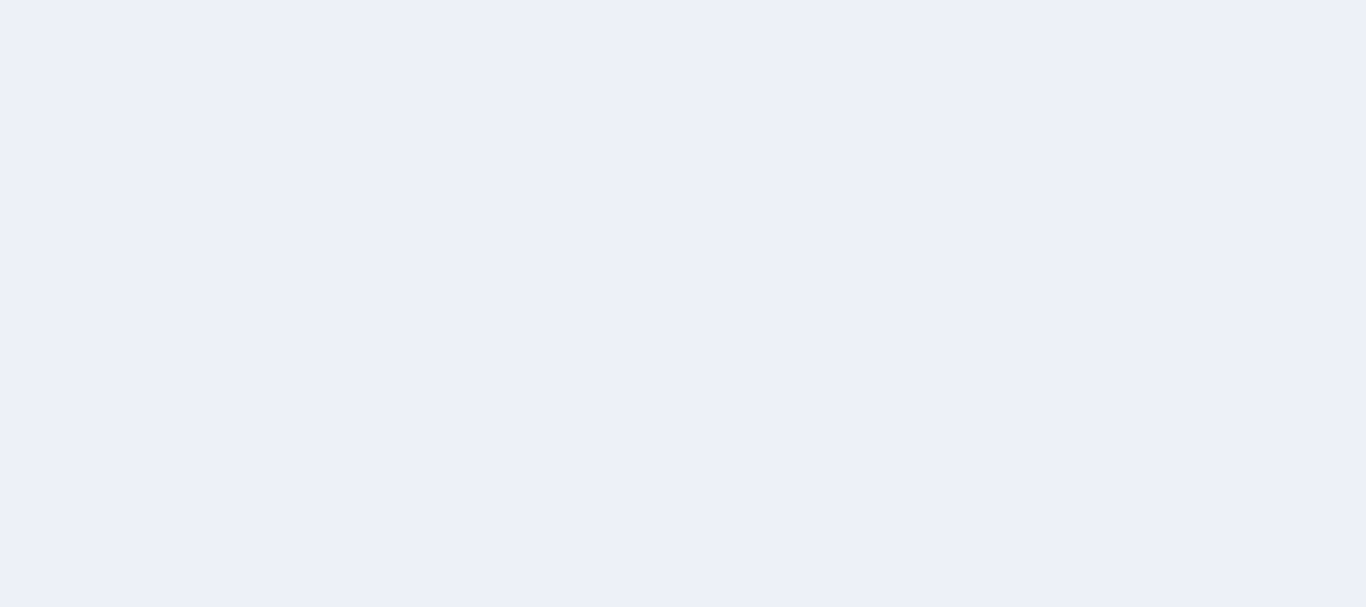 scroll, scrollTop: 0, scrollLeft: 0, axis: both 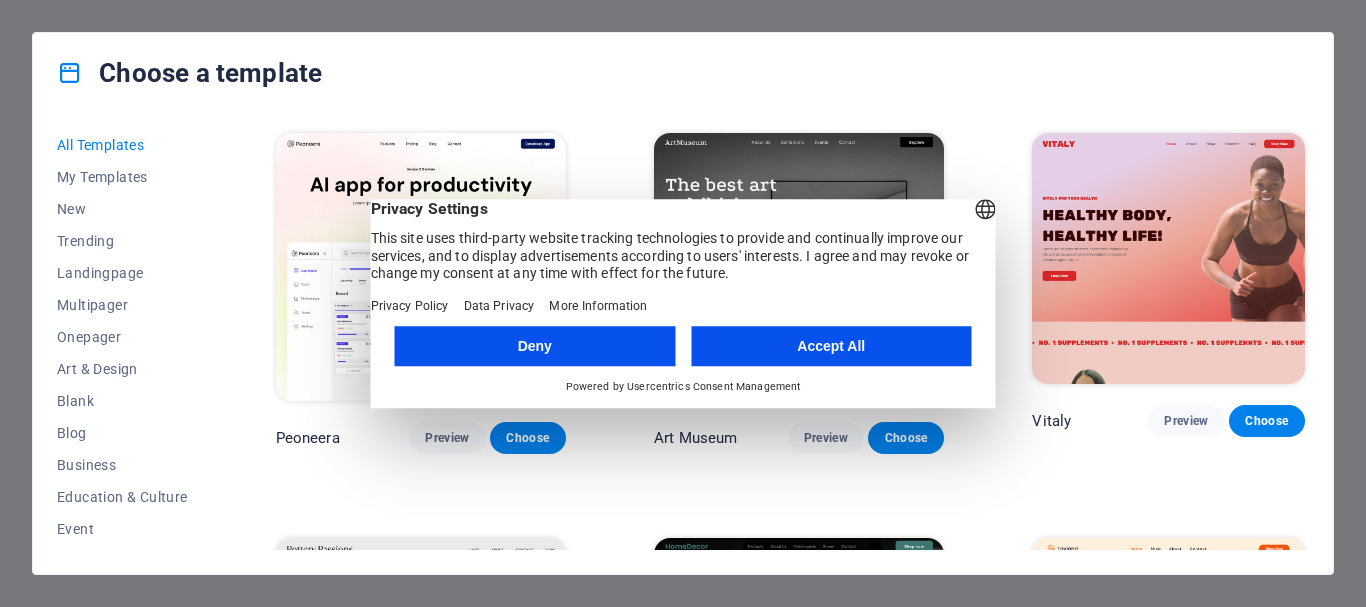 click on "Accept All" at bounding box center [831, 346] 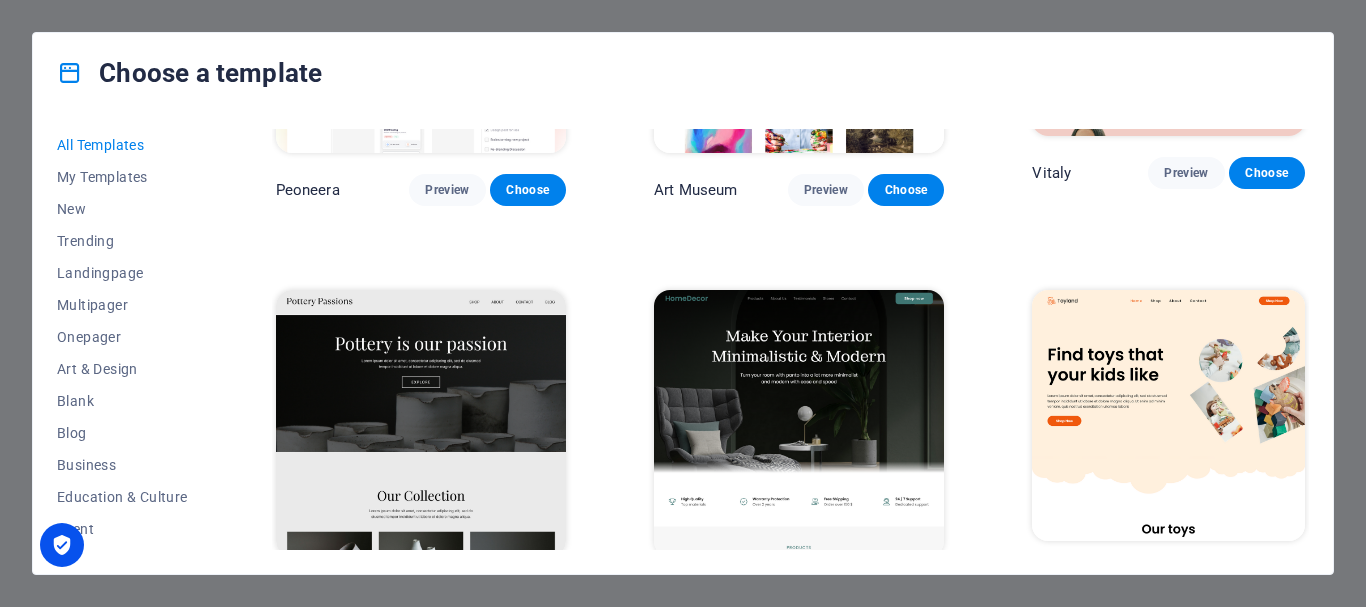 scroll, scrollTop: 300, scrollLeft: 0, axis: vertical 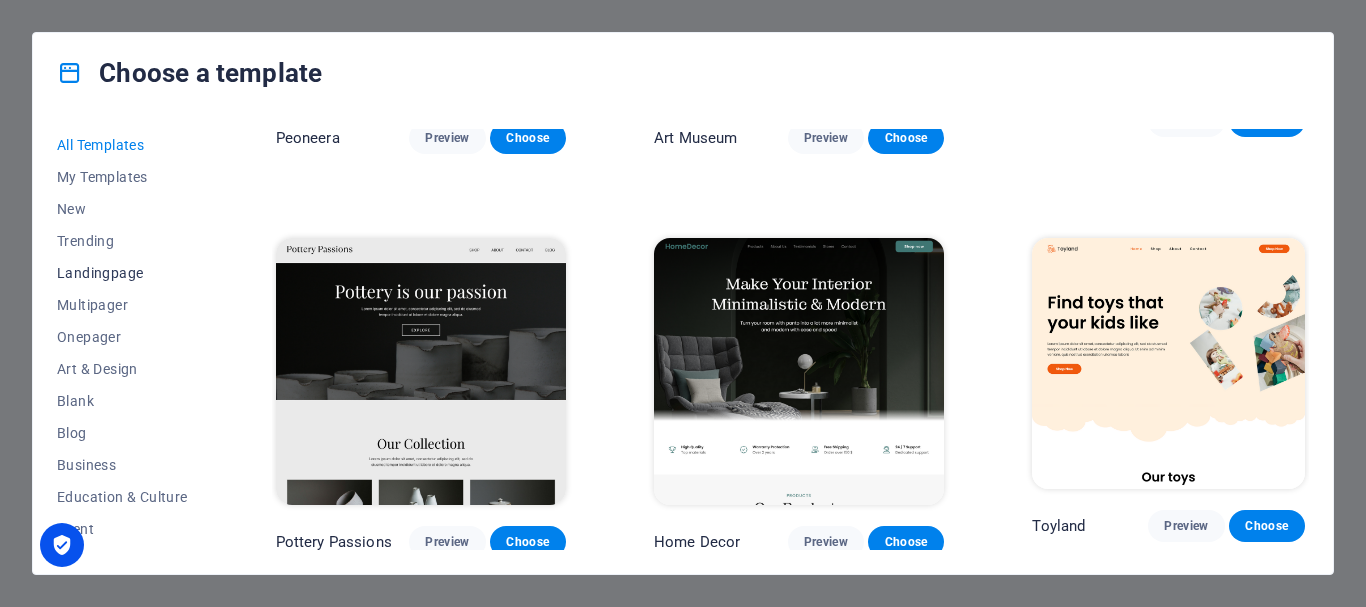 click on "Landingpage" at bounding box center [122, 273] 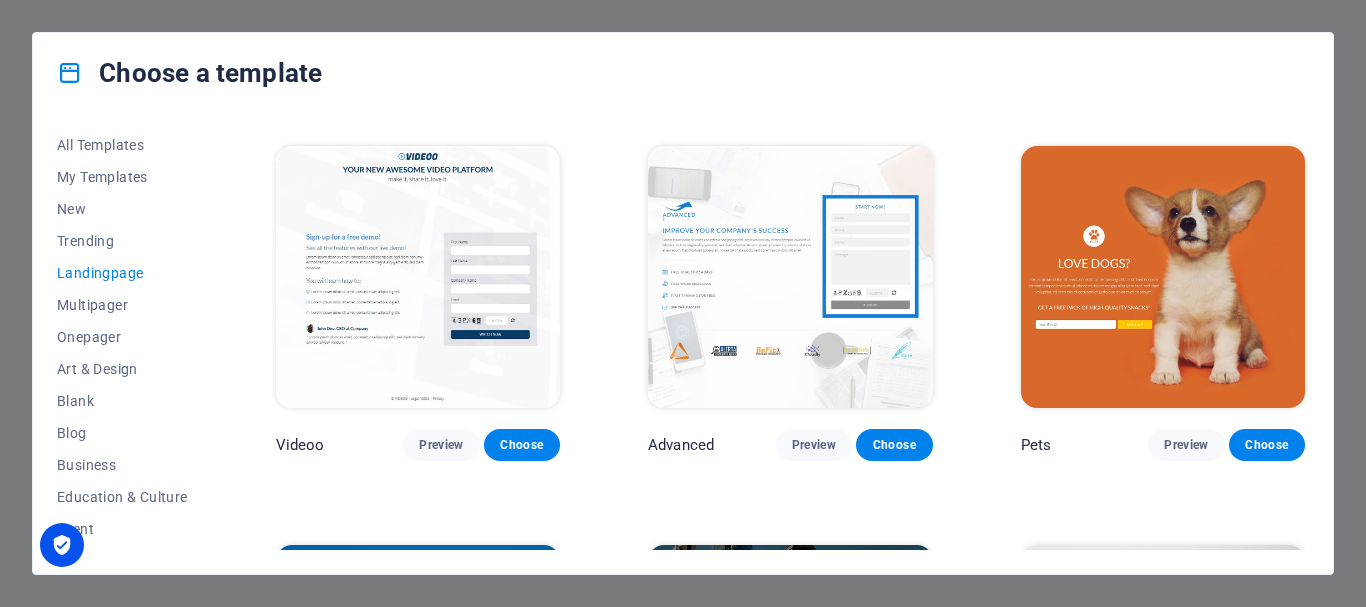 scroll, scrollTop: 858, scrollLeft: 0, axis: vertical 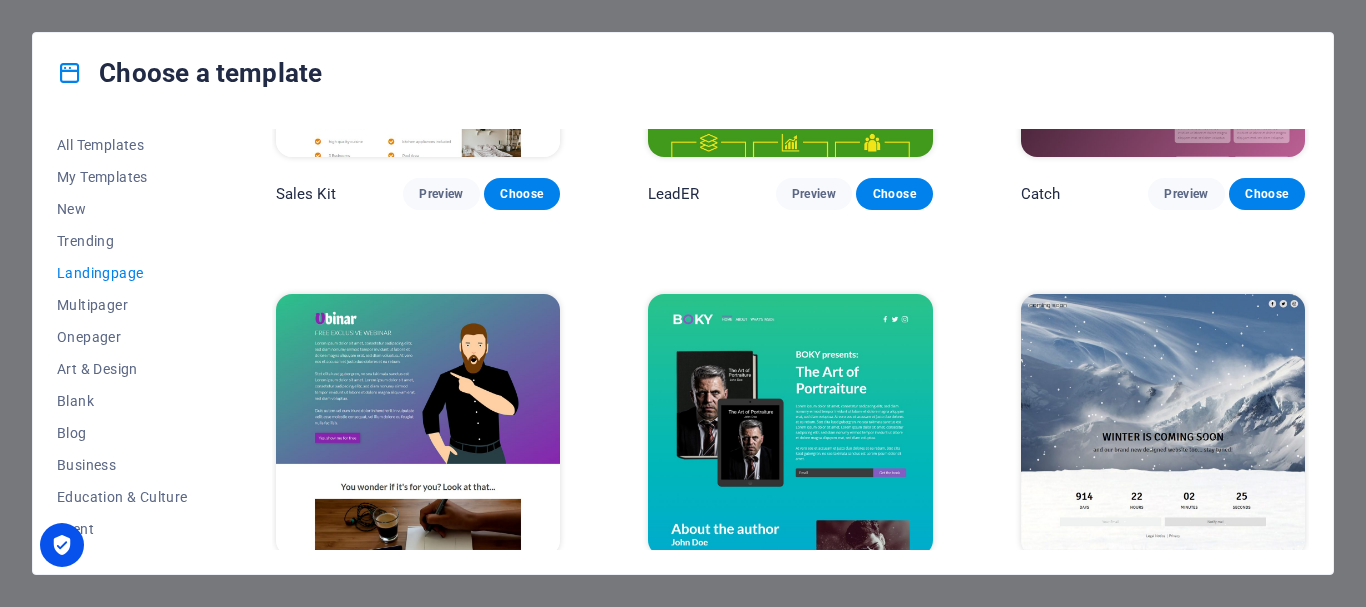 drag, startPoint x: 1133, startPoint y: 78, endPoint x: 1107, endPoint y: 88, distance: 27.856777 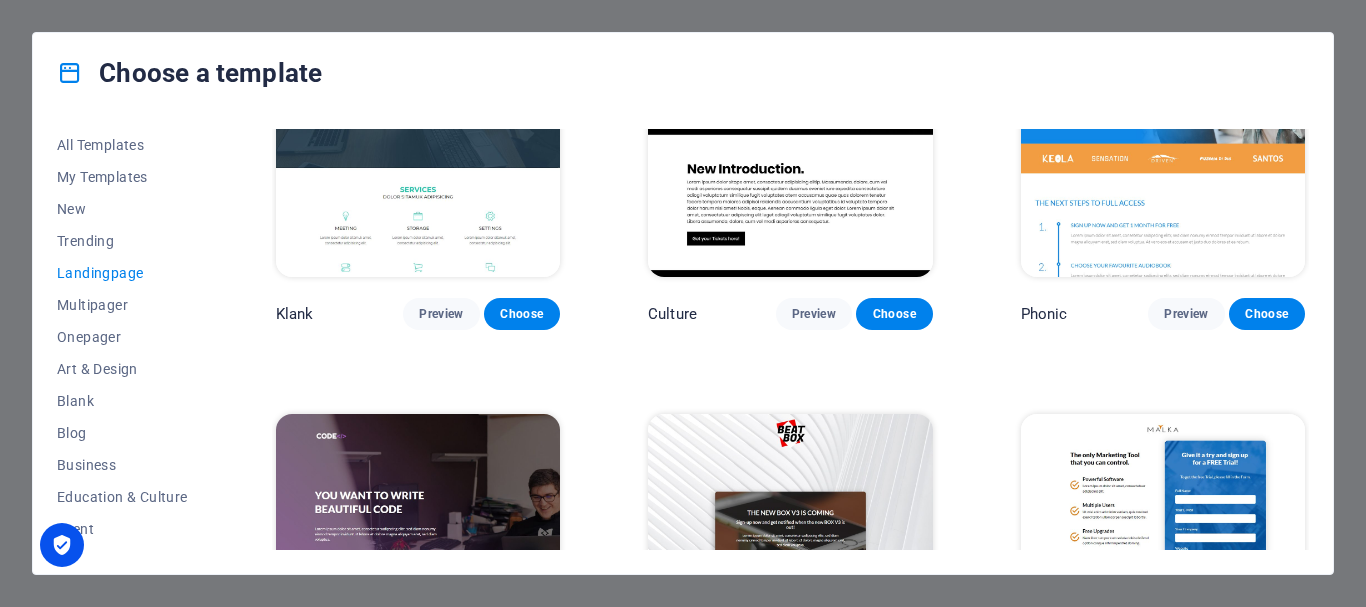scroll, scrollTop: 200, scrollLeft: 0, axis: vertical 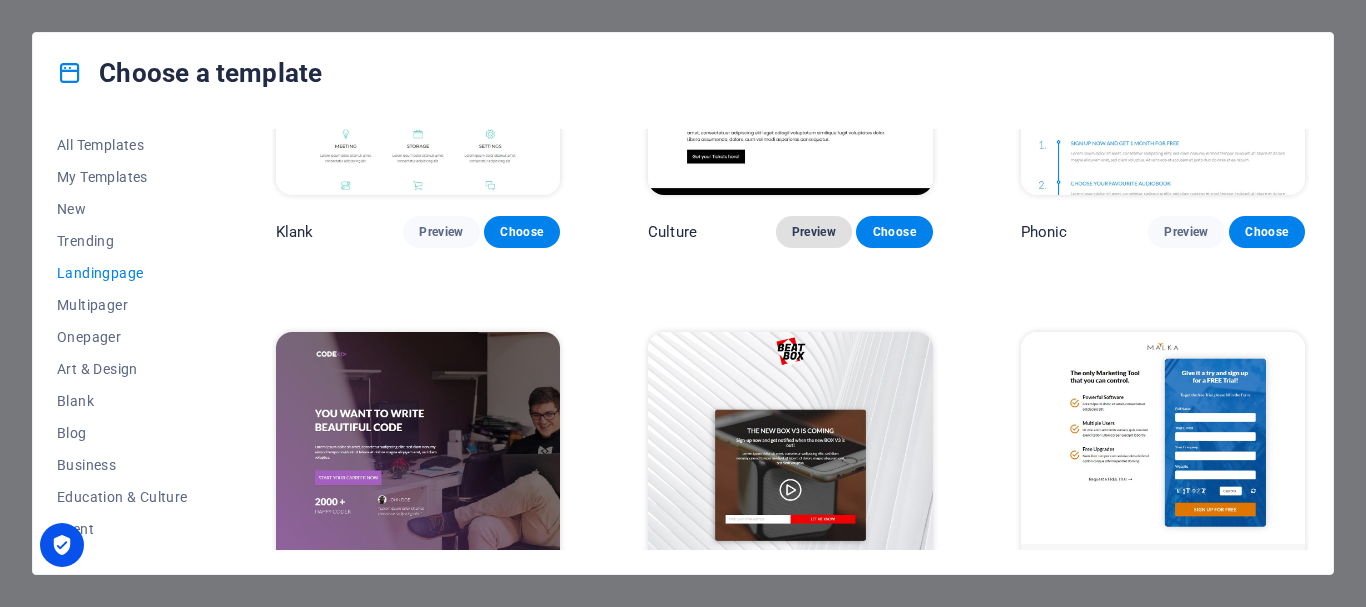 click on "Preview" at bounding box center (814, 232) 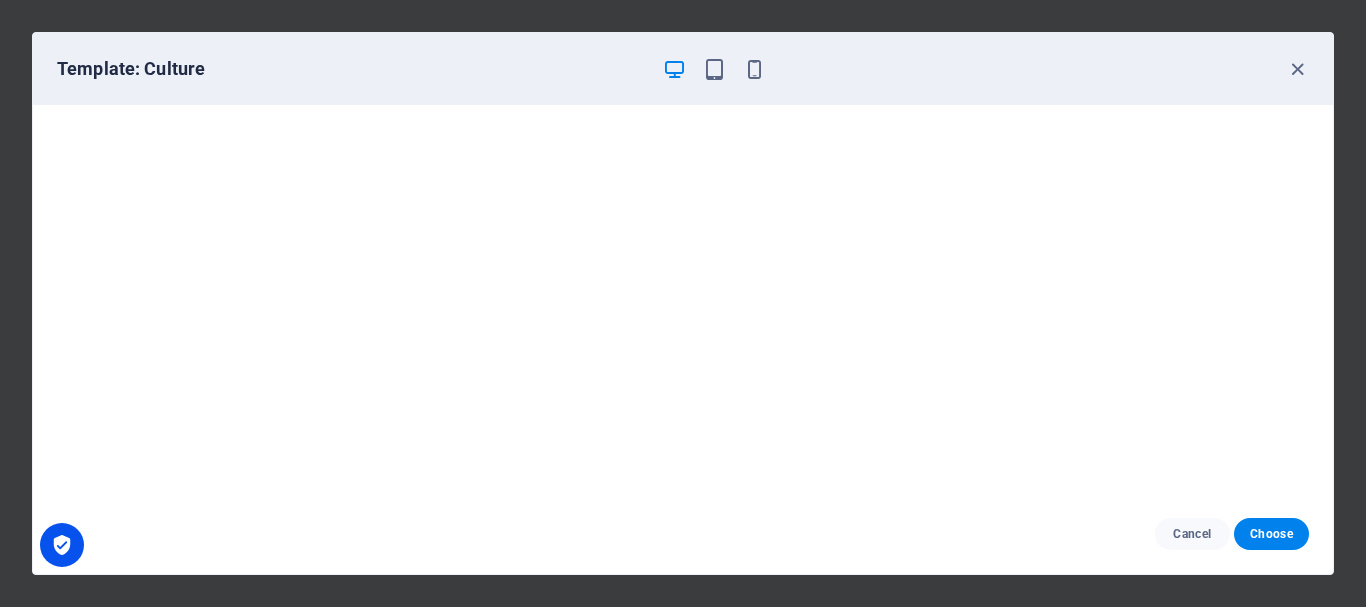 scroll, scrollTop: 5, scrollLeft: 0, axis: vertical 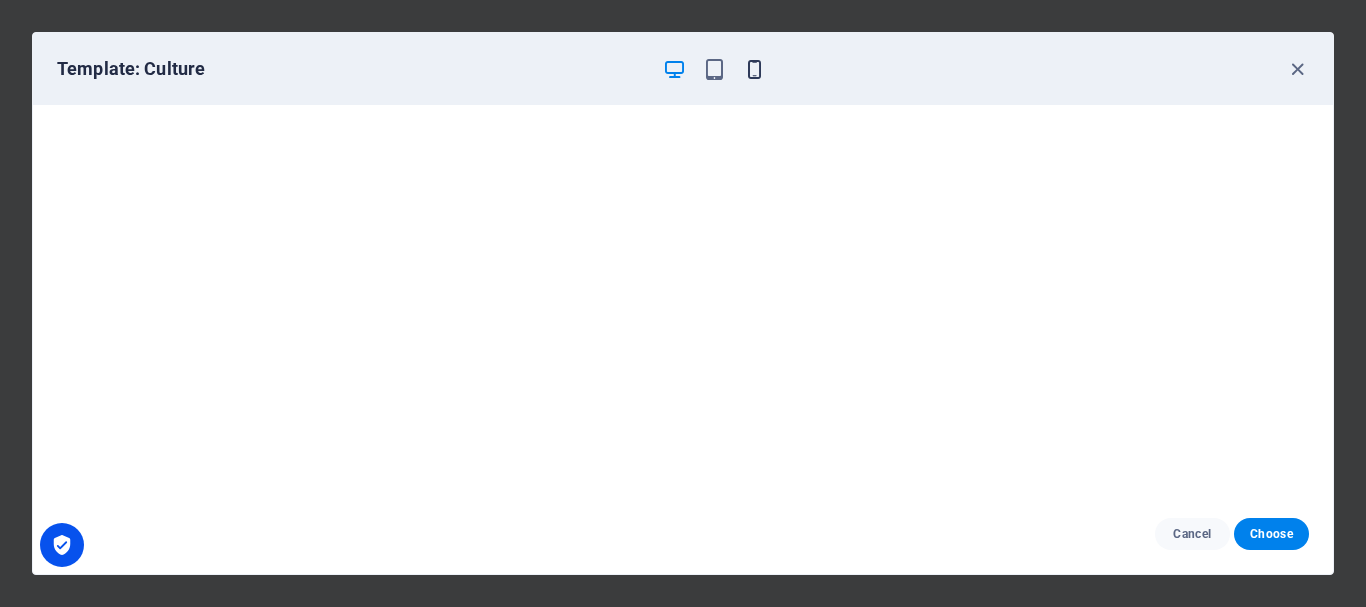 click at bounding box center (754, 69) 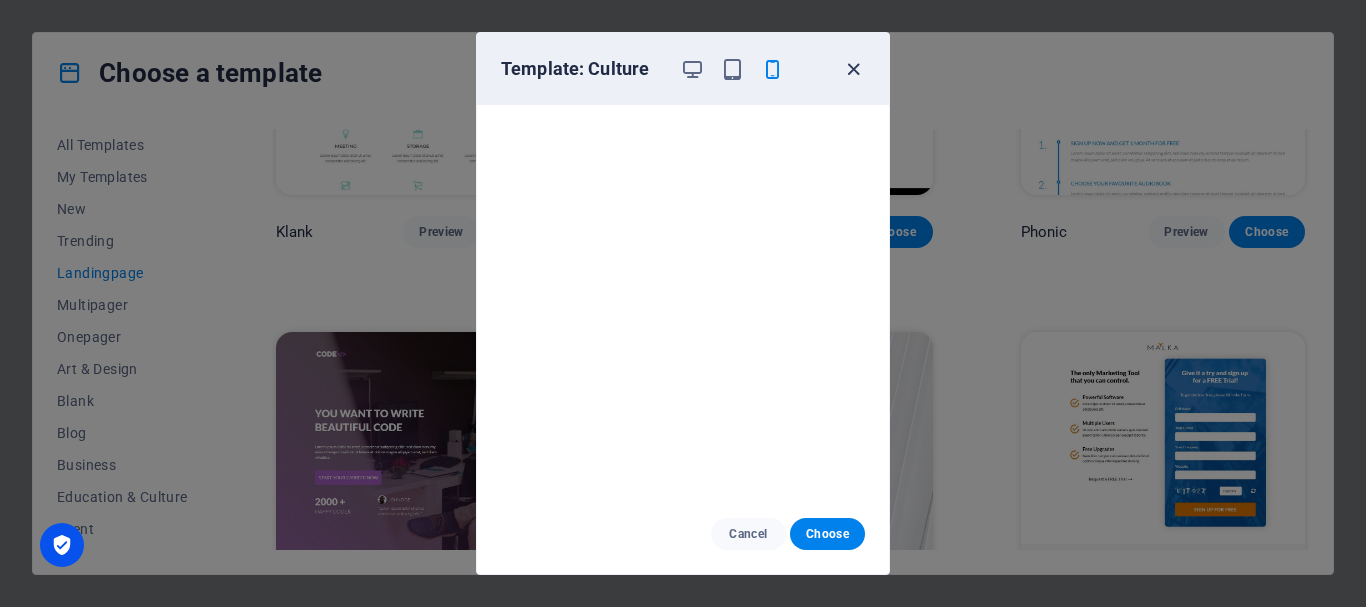 click at bounding box center [853, 69] 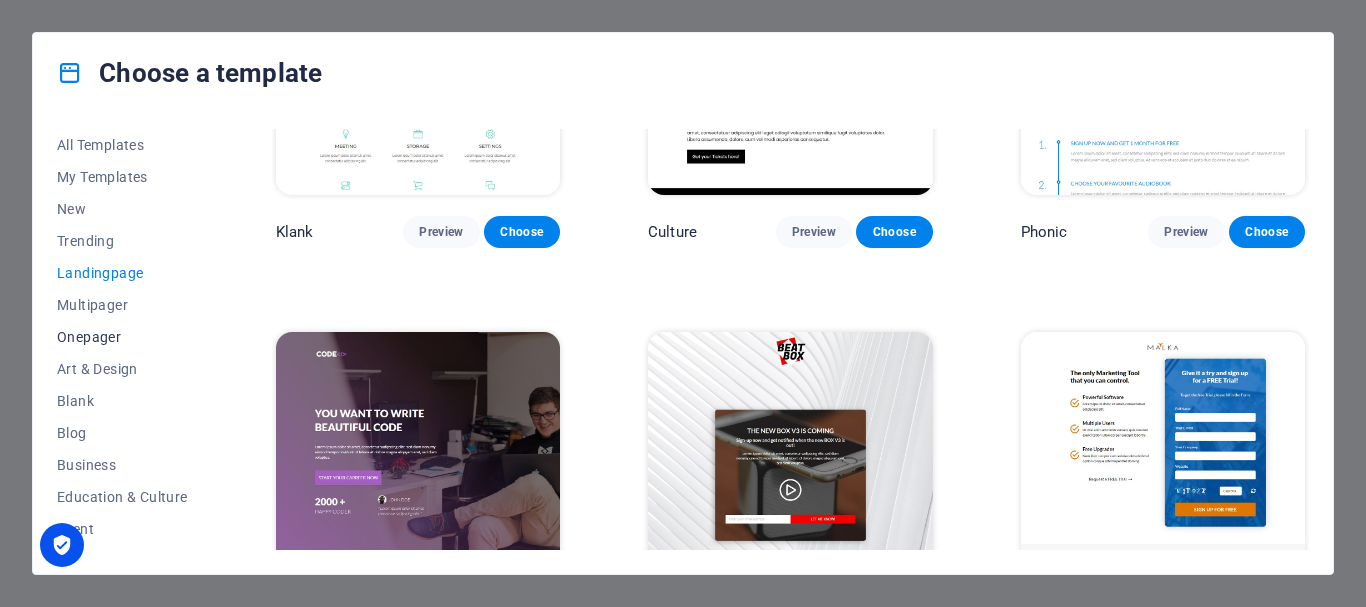 click on "Onepager" at bounding box center (122, 337) 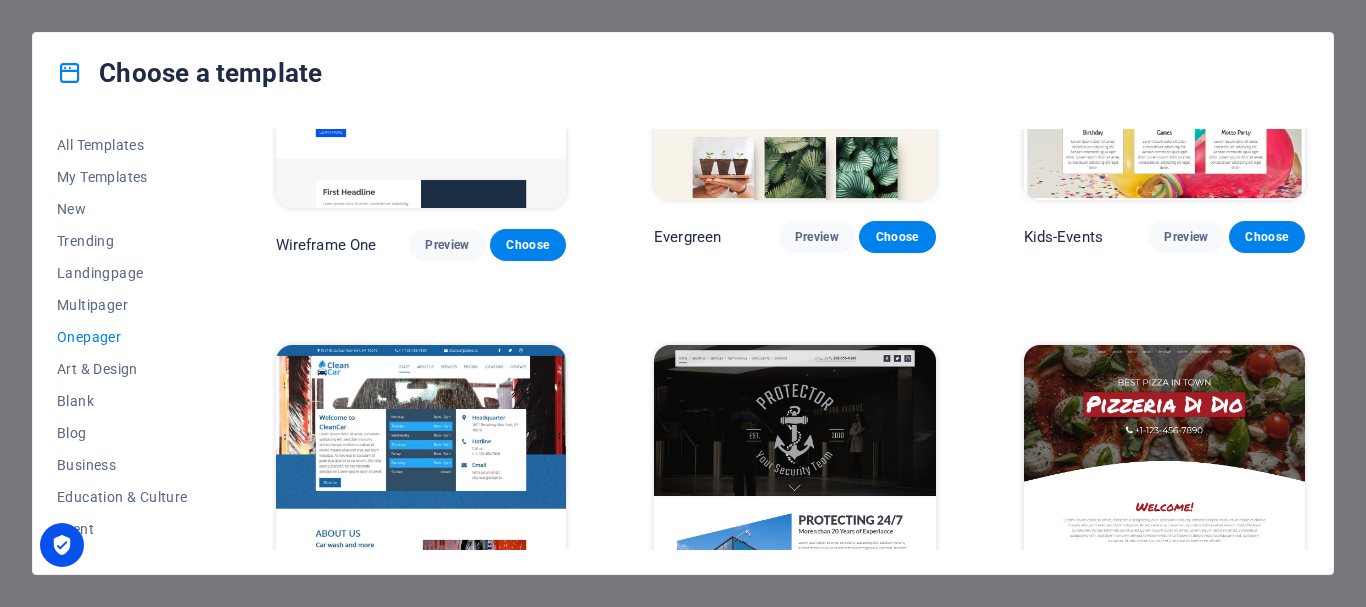 scroll, scrollTop: 3600, scrollLeft: 0, axis: vertical 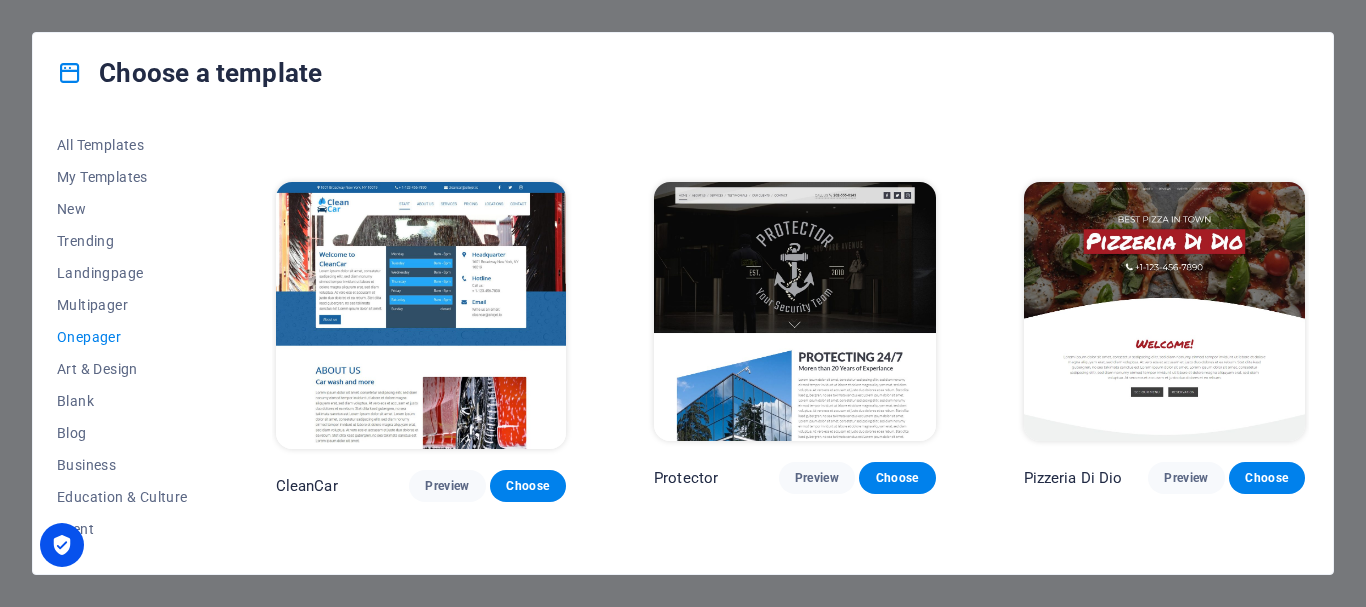 click at bounding box center [1165, 311] 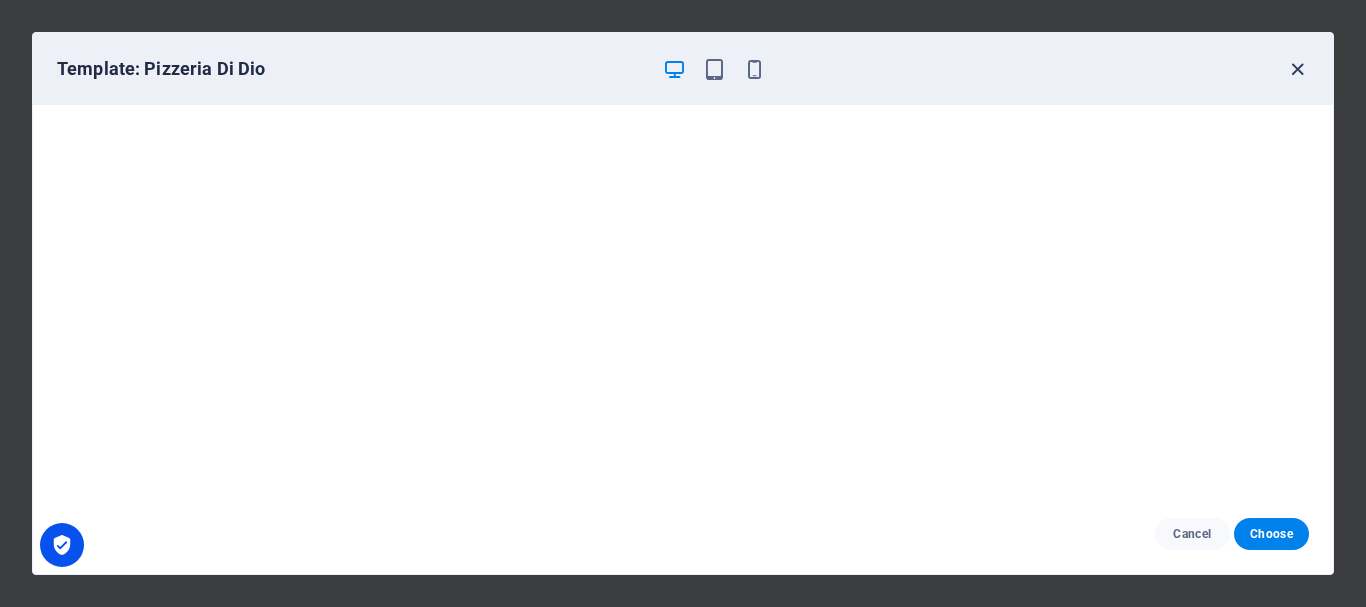 click at bounding box center (1297, 69) 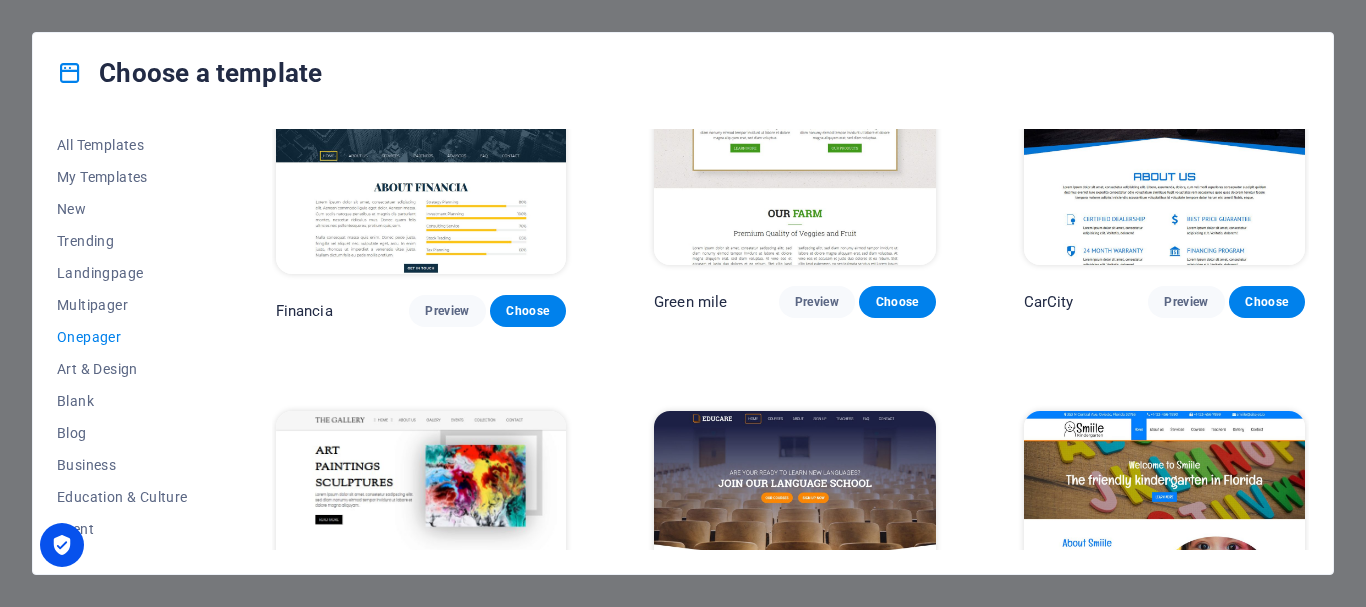 scroll, scrollTop: 5500, scrollLeft: 0, axis: vertical 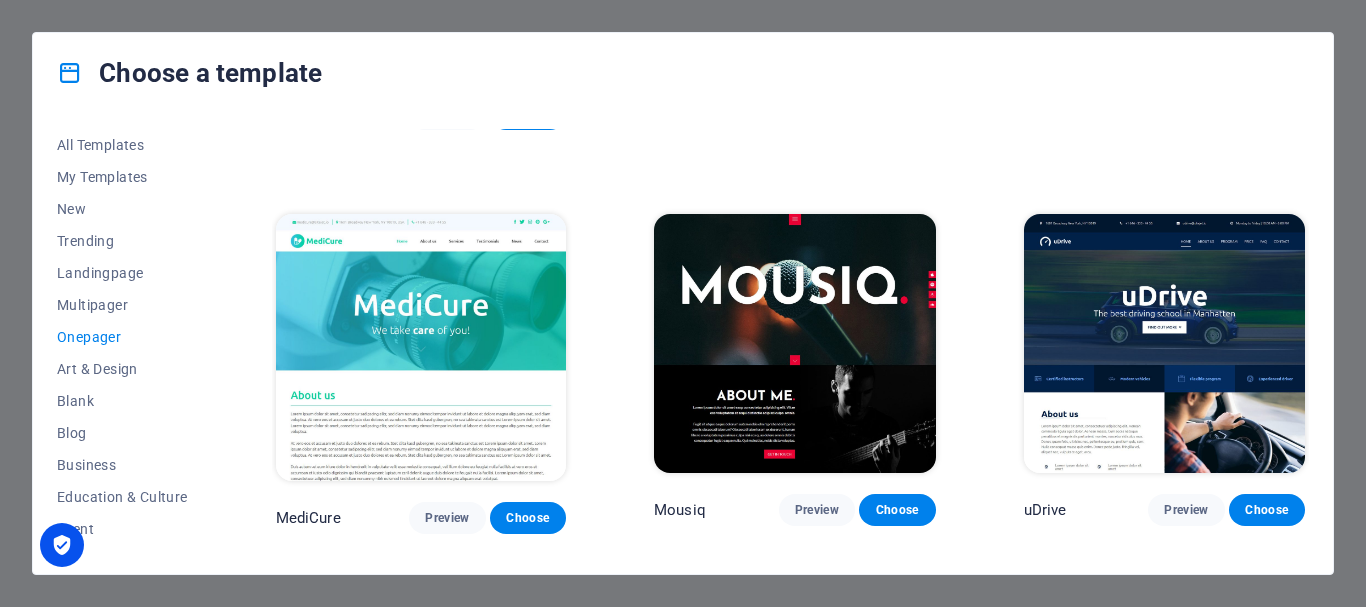 click at bounding box center (421, 348) 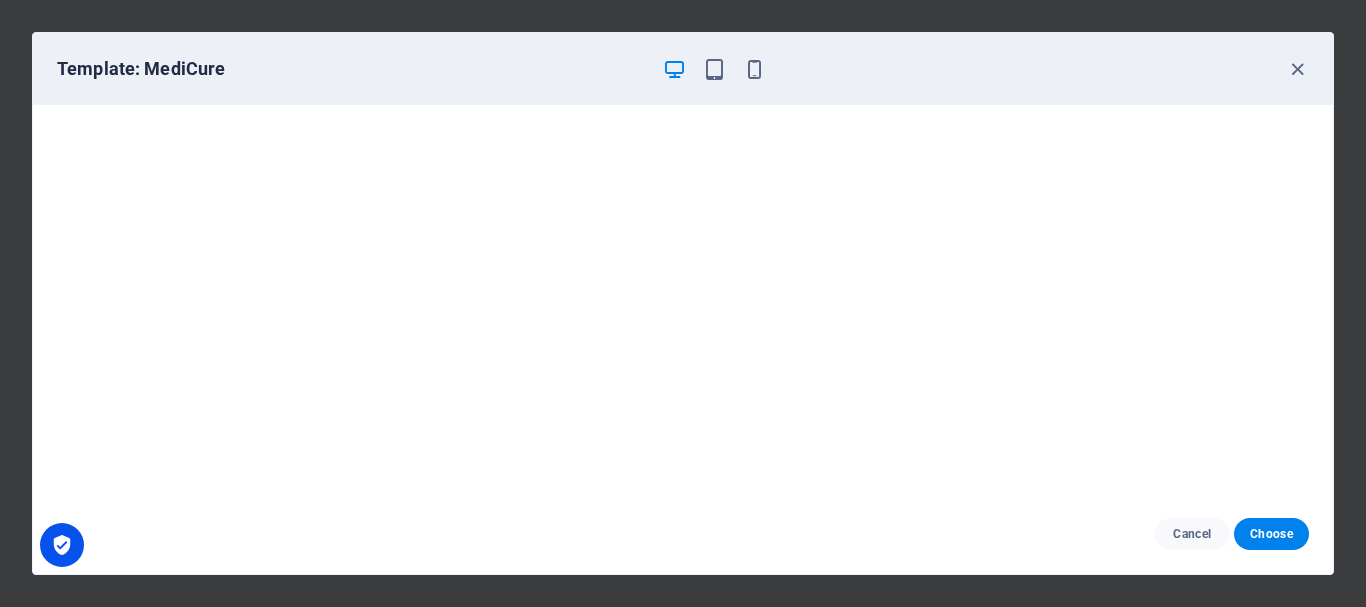 scroll, scrollTop: 5, scrollLeft: 0, axis: vertical 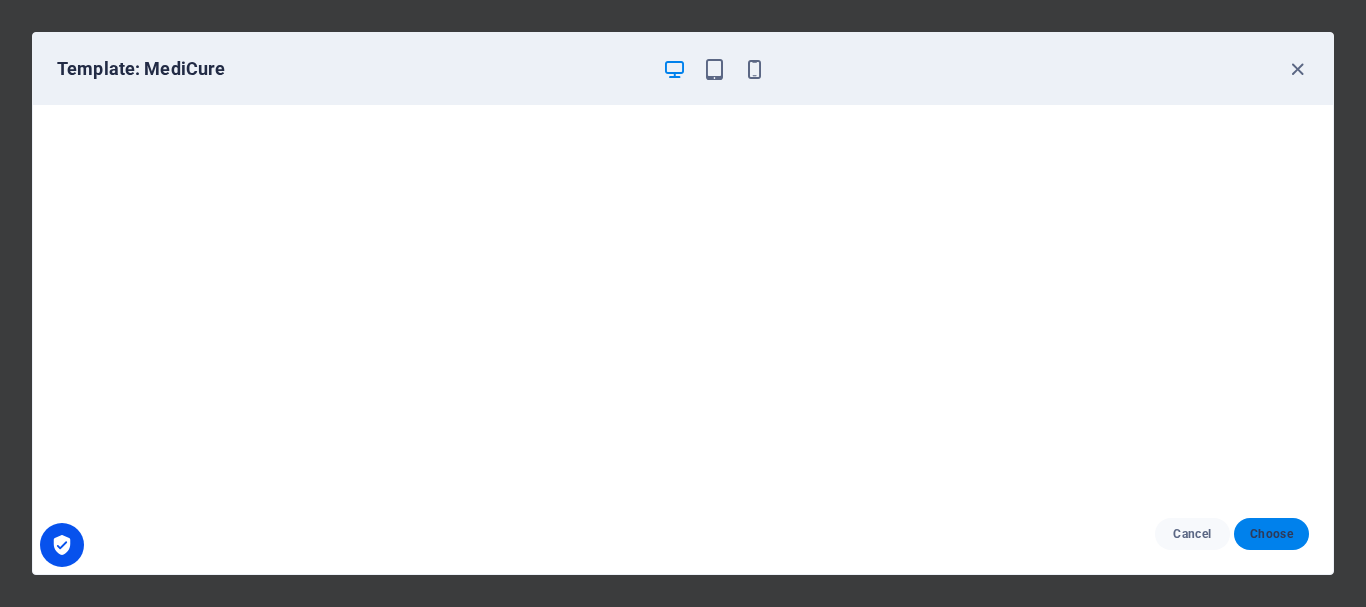 click on "Choose" at bounding box center (1271, 534) 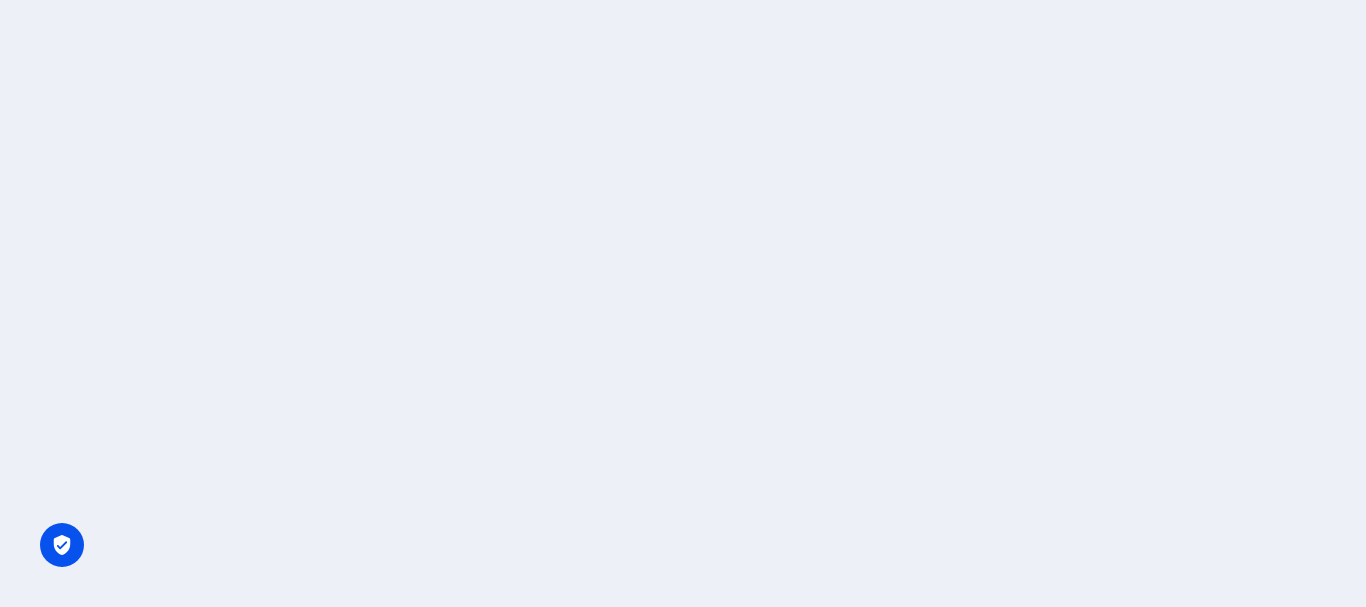 scroll, scrollTop: 0, scrollLeft: 0, axis: both 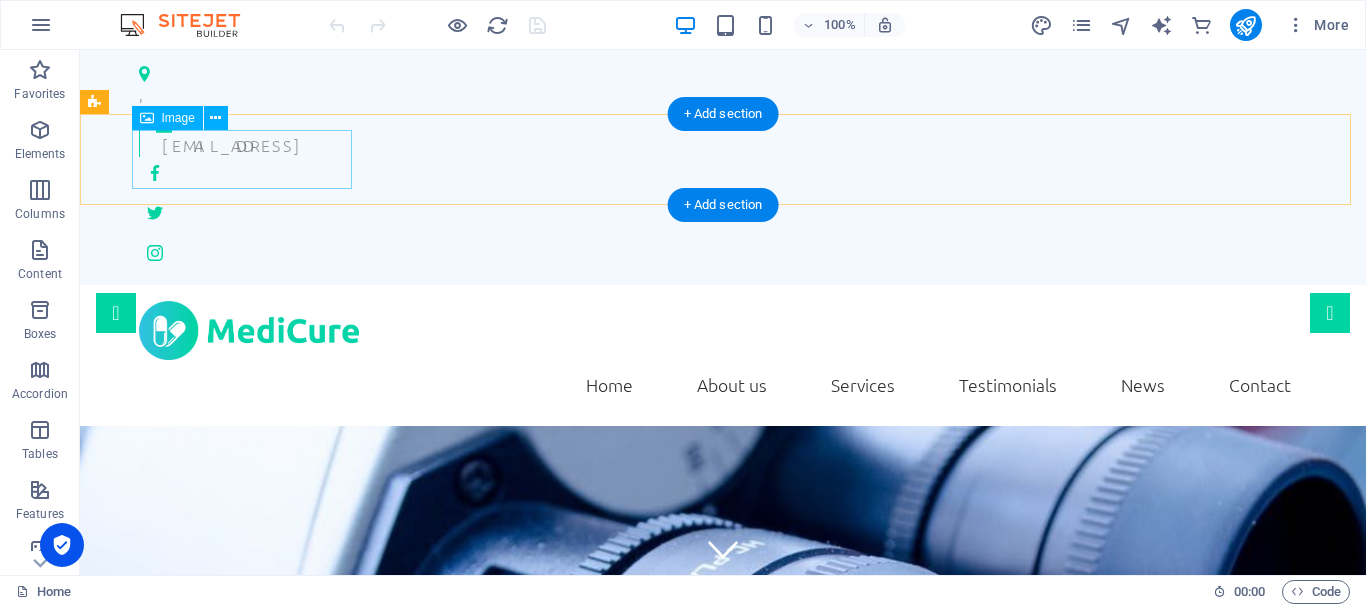click at bounding box center (723, 330) 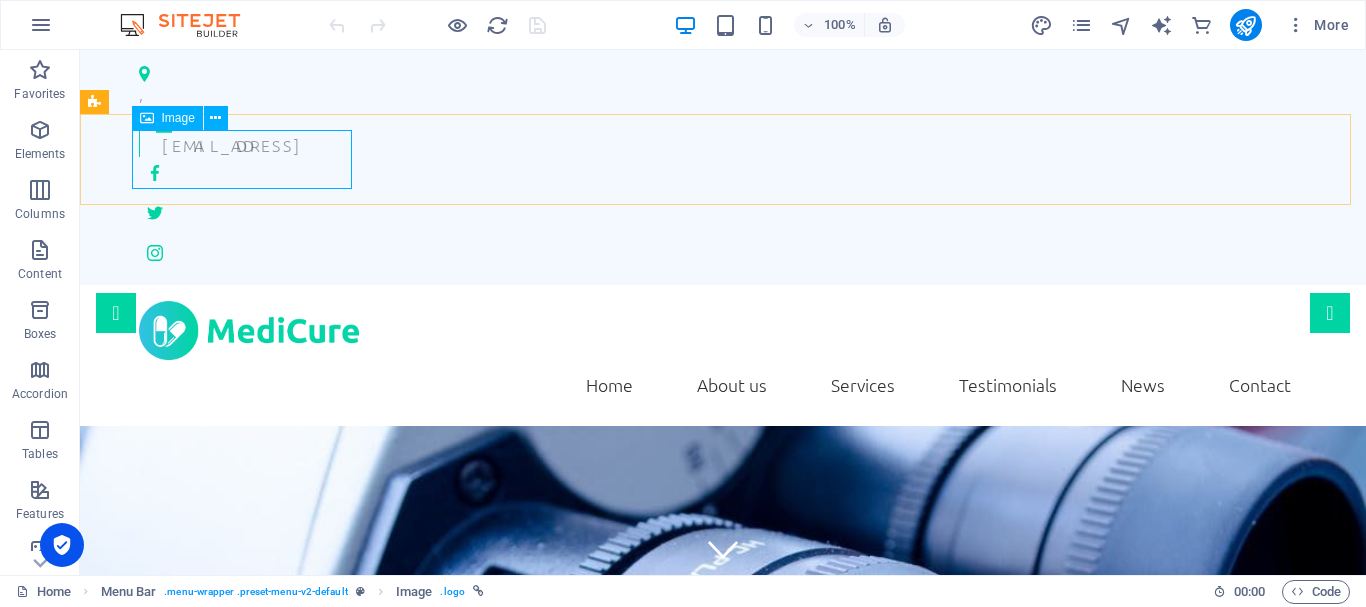click on "Image" at bounding box center (178, 118) 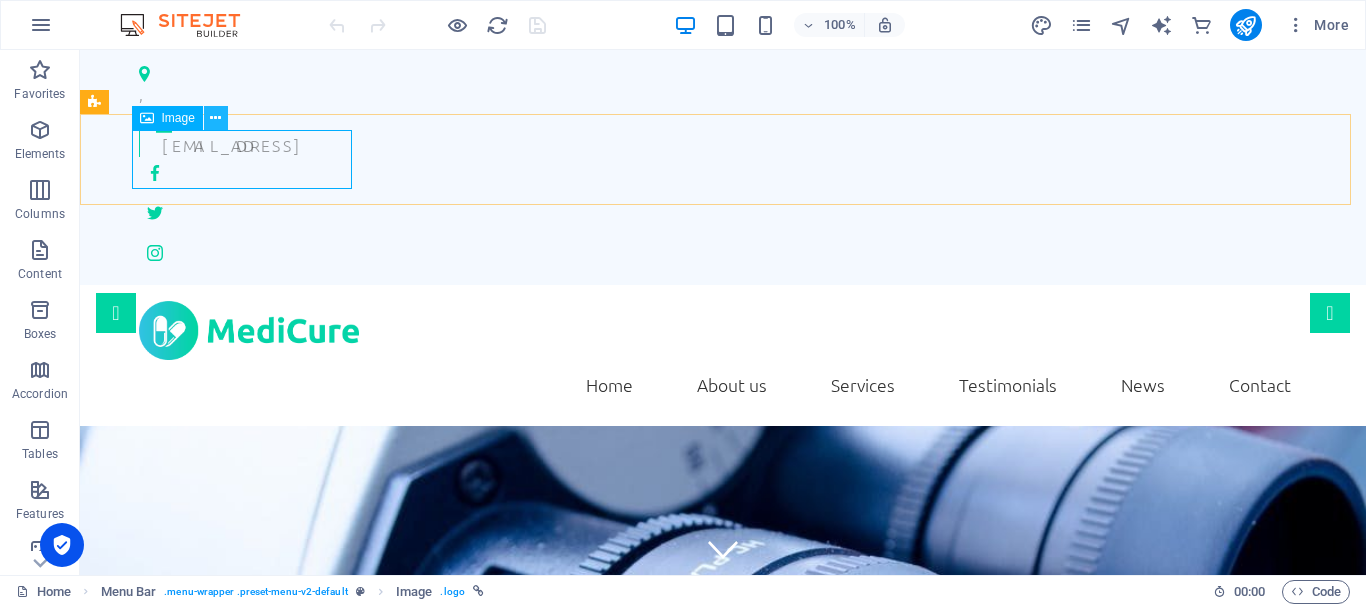 click at bounding box center [215, 118] 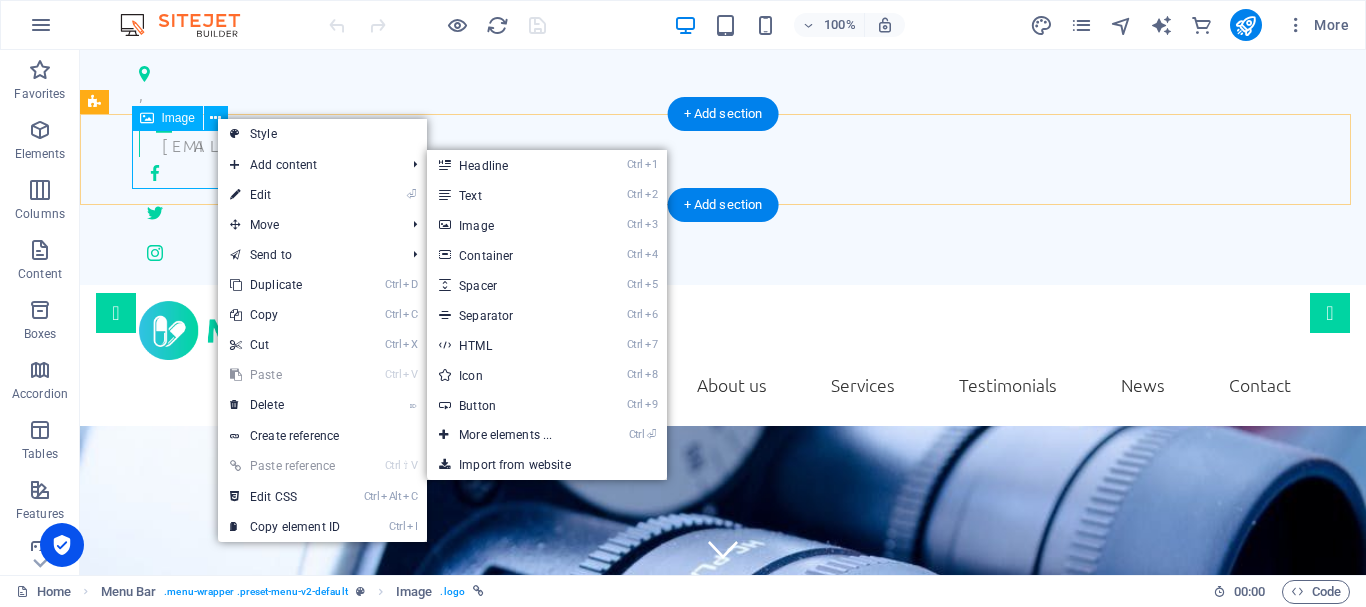 click at bounding box center (723, 330) 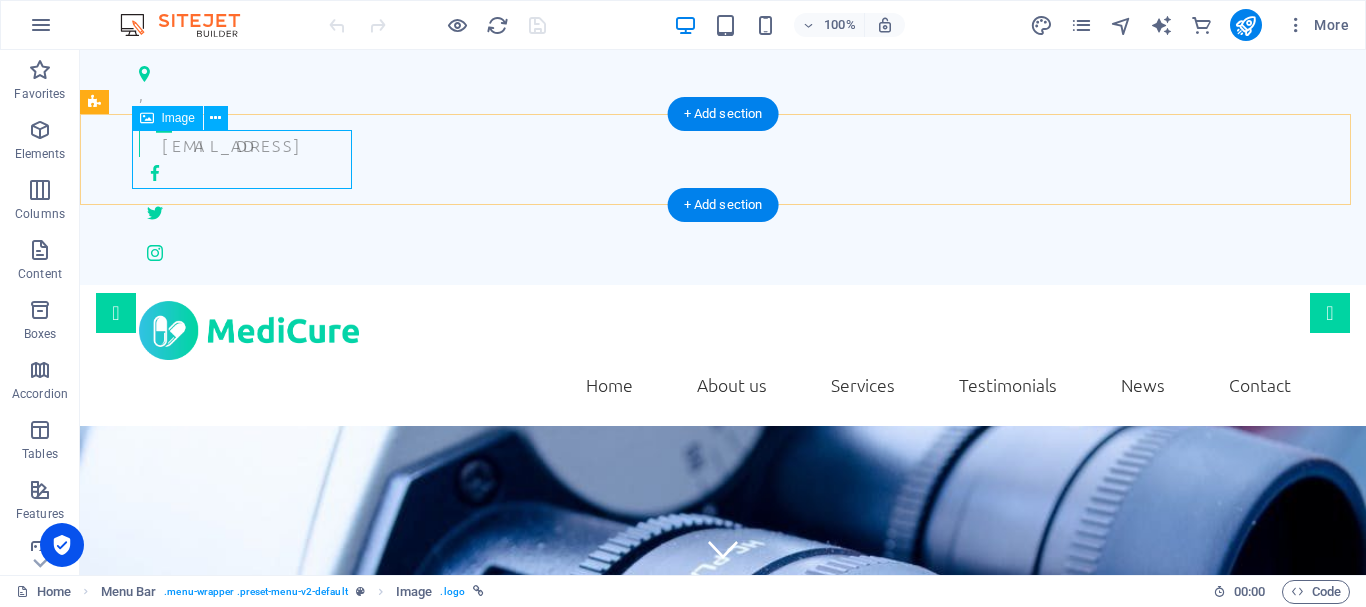 click at bounding box center (723, 330) 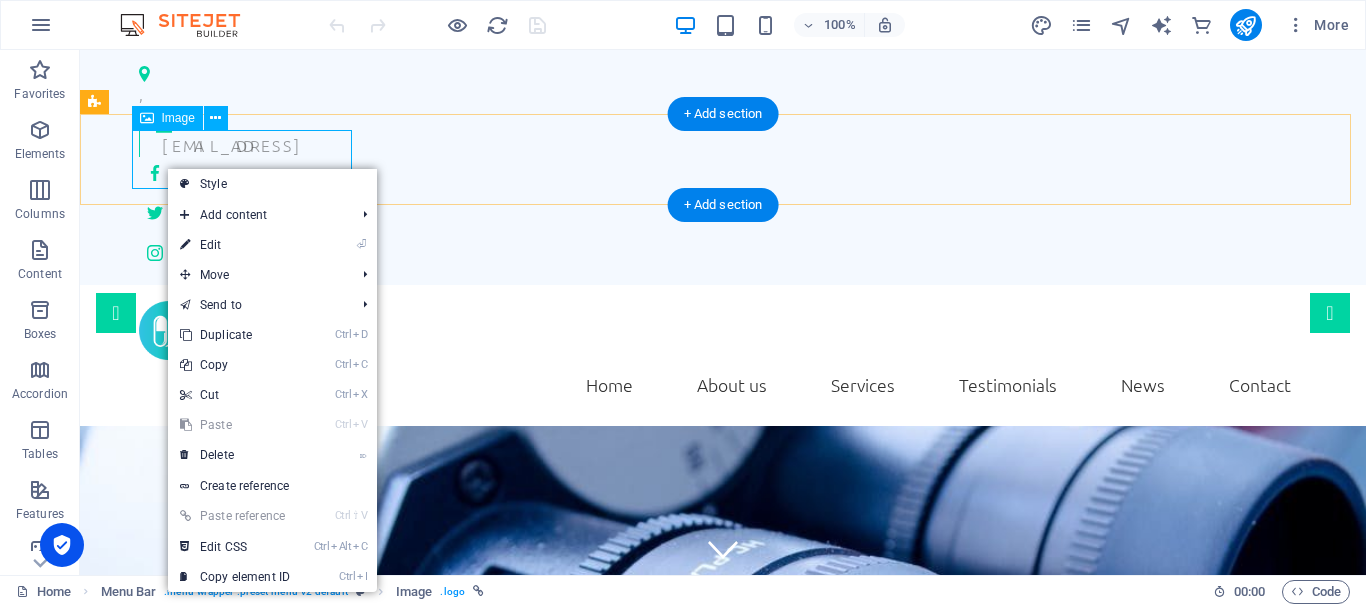 click at bounding box center [723, 330] 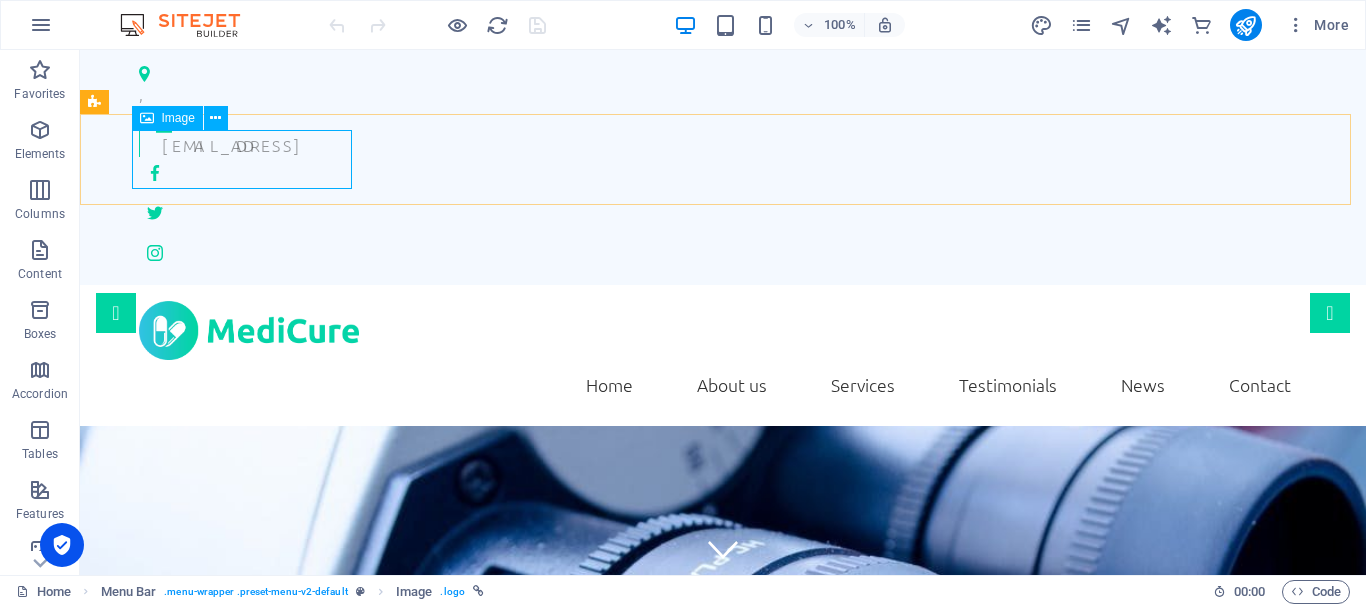 click at bounding box center [147, 118] 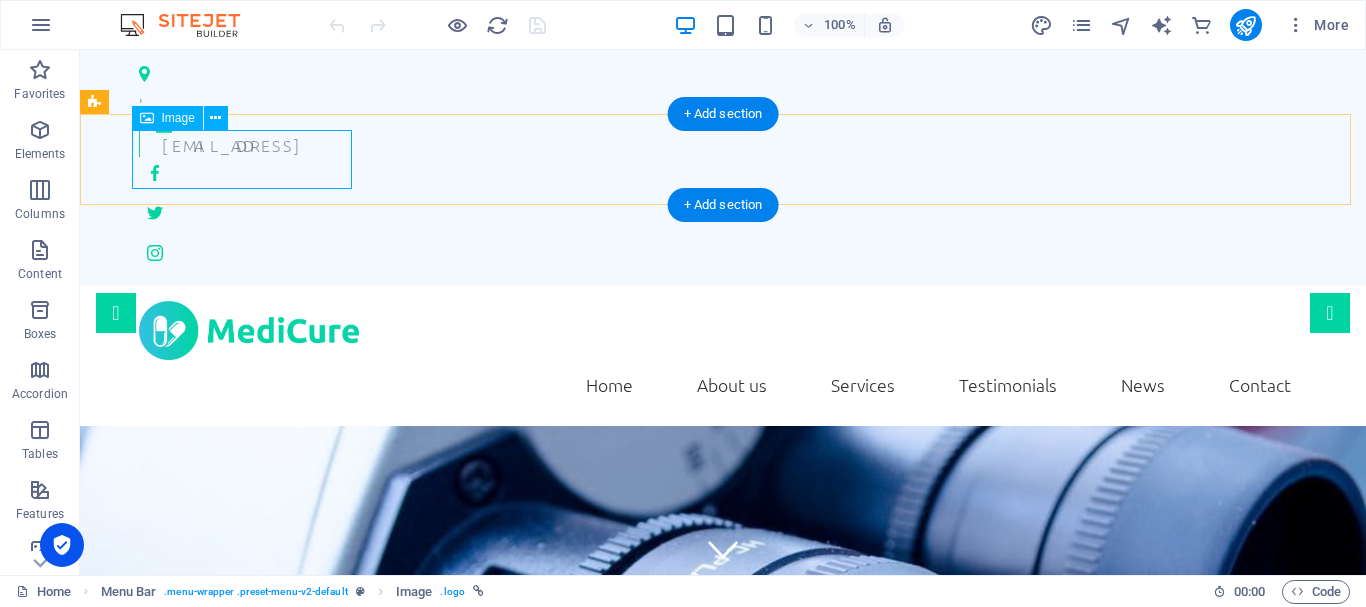 click at bounding box center (723, 330) 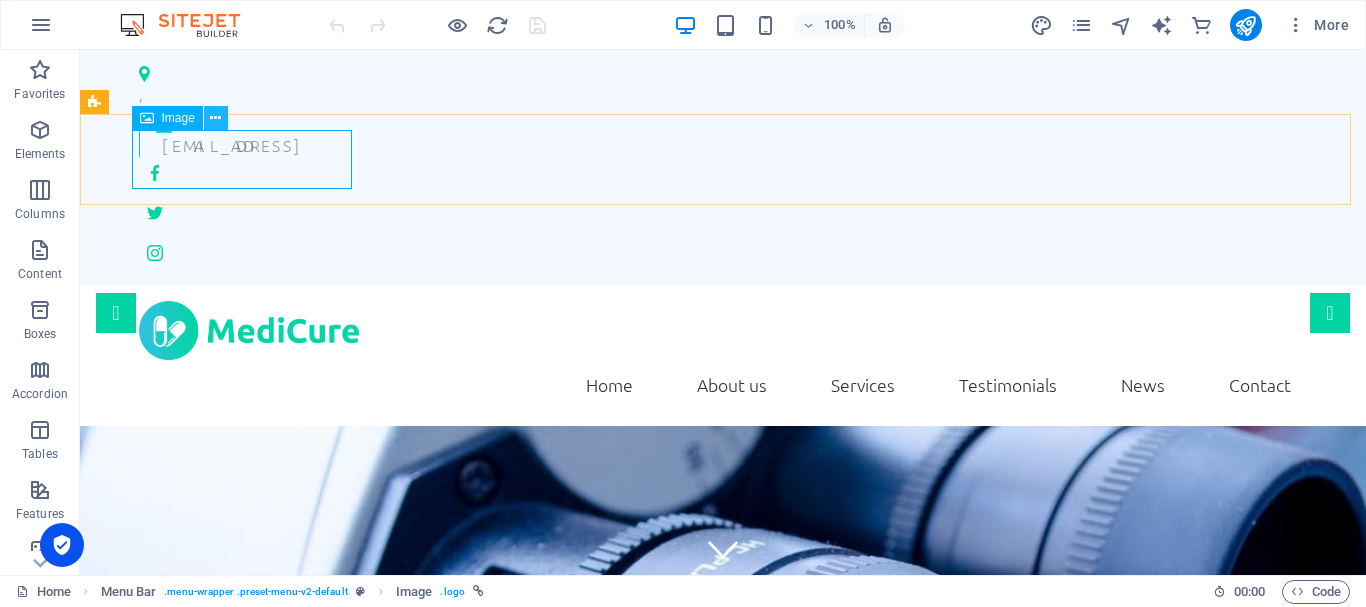 click at bounding box center [216, 118] 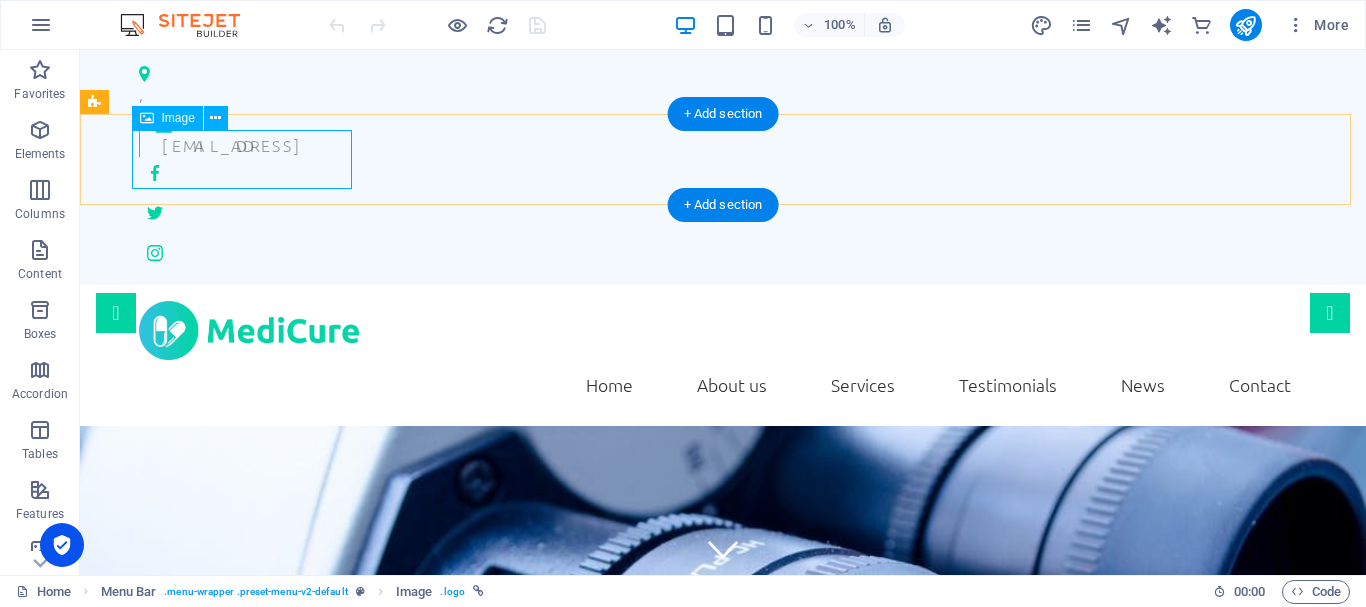 click at bounding box center (723, 330) 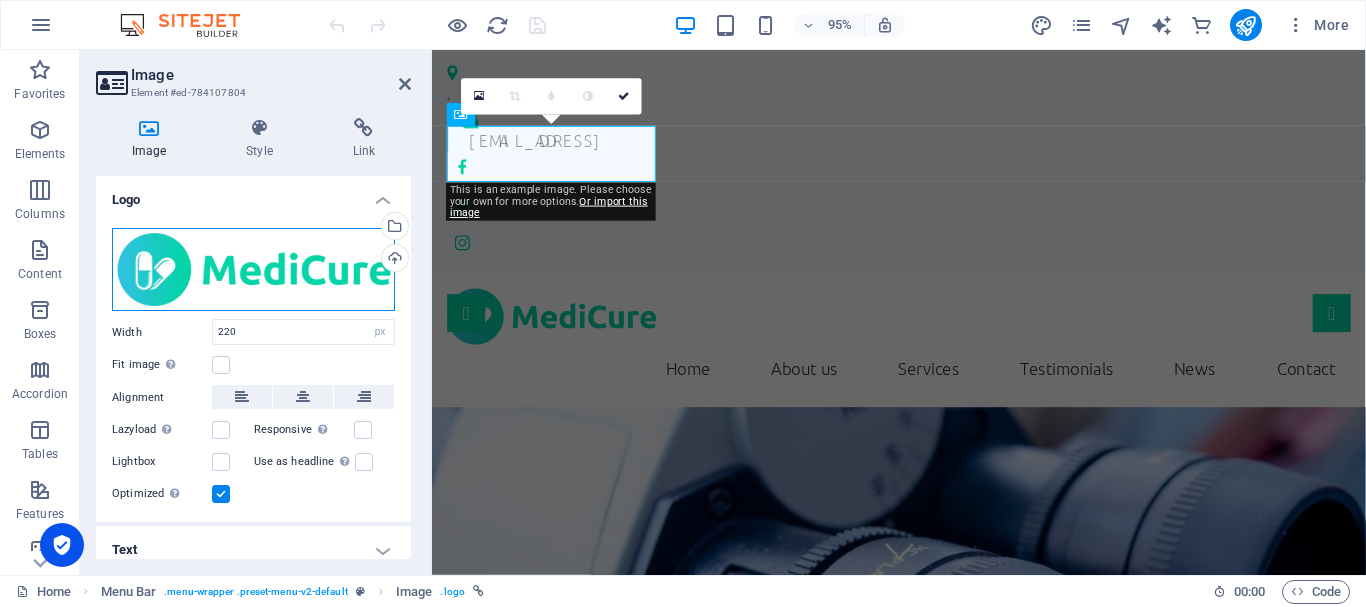 click on "Drag files here, click to choose files or select files from Files or our free stock photos & videos" at bounding box center (253, 270) 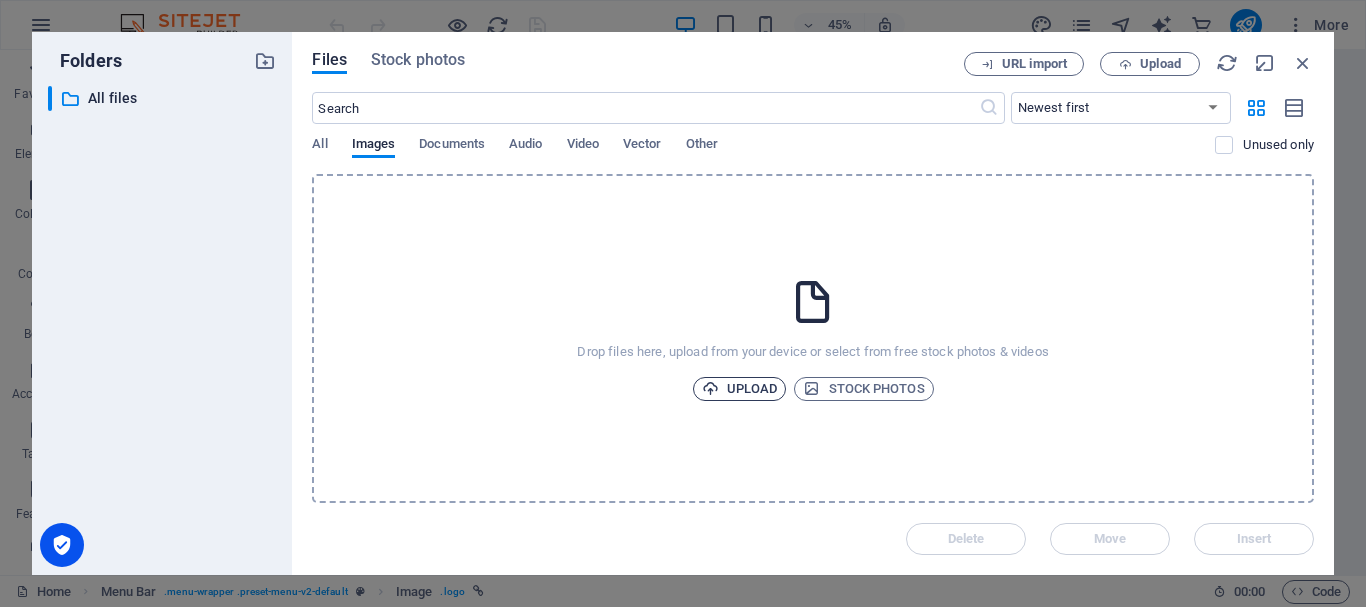 click on "Upload" at bounding box center [740, 389] 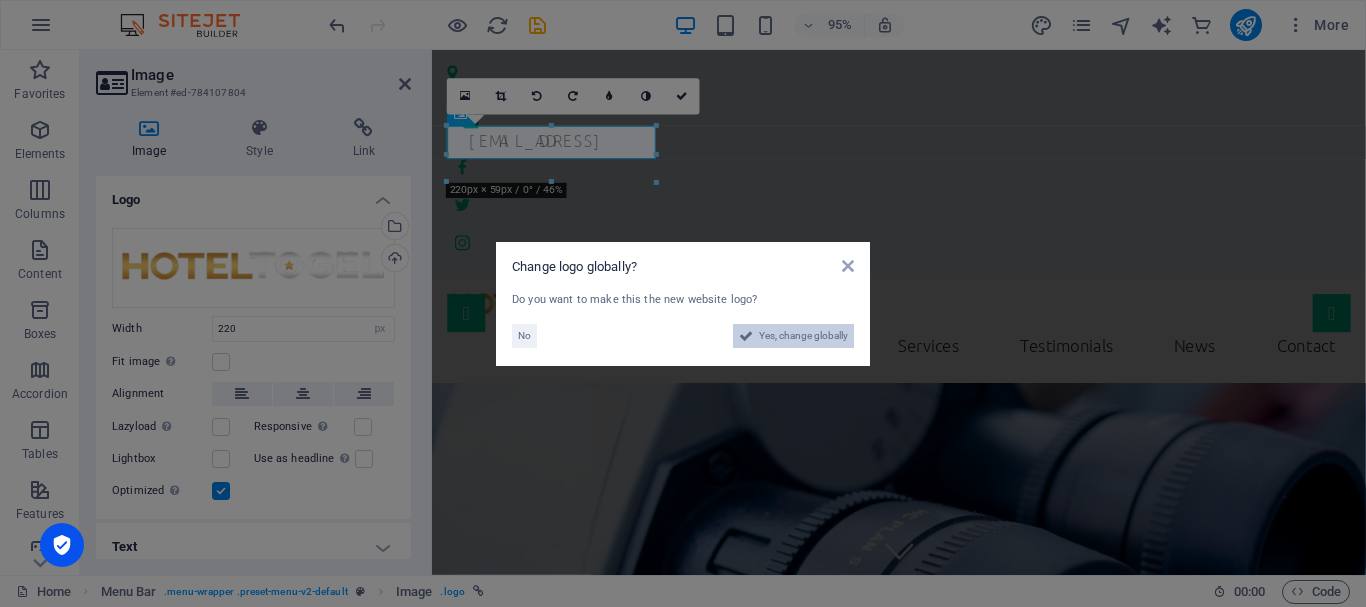 click on "Yes, change globally" at bounding box center (803, 336) 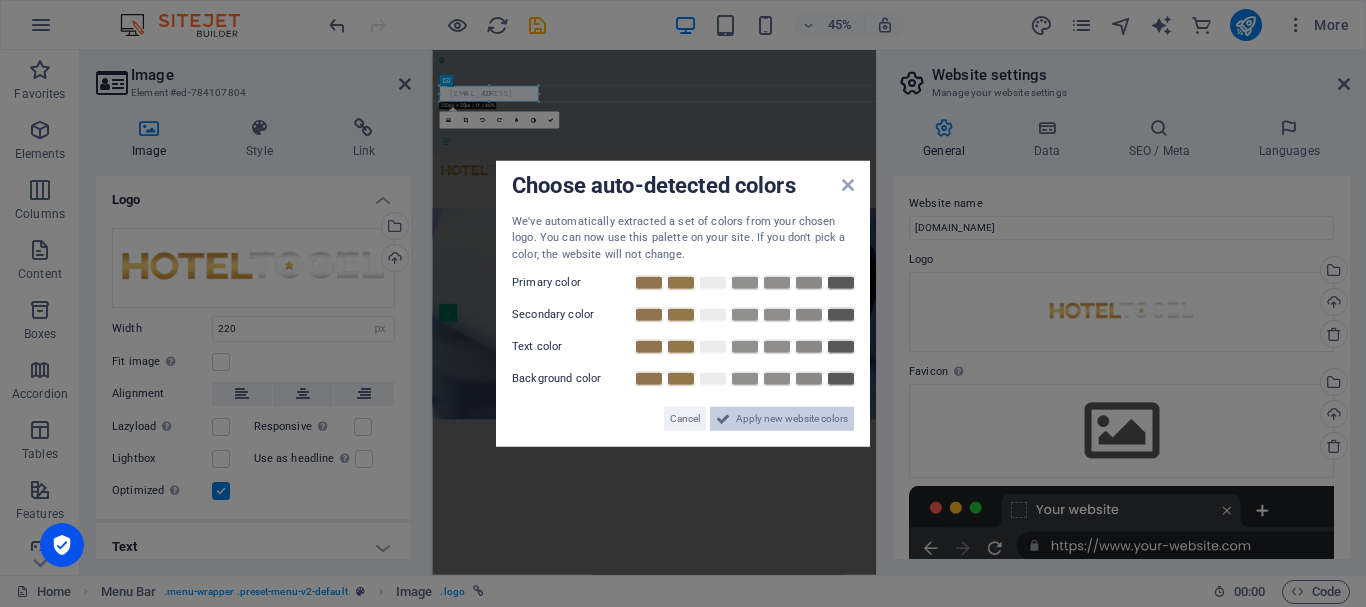 click on "Apply new website colors" at bounding box center (792, 419) 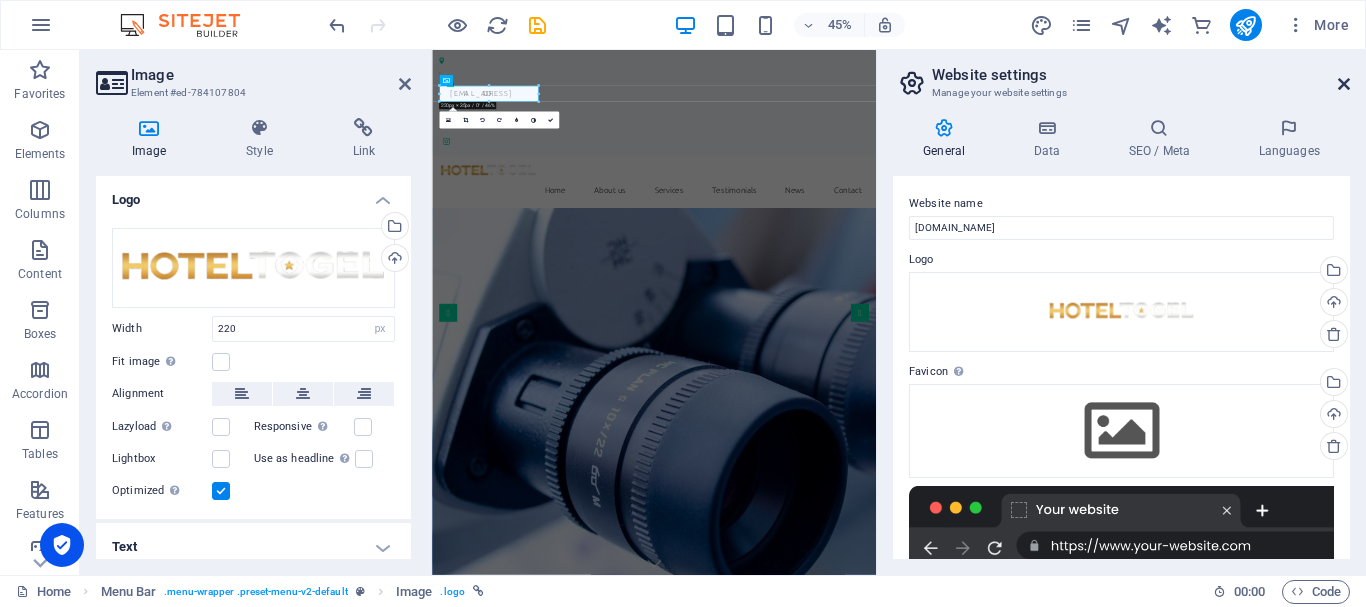 click at bounding box center (1344, 84) 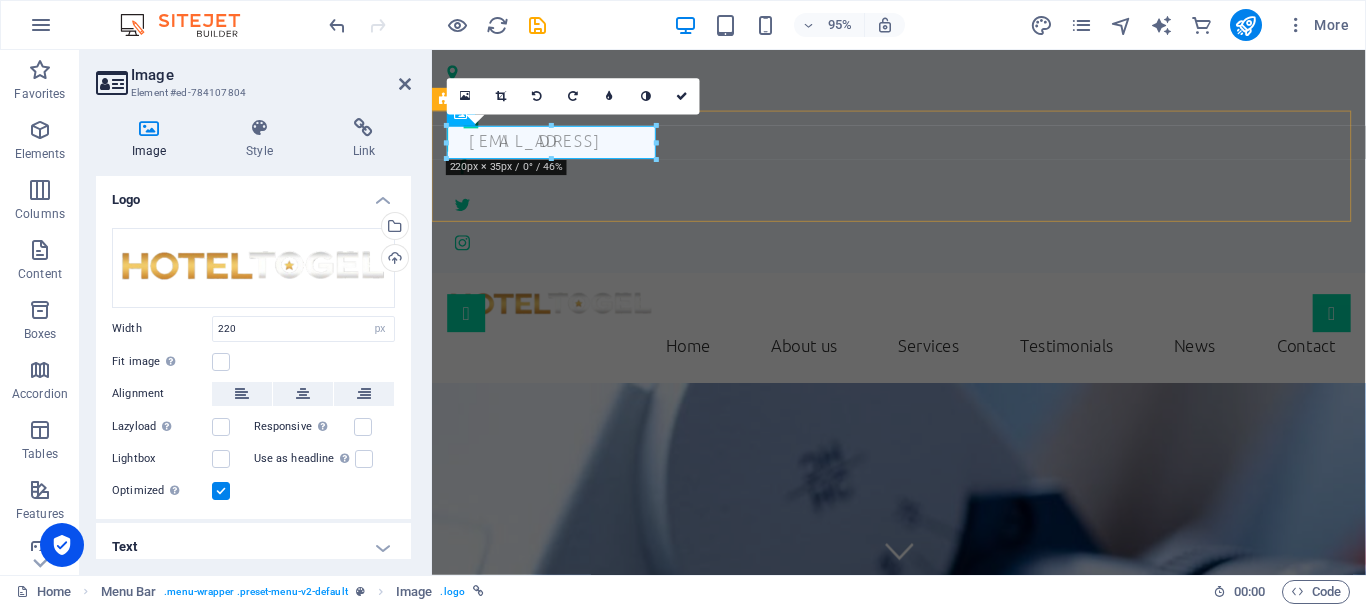 click on "Home About us Services Testimonials News Contact" at bounding box center (923, 343) 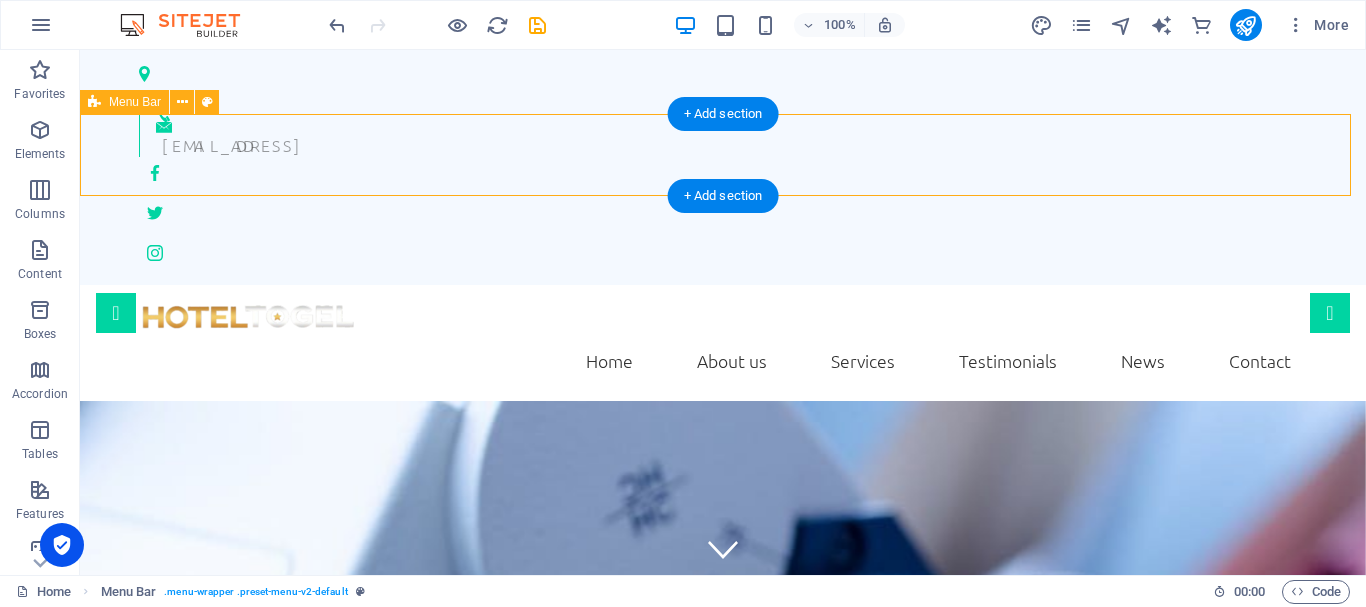 click on "Home About us Services Testimonials News Contact" at bounding box center [723, 343] 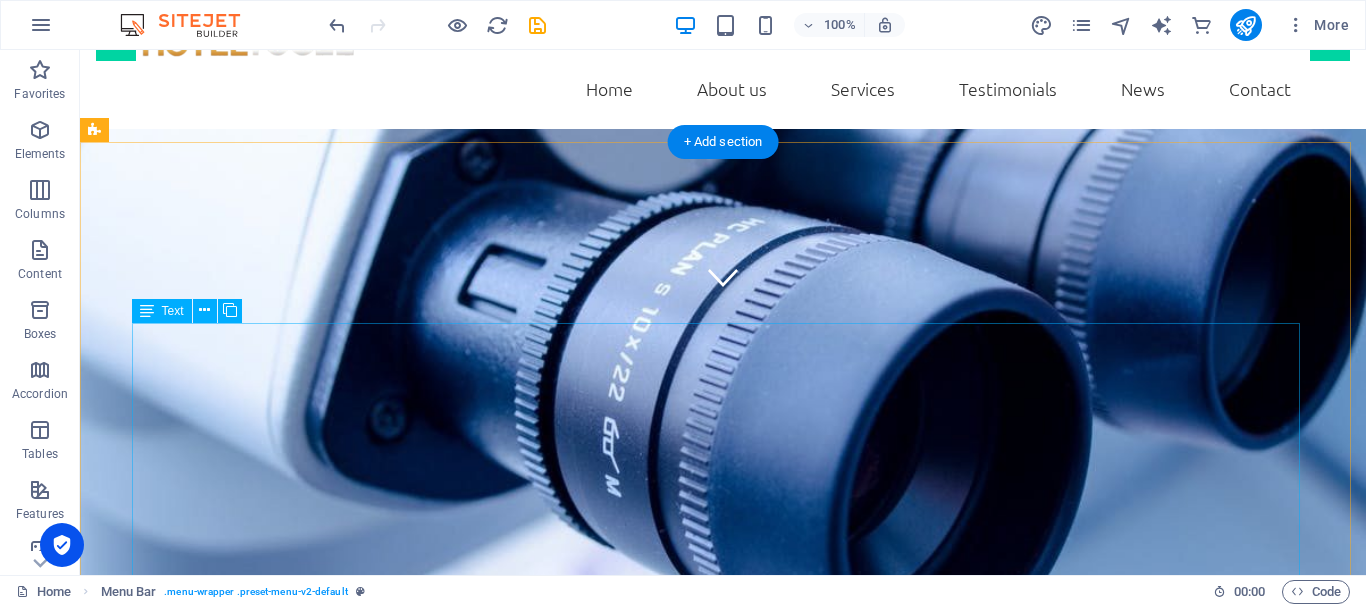 scroll, scrollTop: 200, scrollLeft: 0, axis: vertical 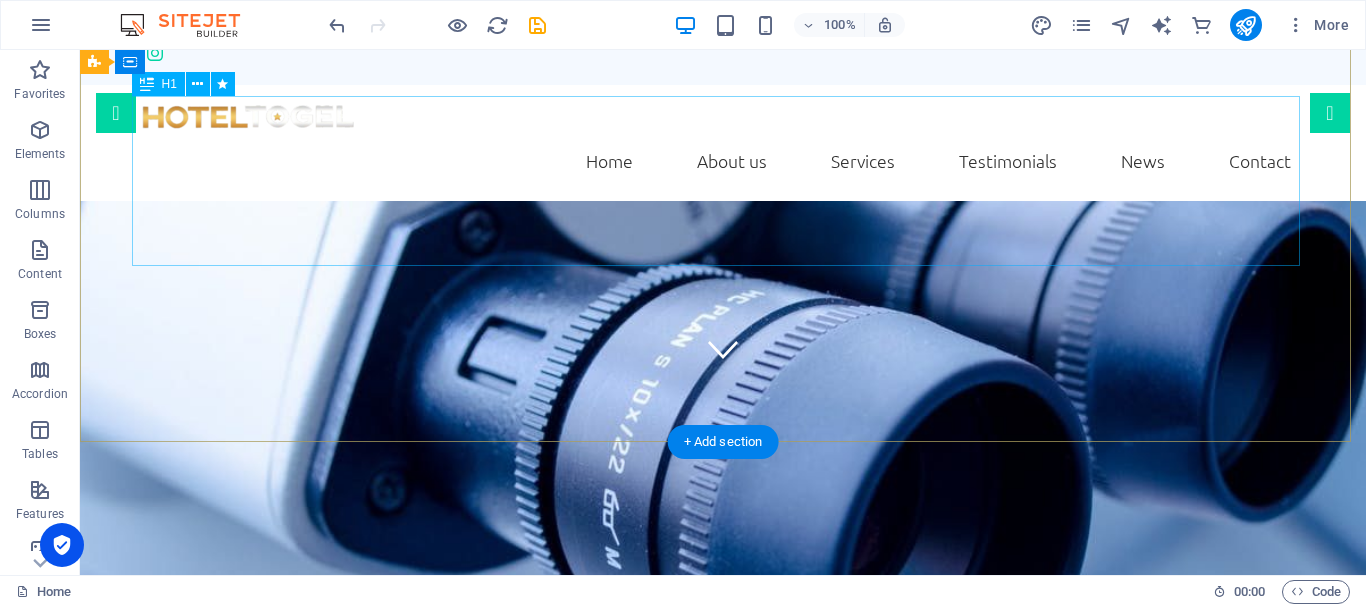 click on "[DOMAIN_NAME]" at bounding box center [723, 812] 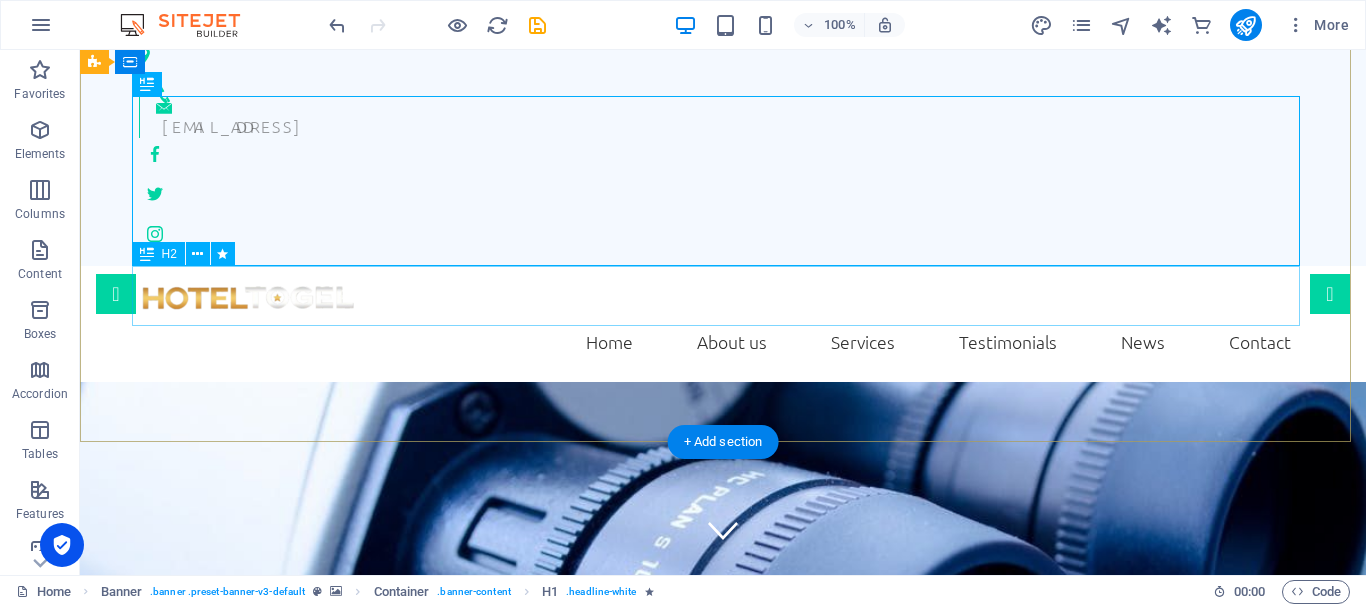 scroll, scrollTop: 0, scrollLeft: 0, axis: both 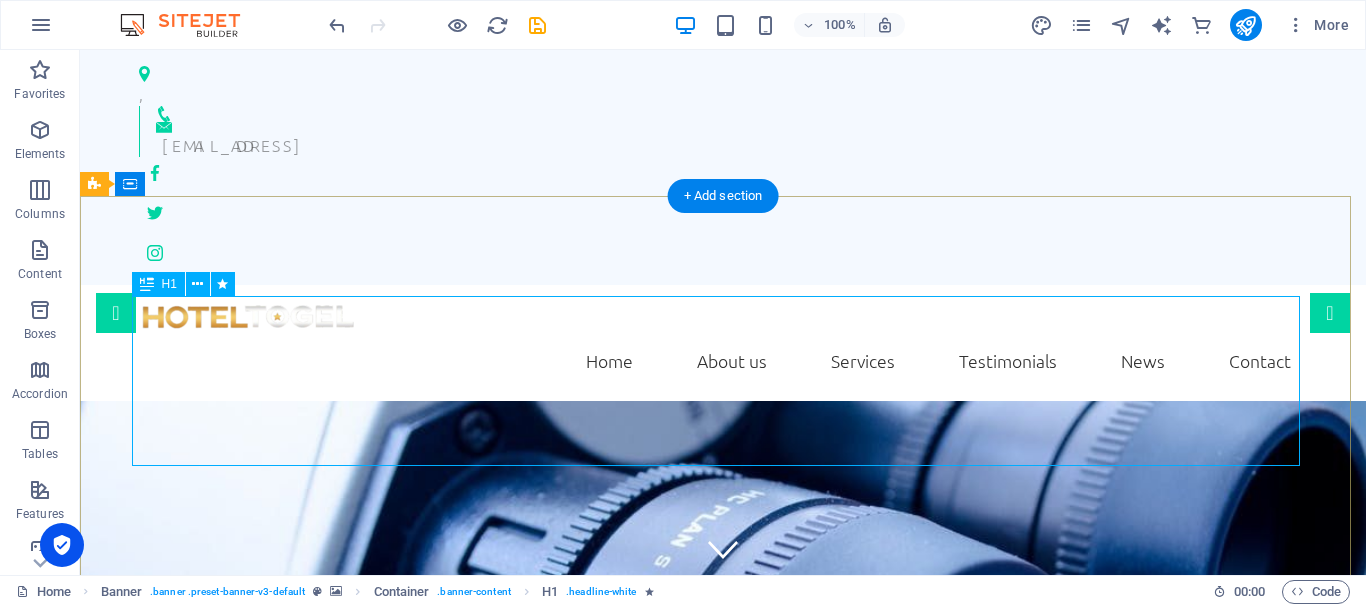 click on "[DOMAIN_NAME]" at bounding box center [723, 1012] 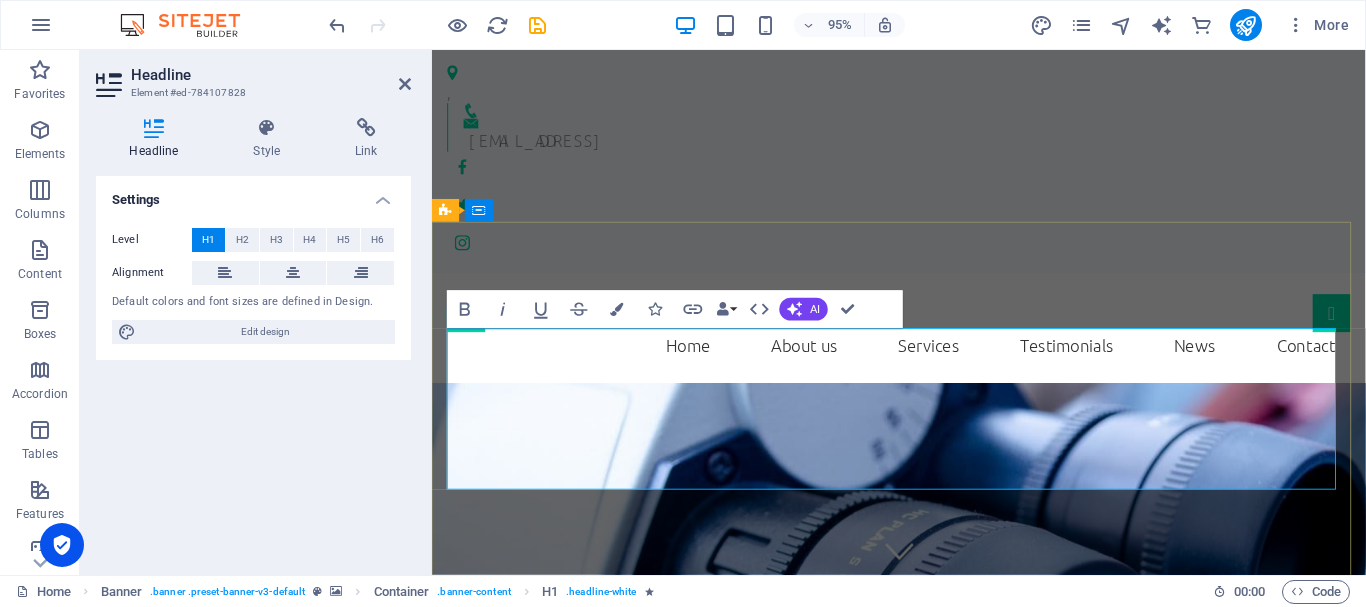 type 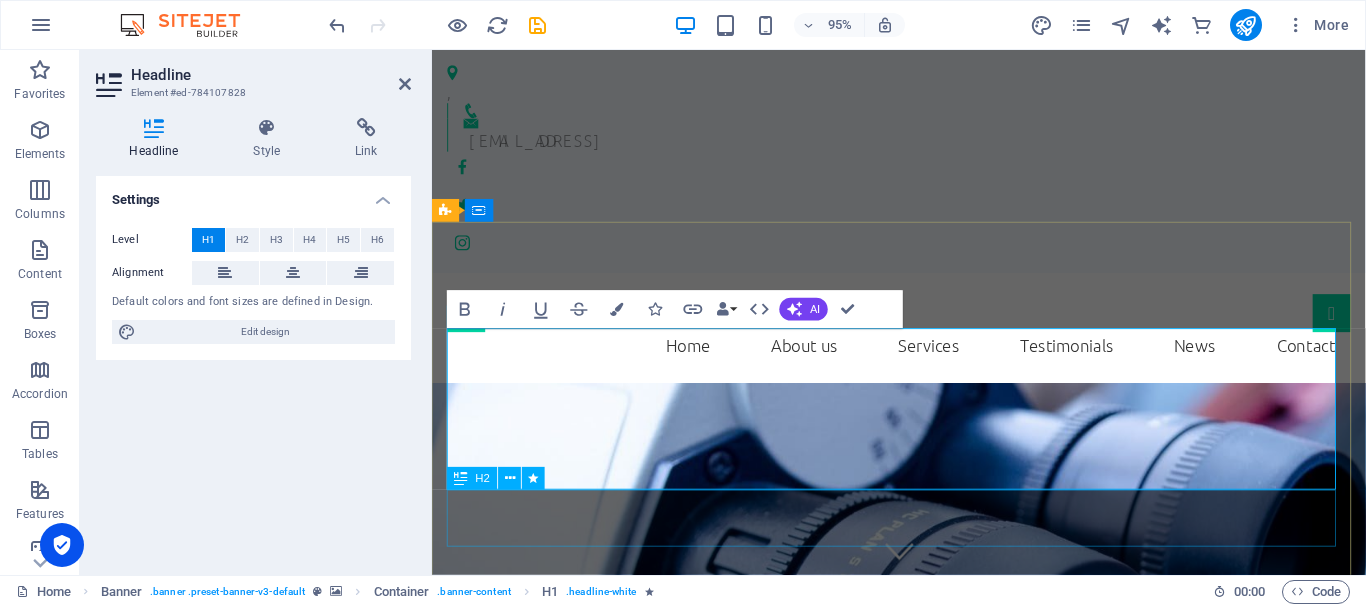 click on "We take  care  of you!" at bounding box center [923, 1151] 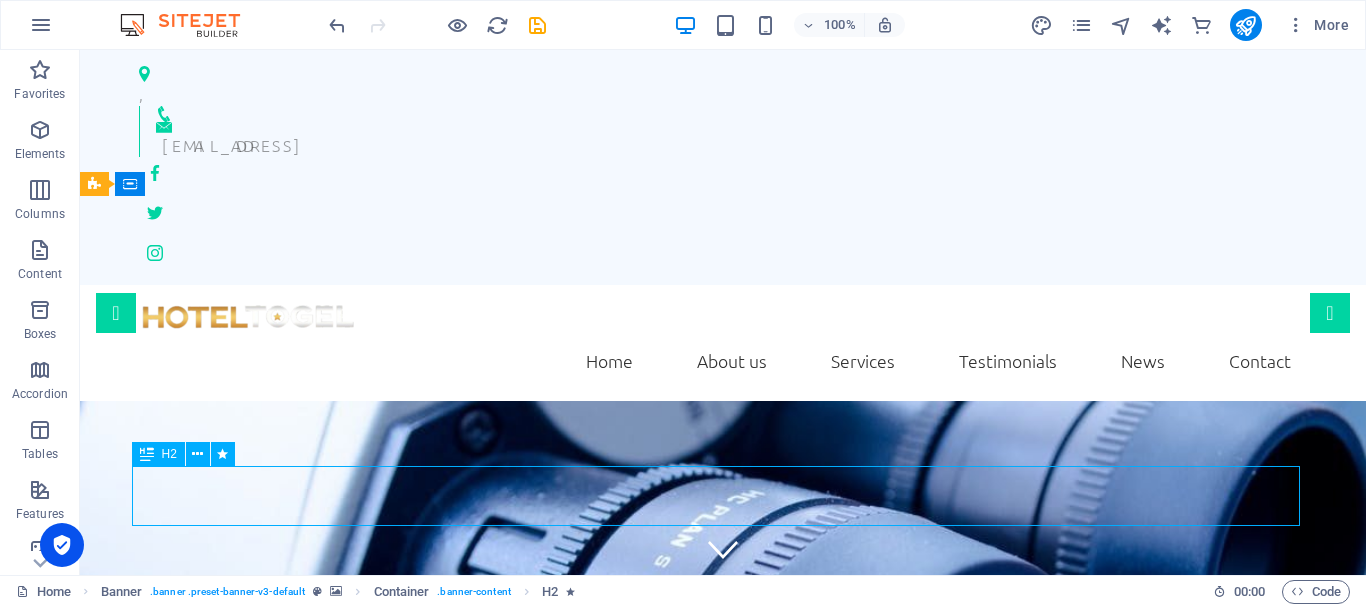 click on "We take  care  of you!" at bounding box center [723, 1127] 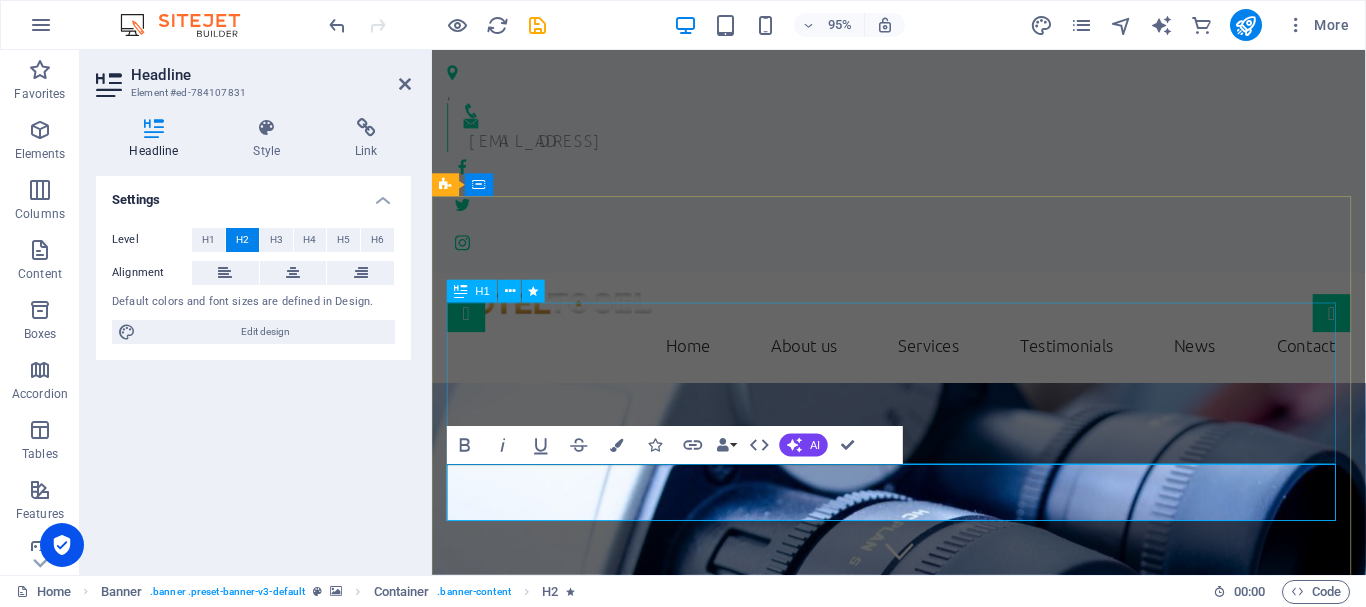 scroll, scrollTop: 200, scrollLeft: 0, axis: vertical 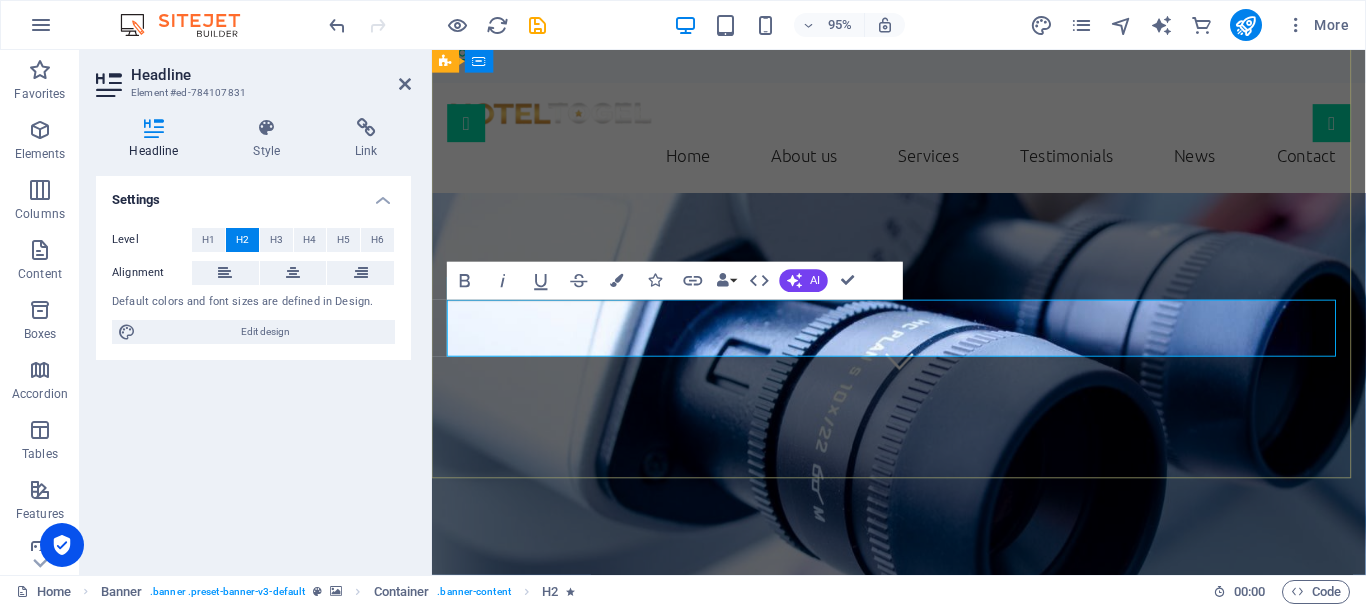 click on "We take  care  of you!" at bounding box center (924, 951) 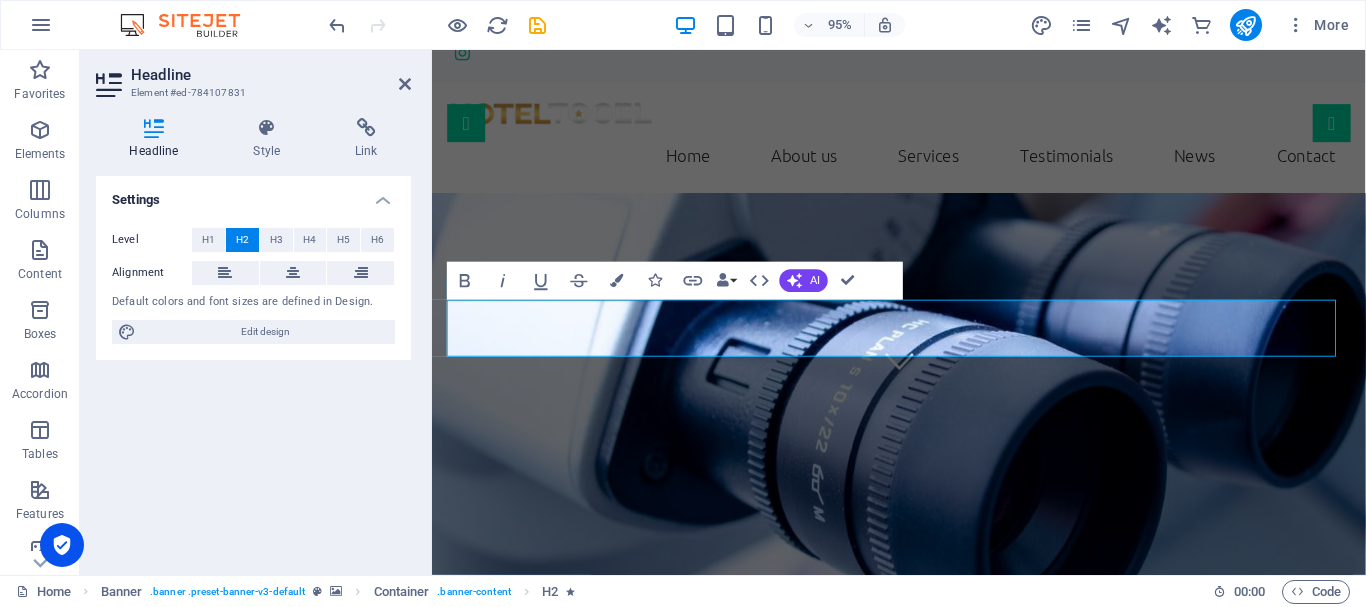 click on "95% More" at bounding box center [841, 25] 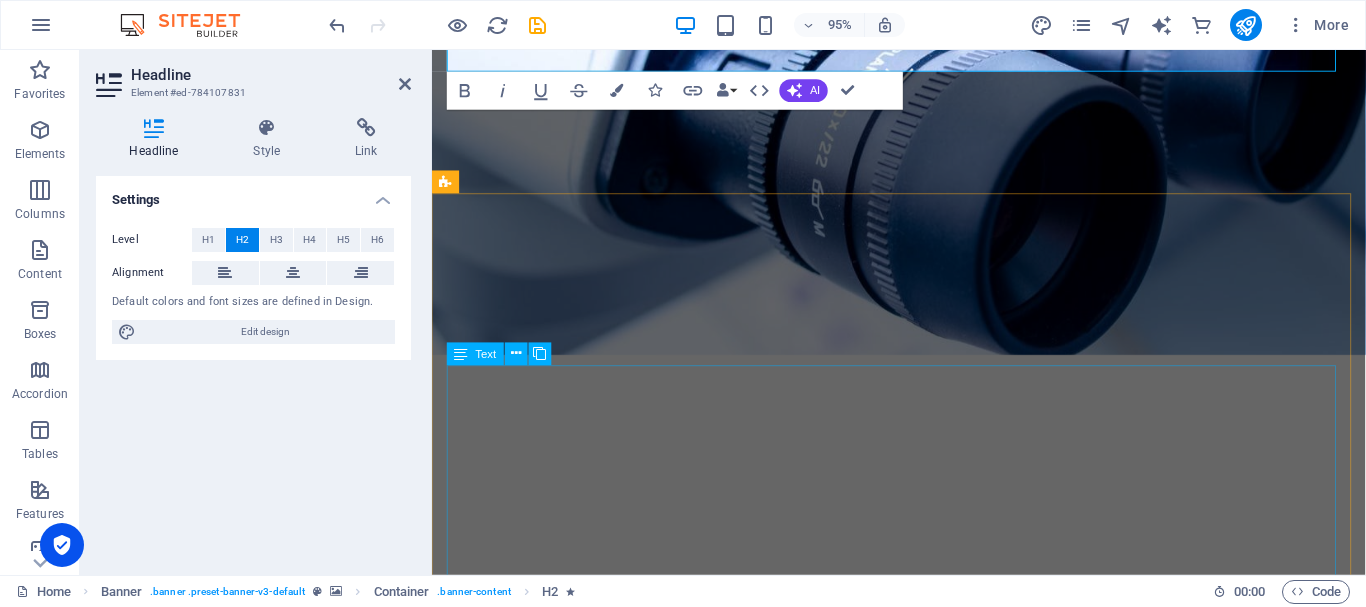 click on "Lorem ipsum dolor sit amet, consetetur sadipscing elitr, sed diam nonumy eirmod tempor invidunt ut labore et dolore magna aliquyam erat, sed diam voluptua. At vero eos et accusam et [PERSON_NAME] duo [PERSON_NAME] et ea rebum. Stet clita kasd gubergren, no sea takimata sanctus est Lorem ipsum dolor sit amet. Lorem ipsum dolor sit amet, consetetur sadipscing elitr, sed diam nonumy eirmod tempor invidunt ut labore et dolore magna aliquyam erat, sed diam voluptua.  At vero eos et accusam et [PERSON_NAME] duo [PERSON_NAME] et ea rebum. Stet clita kasd gubergren, no sea takimata sanctus est Lorem ipsum dolor sit amet. Lorem ipsum dolor sit amet, consetetur sadipscing elitr, sed diam nonumy eirmod tempor invidunt ut labore et dolore magna aliquyam erat, sed diam voluptua. At vero eos et accusam et [PERSON_NAME] duo [PERSON_NAME] et ea rebum. Stet clita kasd gubergren, no sea takimata sanctus est Lorem ipsum dolor sit amet." at bounding box center (923, 1181) 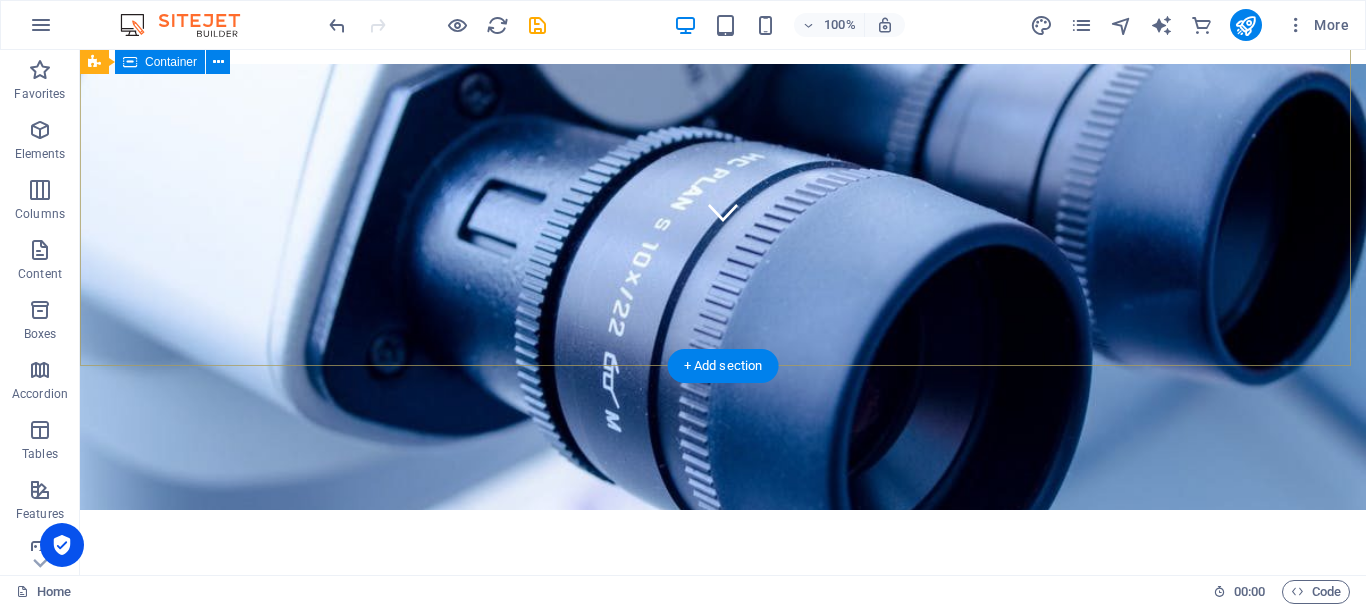 scroll, scrollTop: 384, scrollLeft: 0, axis: vertical 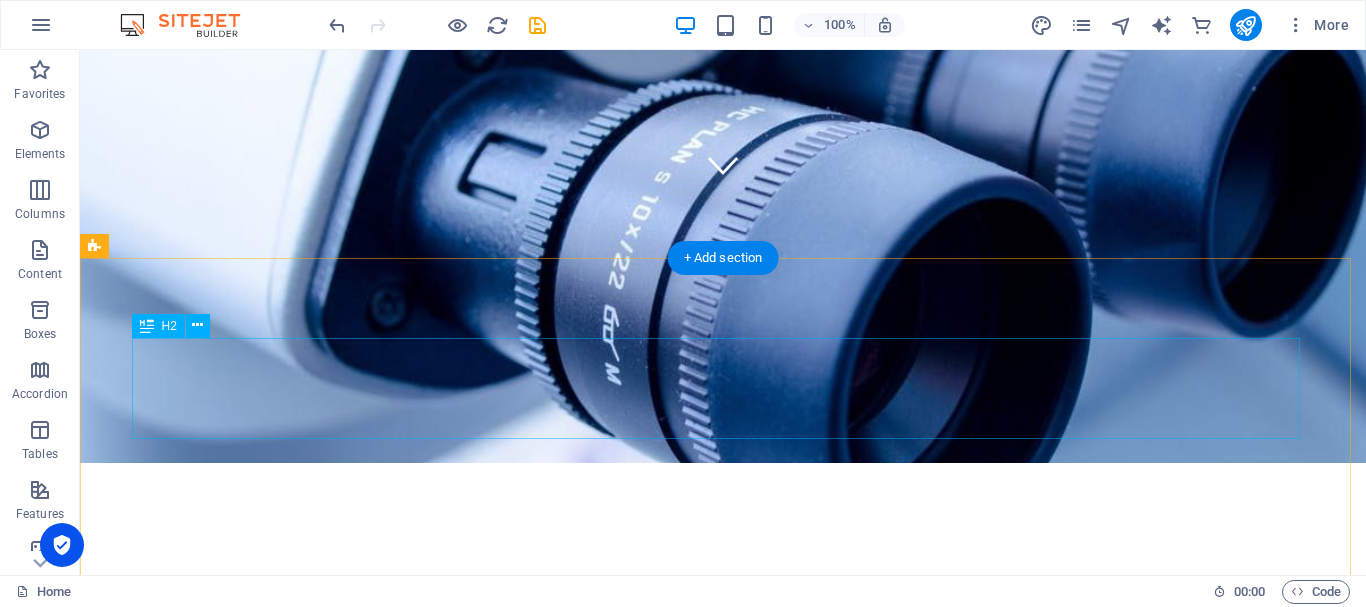 click on "About us" at bounding box center [723, 986] 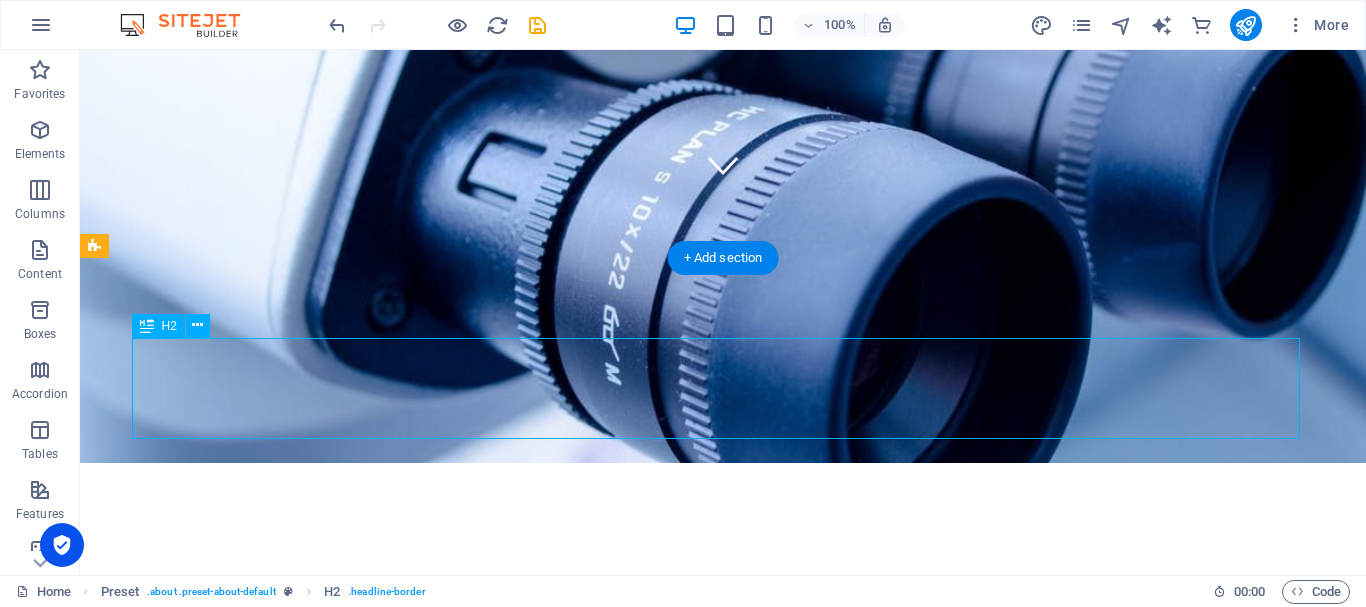 click on "About us" at bounding box center [723, 986] 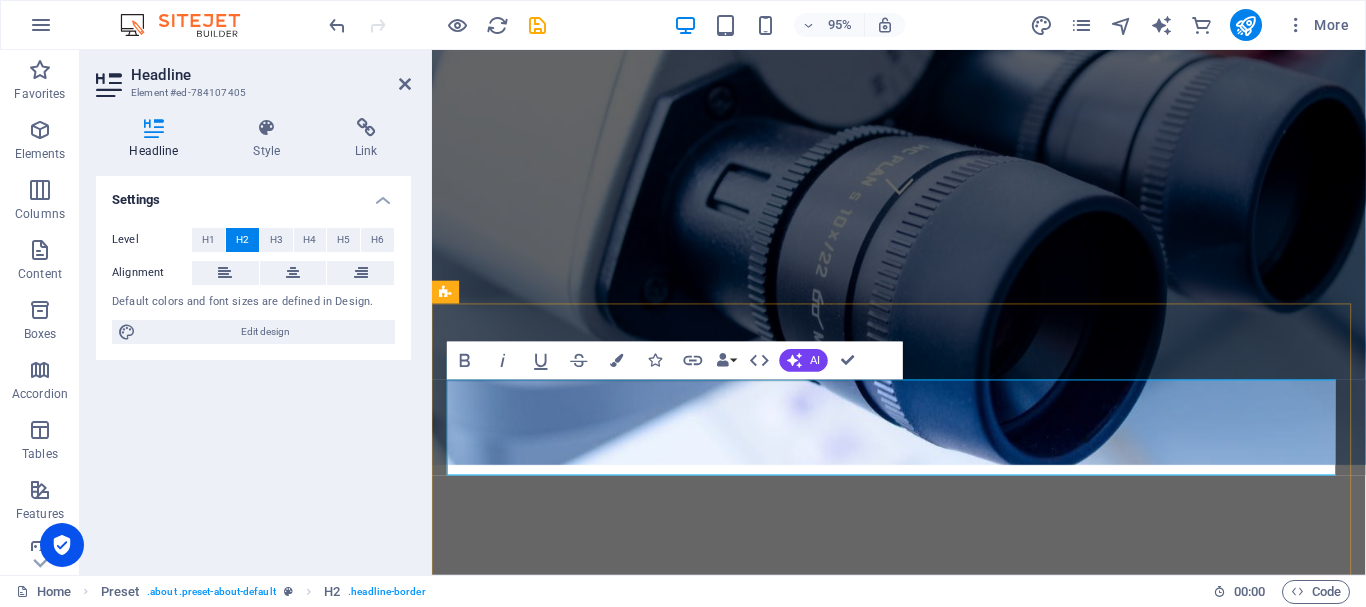 type 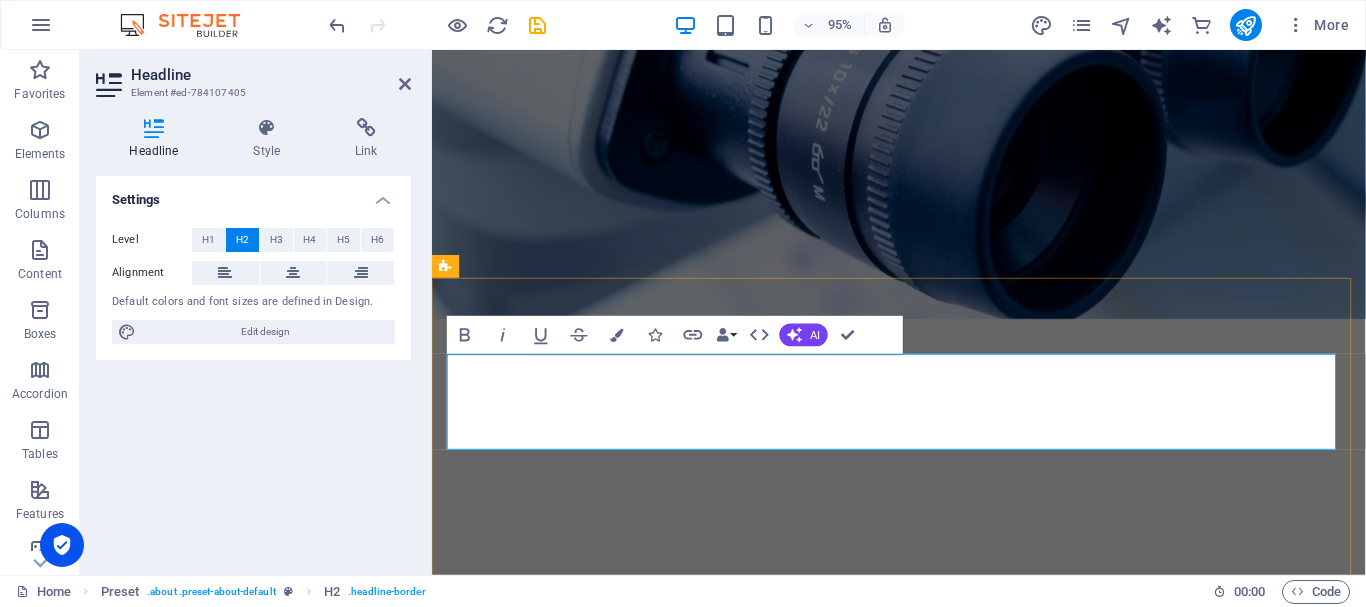 scroll, scrollTop: 584, scrollLeft: 0, axis: vertical 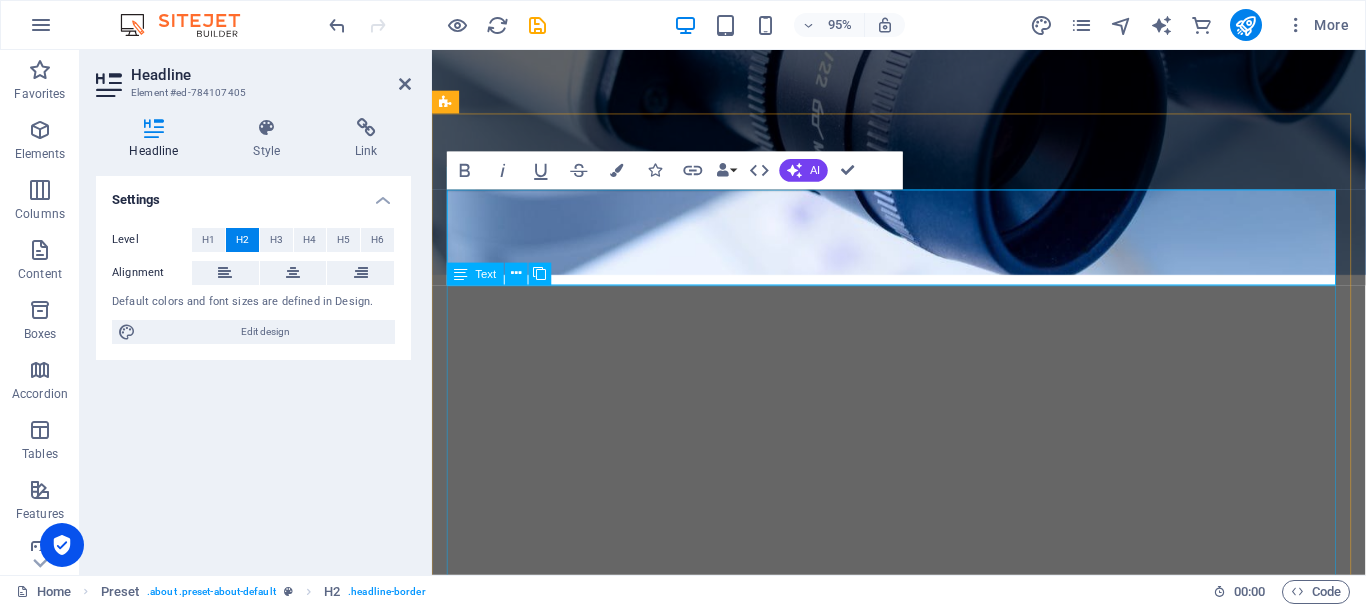 click on "Lorem ipsum dolor sit amet, consetetur sadipscing elitr, sed diam nonumy eirmod tempor invidunt ut labore et dolore magna aliquyam erat, sed diam voluptua. At vero eos et accusam et [PERSON_NAME] duo [PERSON_NAME] et ea rebum. Stet clita kasd gubergren, no sea takimata sanctus est Lorem ipsum dolor sit amet. Lorem ipsum dolor sit amet, consetetur sadipscing elitr, sed diam nonumy eirmod tempor invidunt ut labore et dolore magna aliquyam erat, sed diam voluptua.  At vero eos et accusam et [PERSON_NAME] duo [PERSON_NAME] et ea rebum. Stet clita kasd gubergren, no sea takimata sanctus est Lorem ipsum dolor sit amet. Lorem ipsum dolor sit amet, consetetur sadipscing elitr, sed diam nonumy eirmod tempor invidunt ut labore et dolore magna aliquyam erat, sed diam voluptua. At vero eos et accusam et [PERSON_NAME] duo [PERSON_NAME] et ea rebum. Stet clita kasd gubergren, no sea takimata sanctus est Lorem ipsum dolor sit amet." at bounding box center [923, 1097] 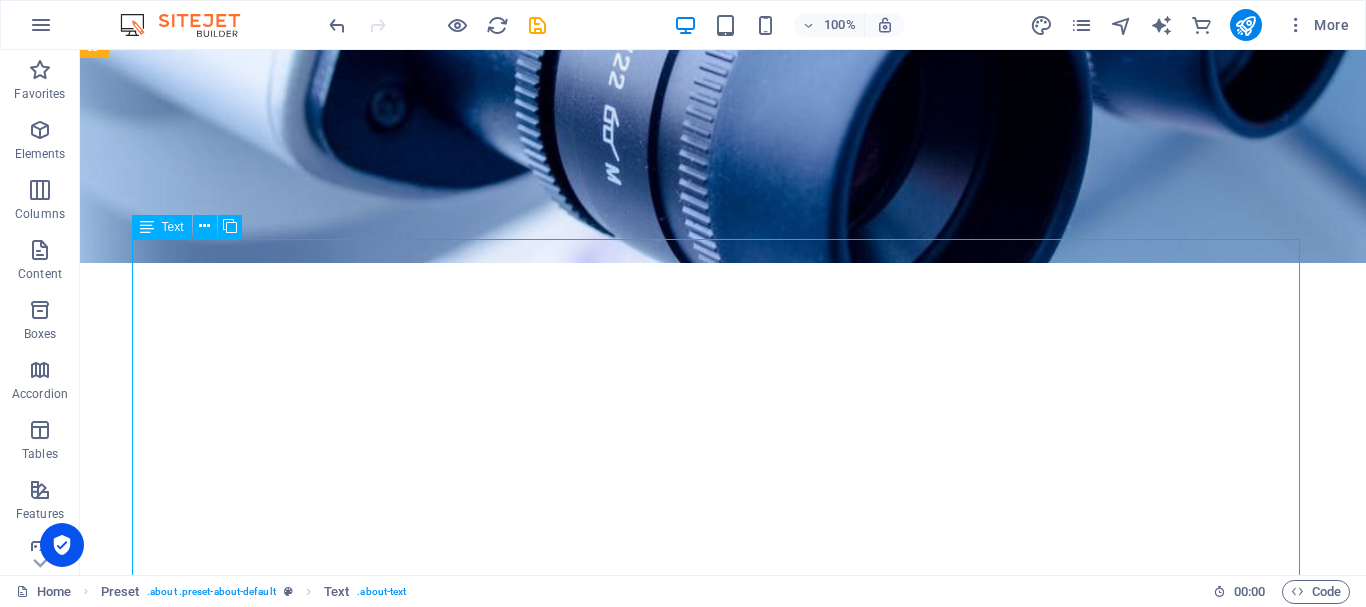 click on "Lorem ipsum dolor sit amet, consetetur sadipscing elitr, sed diam nonumy eirmod tempor invidunt ut labore et dolore magna aliquyam erat, sed diam voluptua. At vero eos et accusam et [PERSON_NAME] duo [PERSON_NAME] et ea rebum. Stet clita kasd gubergren, no sea takimata sanctus est Lorem ipsum dolor sit amet. Lorem ipsum dolor sit amet, consetetur sadipscing elitr, sed diam nonumy eirmod tempor invidunt ut labore et dolore magna aliquyam erat, sed diam voluptua.  At vero eos et accusam et [PERSON_NAME] duo [PERSON_NAME] et ea rebum. Stet clita kasd gubergren, no sea takimata sanctus est Lorem ipsum dolor sit amet. Lorem ipsum dolor sit amet, consetetur sadipscing elitr, sed diam nonumy eirmod tempor invidunt ut labore et dolore magna aliquyam erat, sed diam voluptua. At vero eos et accusam et [PERSON_NAME] duo [PERSON_NAME] et ea rebum. Stet clita kasd gubergren, no sea takimata sanctus est Lorem ipsum dolor sit amet." at bounding box center [723, 1047] 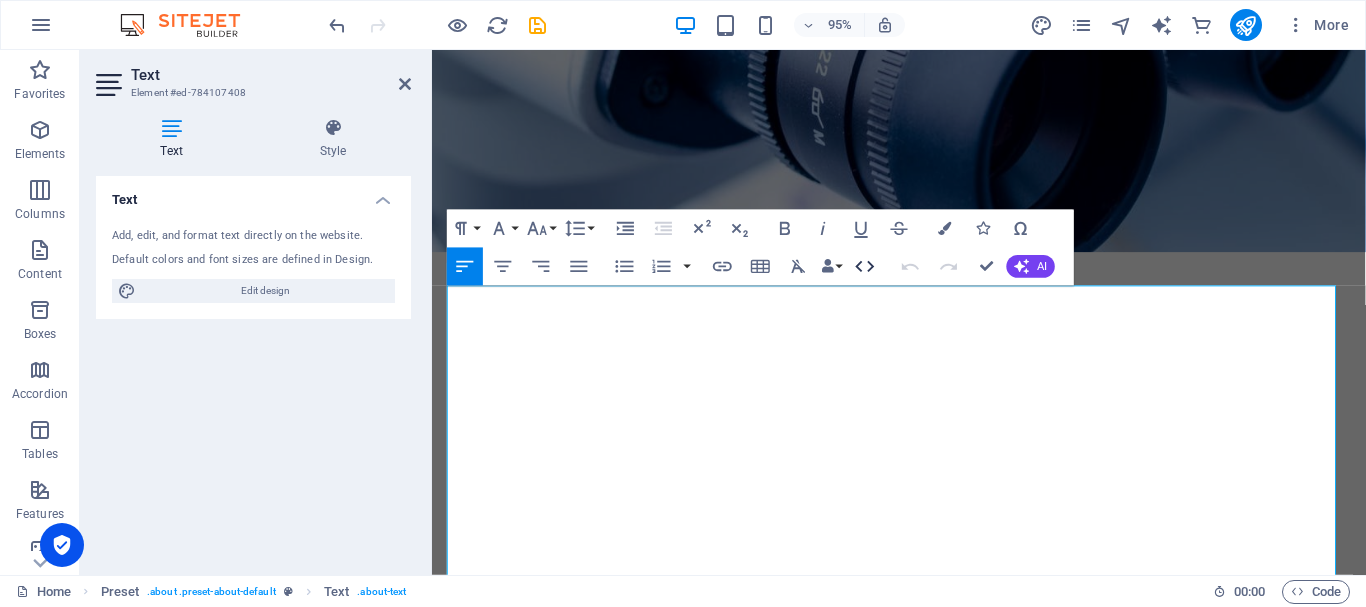 click 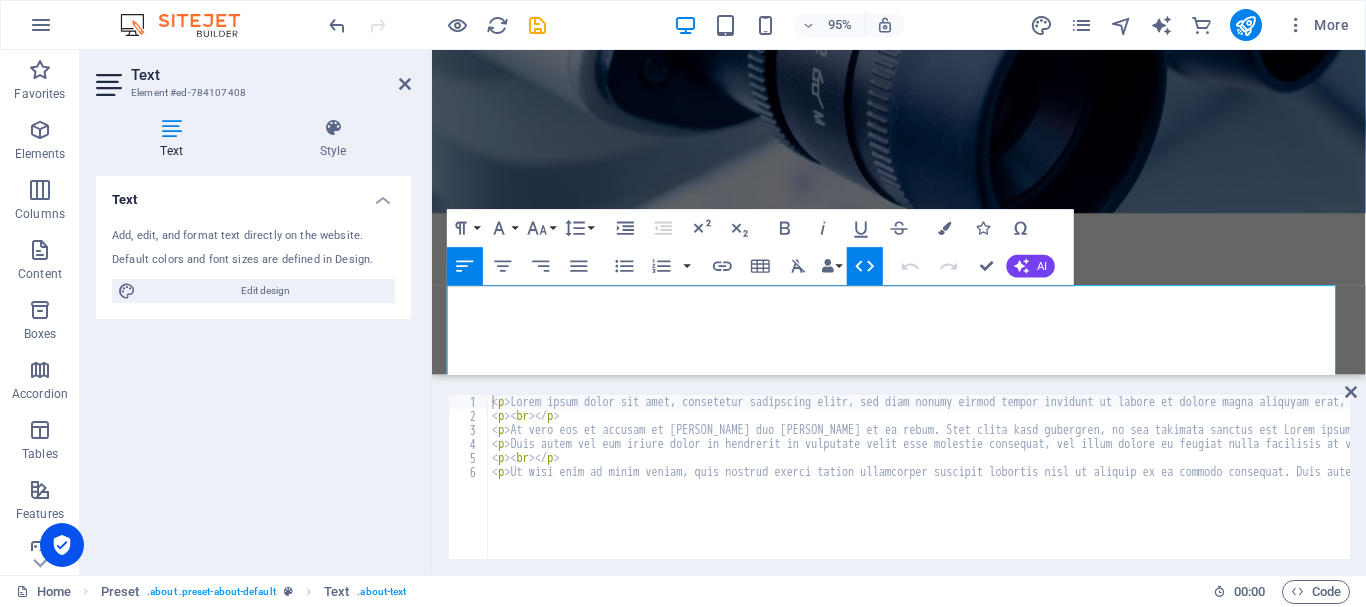 scroll, scrollTop: 519, scrollLeft: 0, axis: vertical 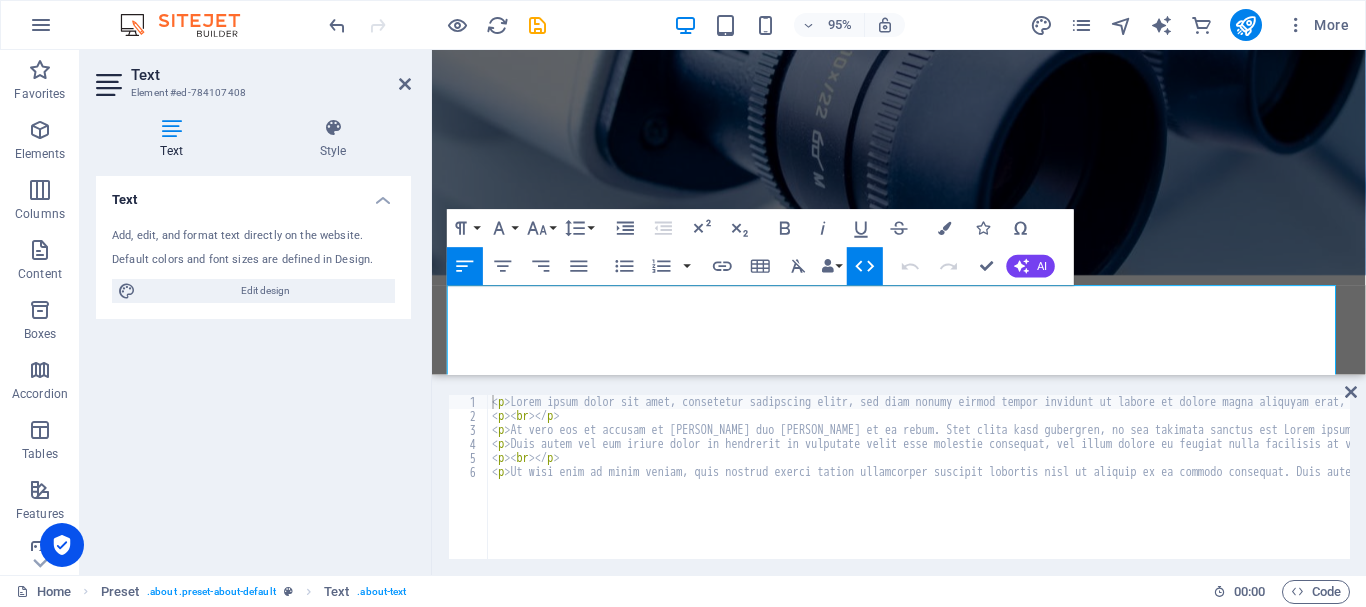 click on "< p > Lorem ipsum dolor sit amet, consetetur sadipscing elitr, sed diam nonumy eirmod tempor invidunt ut labore et dolore magna aliquyam erat, sed diam voluptua. At vero eos et accusam et [PERSON_NAME] duo [PERSON_NAME] et ea rebum. Stet clita kasd gubergren, no sea takimata sanctus est Lorem ipsum dolor sit amet. Lorem ipsum dolor sit amet, consetetur sadipscing elitr, sed diam nonumy eirmod tempor invidunt ut labore et dolore magna aliquyam erat, sed diam voluptua. &nbsp; </ p > < p > < br > </ p > < p > At vero eos et accusam et [PERSON_NAME] duo [PERSON_NAME] et ea rebum. Stet clita kasd gubergren, no sea takimata sanctus est Lorem ipsum dolor sit amet. Lorem ipsum dolor sit amet, consetetur sadipscing elitr, sed diam nonumy eirmod tempor invidunt ut labore et dolore magna aliquyam erat, sed diam voluptua. At vero eos et accusam et [PERSON_NAME] duo [PERSON_NAME] et ea rebum. Stet clita kasd gubergren, no sea takimata sanctus est Lorem ipsum dolor sit amet.  &nbsp;&nbsp; </ p > < p > &nbsp;&nbsp; </ p > < p > < br > </ p > < p > </ p >" at bounding box center [2055, 489] 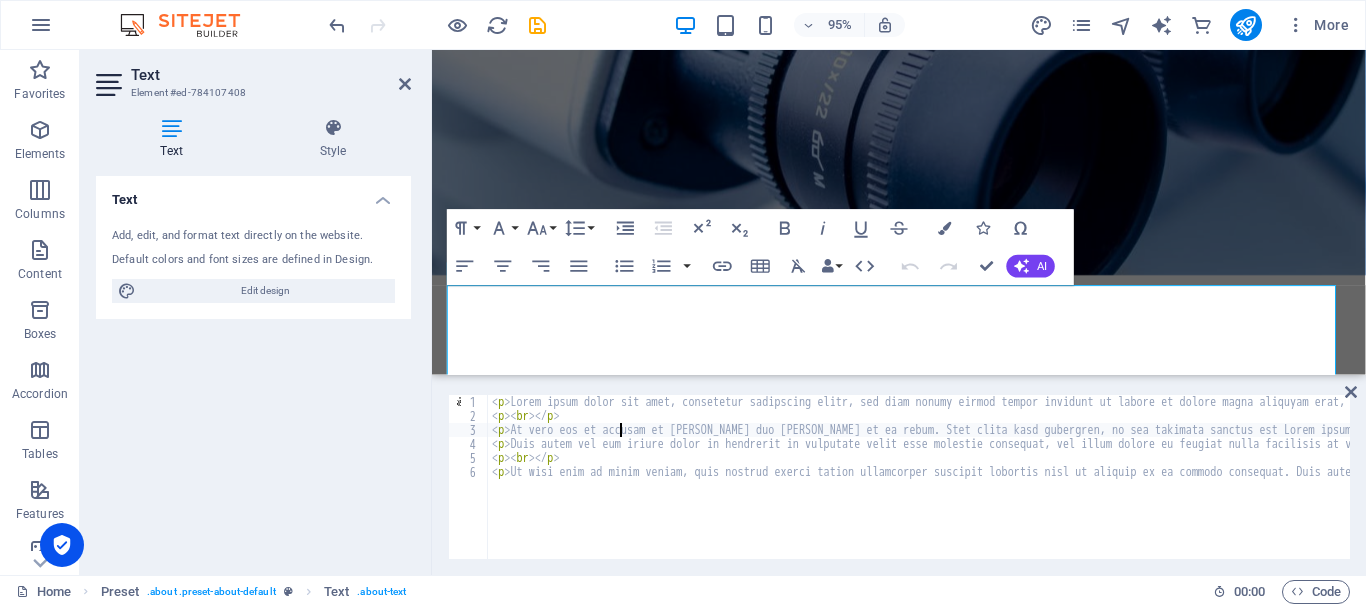type on "<p><br></p>
<p>Ut wisi enim ad minim veniam, quis nostrud exerci tation ullamcorper suscipit lobortis nisl ut aliquip ex ea commodo consequat. Duis autem vel eum iriure dolor in hendrerit in vulputate velit esse</p>" 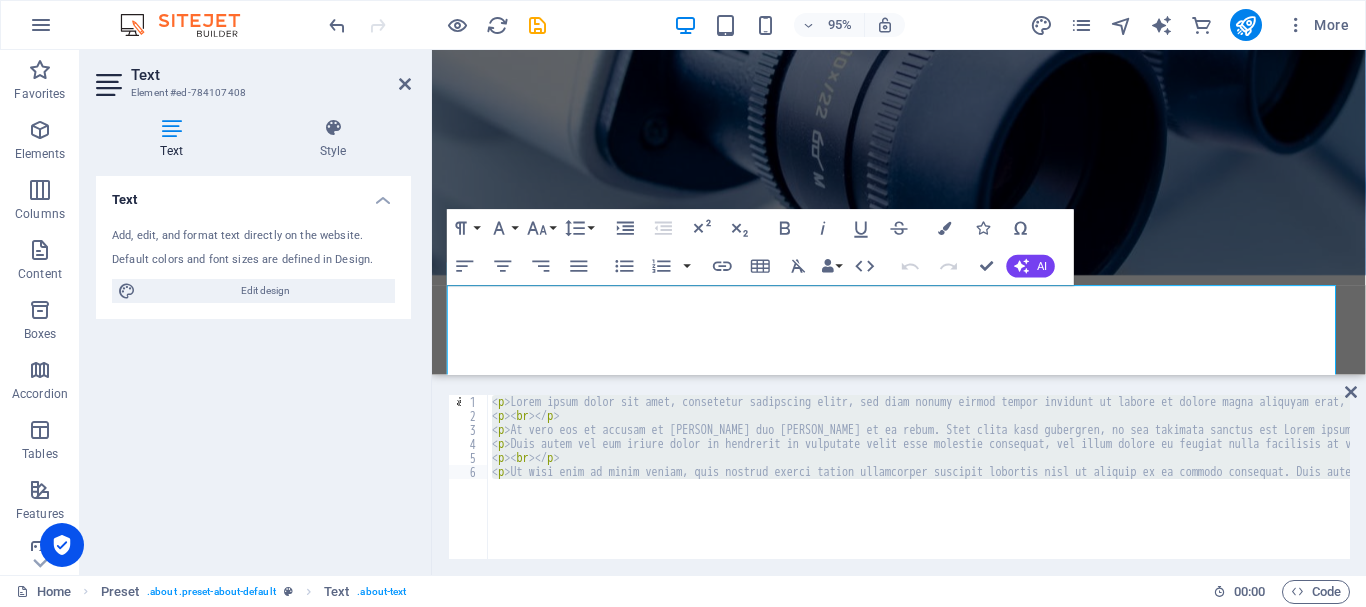 type 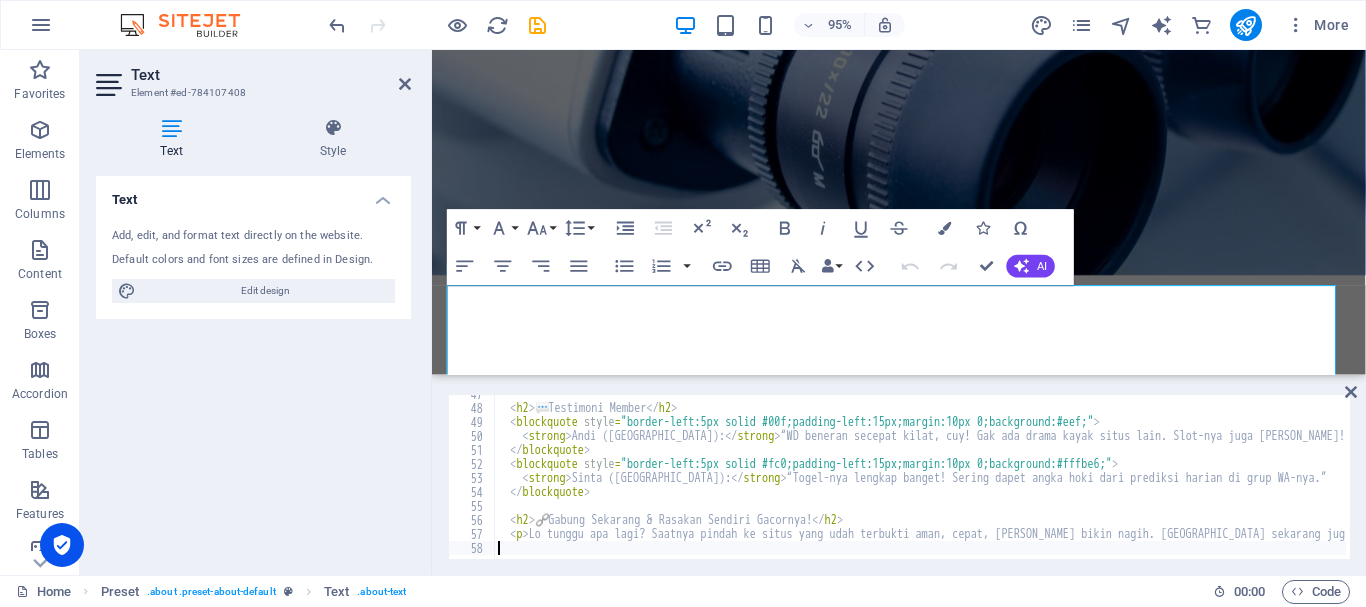 scroll, scrollTop: 652, scrollLeft: 0, axis: vertical 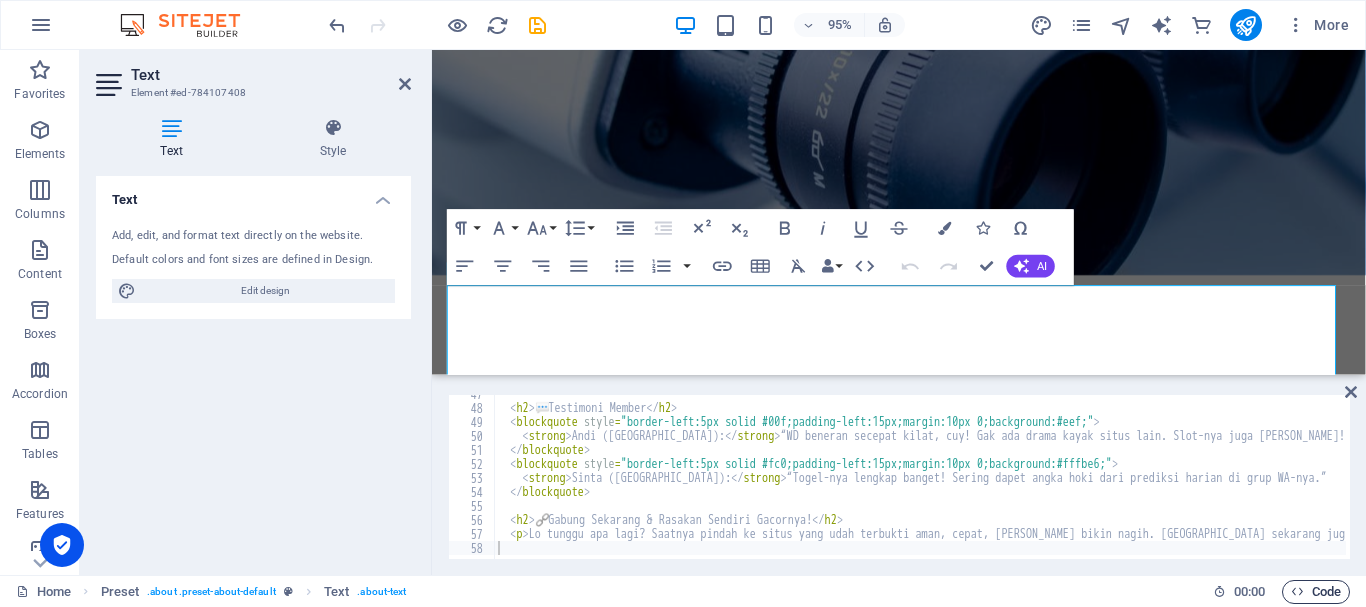 click on "Code" at bounding box center (1316, 592) 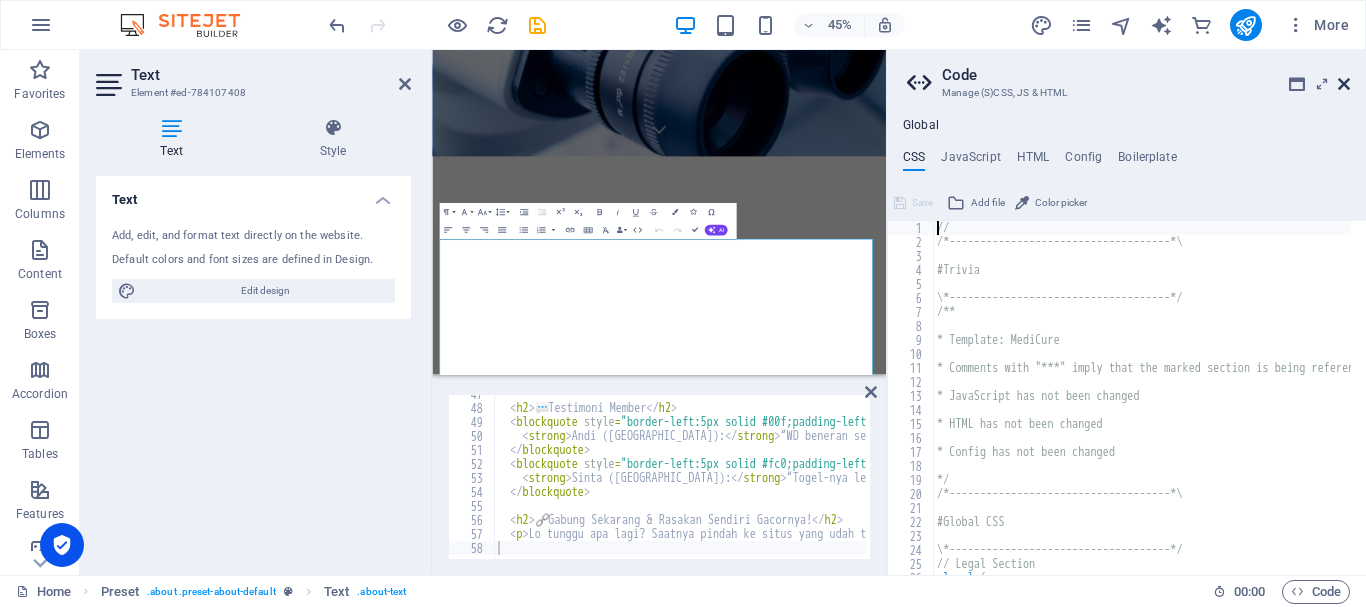 click at bounding box center (1344, 84) 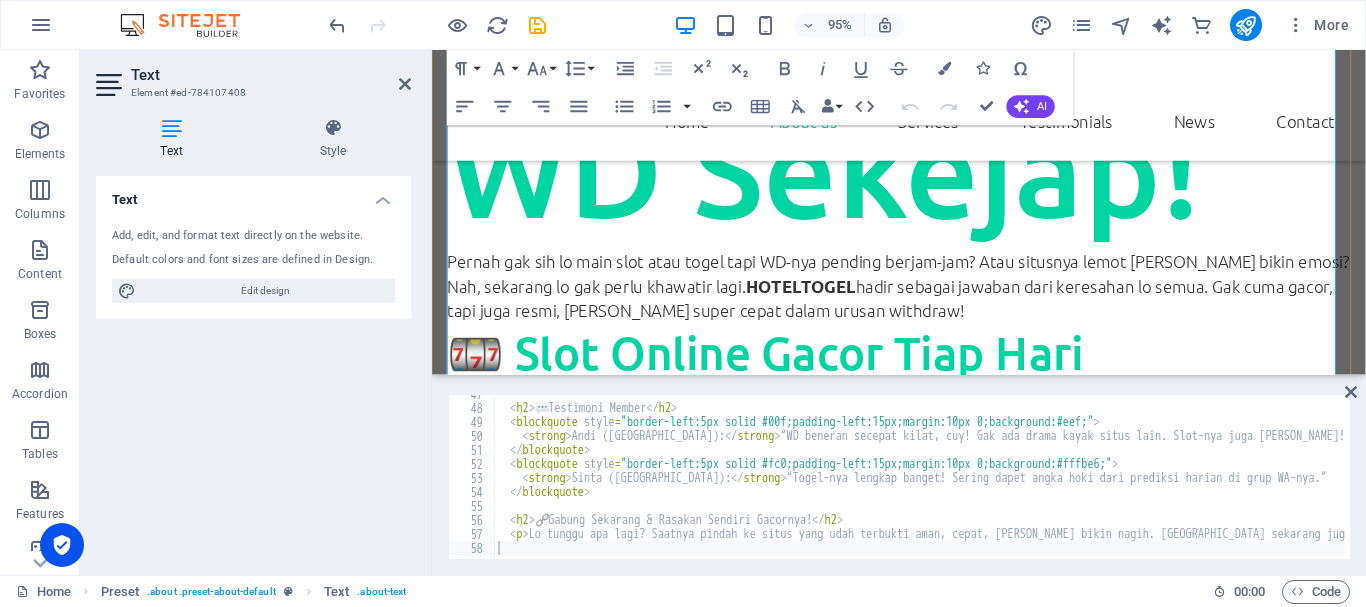 scroll, scrollTop: 1819, scrollLeft: 0, axis: vertical 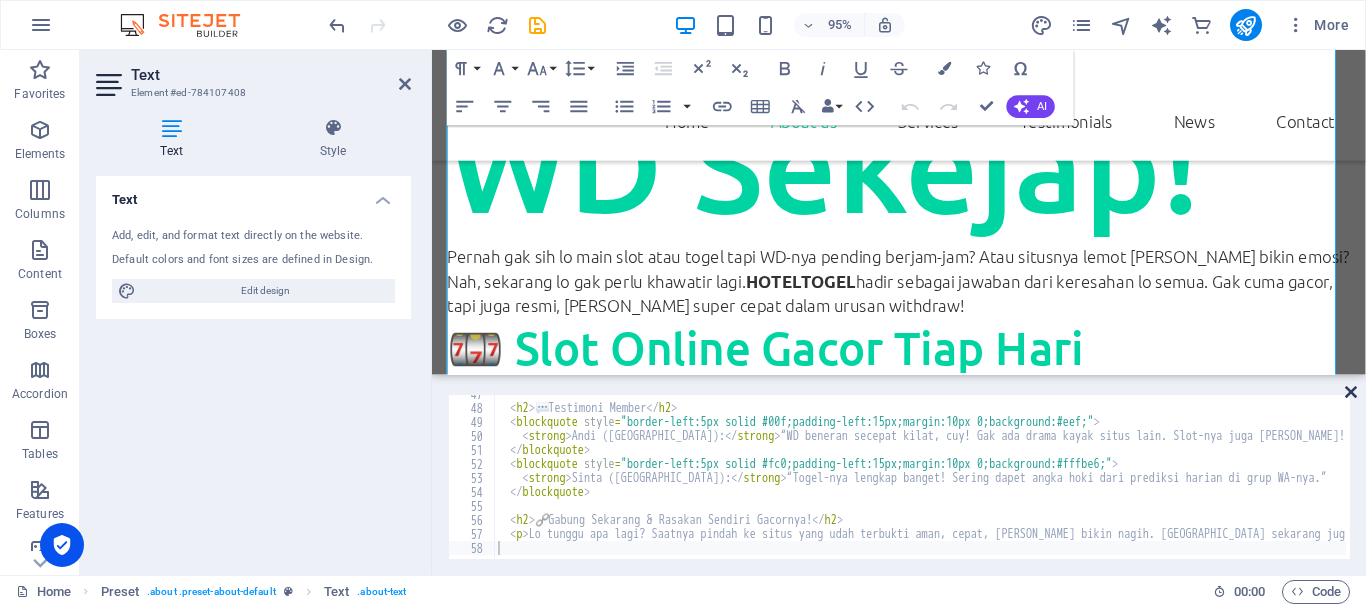 click at bounding box center (1351, 392) 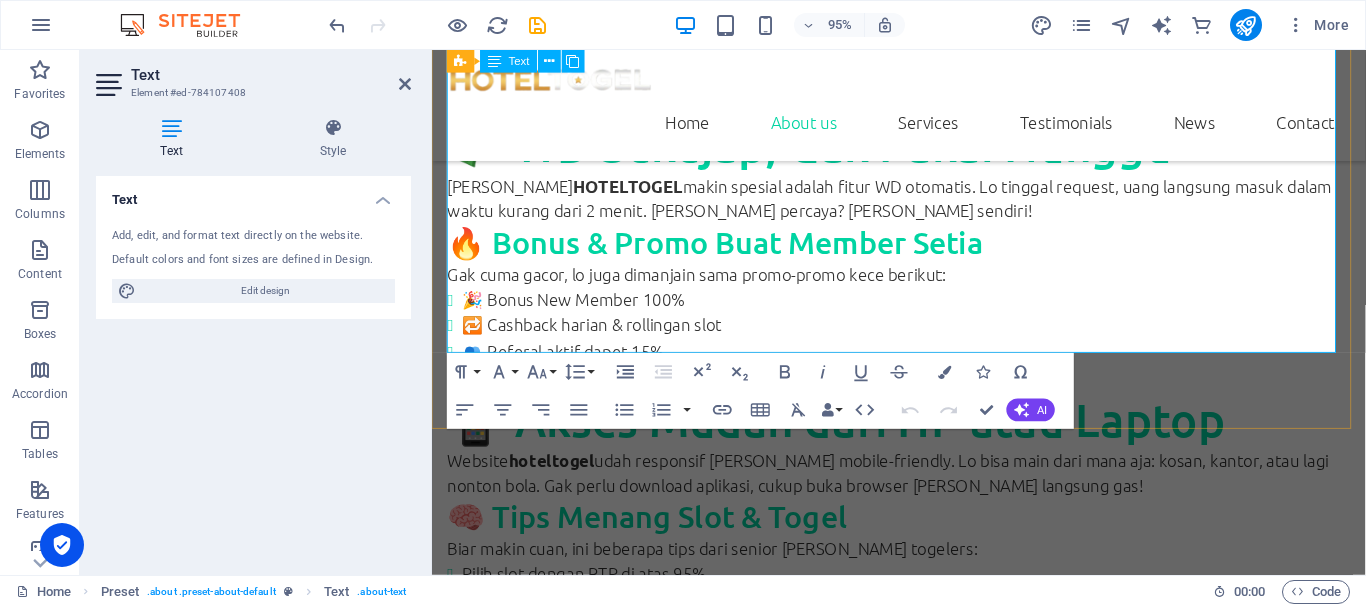 scroll, scrollTop: 2419, scrollLeft: 0, axis: vertical 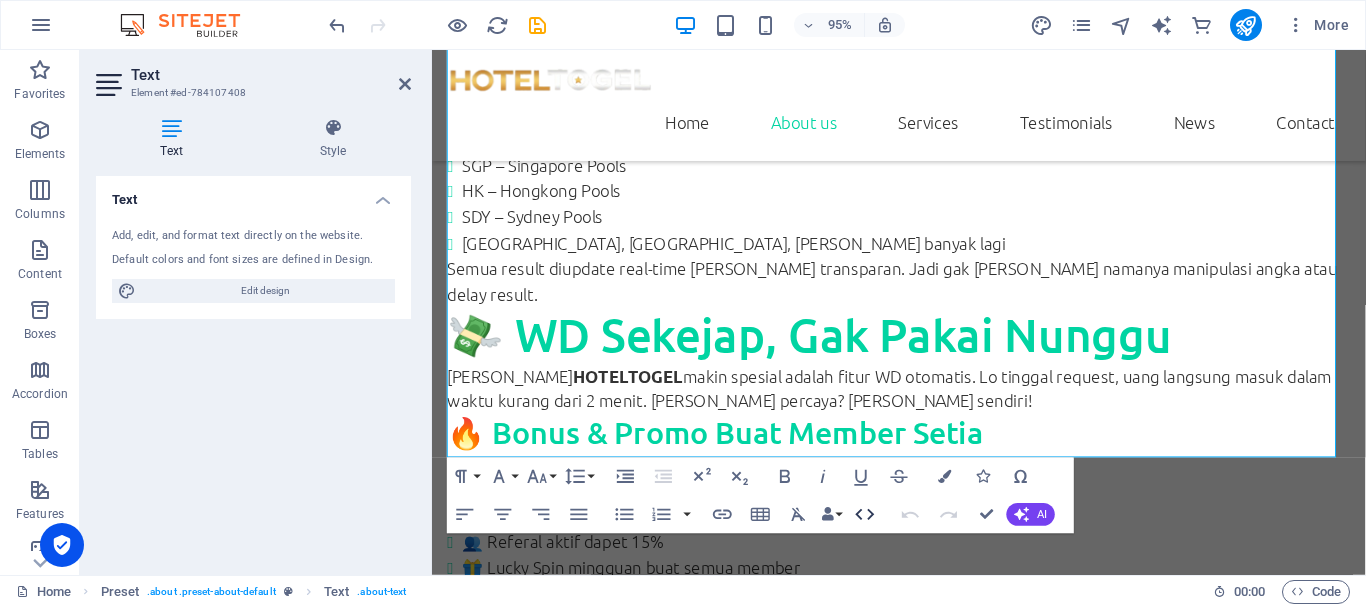 click 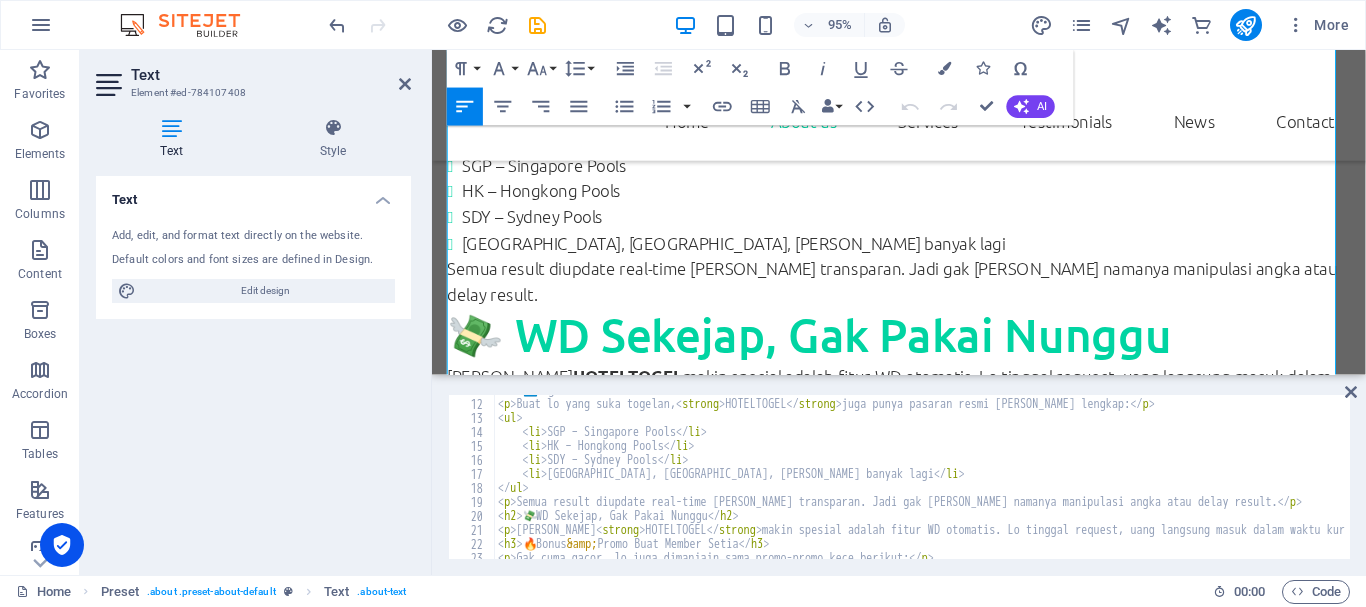 scroll, scrollTop: 0, scrollLeft: 0, axis: both 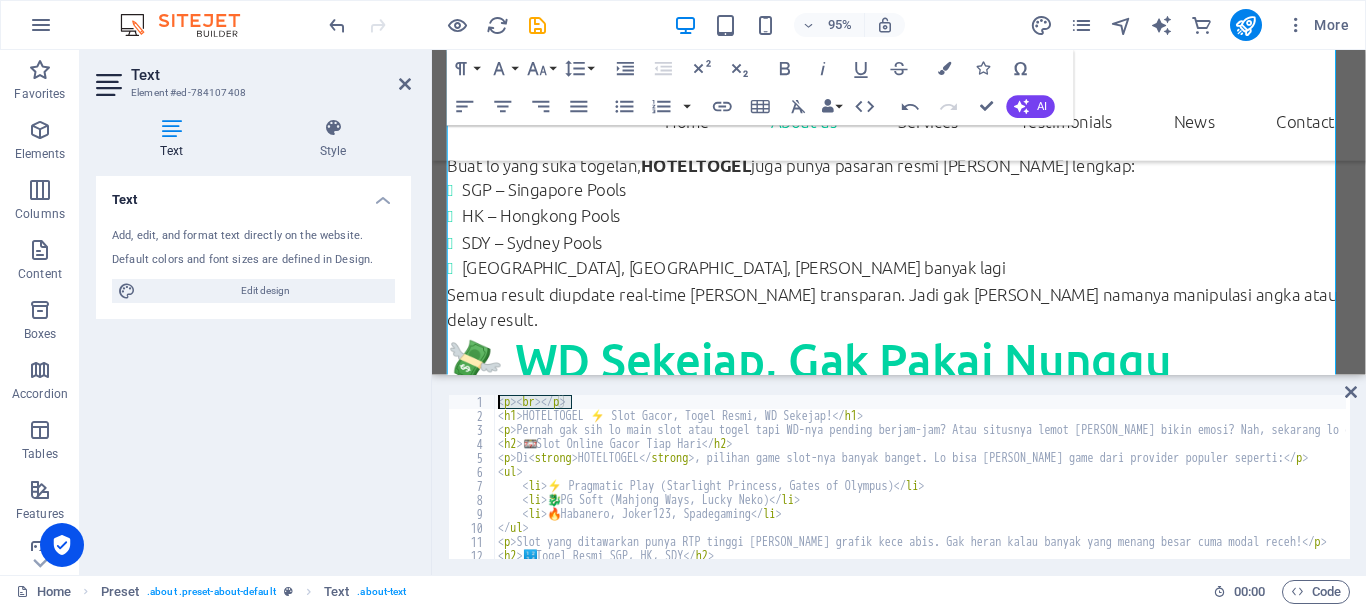 drag, startPoint x: 594, startPoint y: 400, endPoint x: 479, endPoint y: 408, distance: 115.27792 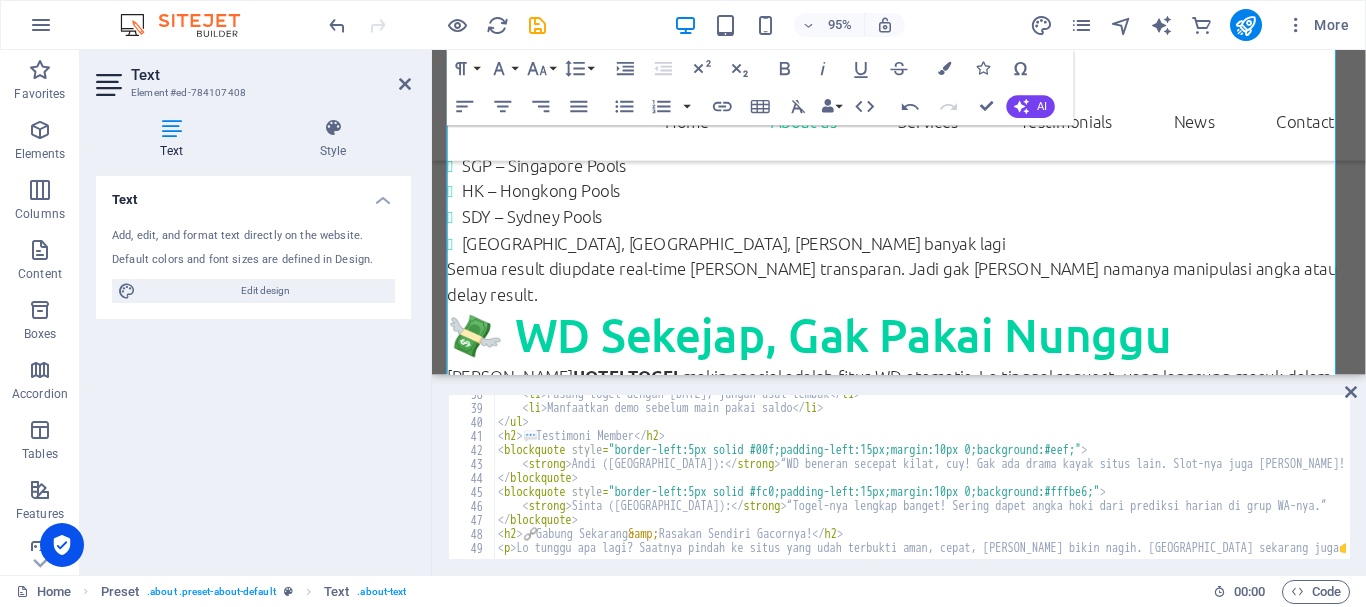 scroll, scrollTop: 526, scrollLeft: 0, axis: vertical 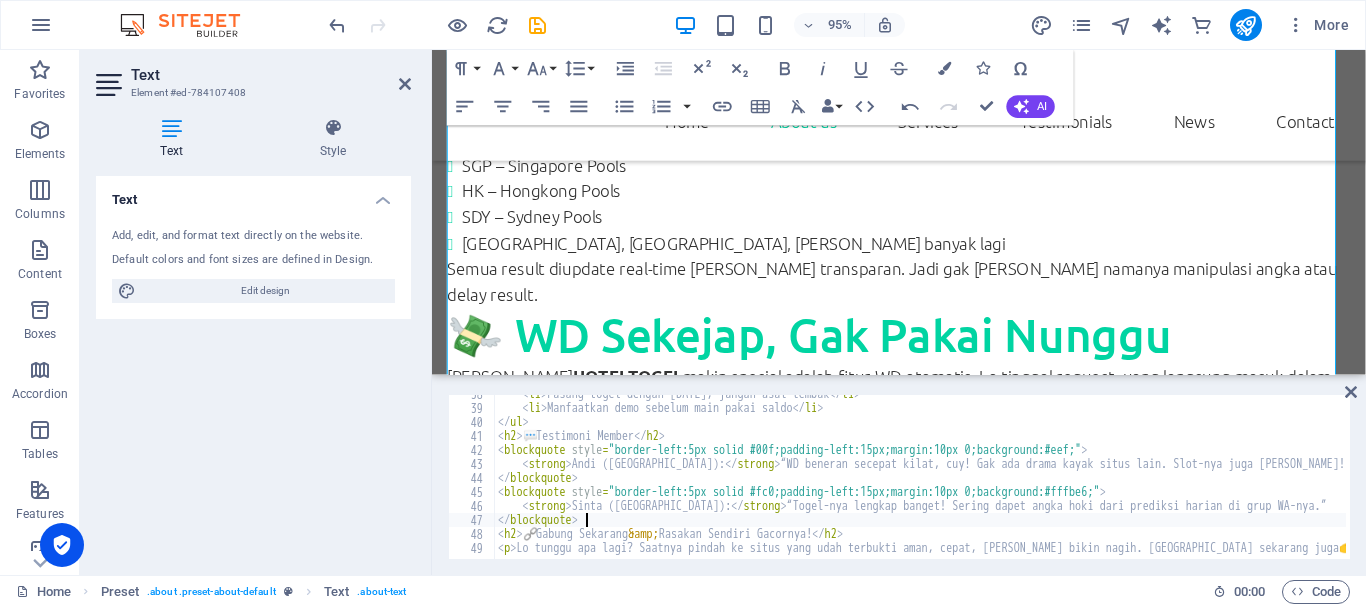 click on "< li > Pasang togel dengan [DATE], jangan asal tembak </ li >      < li > Manfaatkan demo sebelum main pakai saldo </ li > </ ul > < h2 > 💬  Testimoni Member </ h2 > < blockquote   style = "border-left:5px solid #00f;padding-left:15px;margin:10px 0;background:#eef;" >      < strong > Andi ([GEOGRAPHIC_DATA]): </ strong >  “WD beneran secepat kilat, cuy! Gak ada drama kayak situs lain. Slot-nya juga [PERSON_NAME]!” </ blockquote > < blockquote   style = "border-left:5px solid #fc0;padding-left:15px;margin:10px 0;background:#fffbe6;" >      < strong > Sinta ([GEOGRAPHIC_DATA]): </ strong >  “Togel-nya lengkap banget! Sering dapet angka hoki dari prediksi harian di grup WA-nya.” </ blockquote > < h2 > 🔗  Gabung Sekarang  &amp;  Rasakan Sendiri Gacornya! </ h2 > < p > Lo tunggu apa lagi? Saatnya pindah ke situs yang udah terbukti aman, cepat, [PERSON_NAME] bikin nagih. Kunjungi sekarang juga  👉   < a   href = "[URL][DOMAIN_NAME]"   target = "_blank" > < strong > hoteltogel </ strong > </ a > </ p >" at bounding box center [1717, 481] 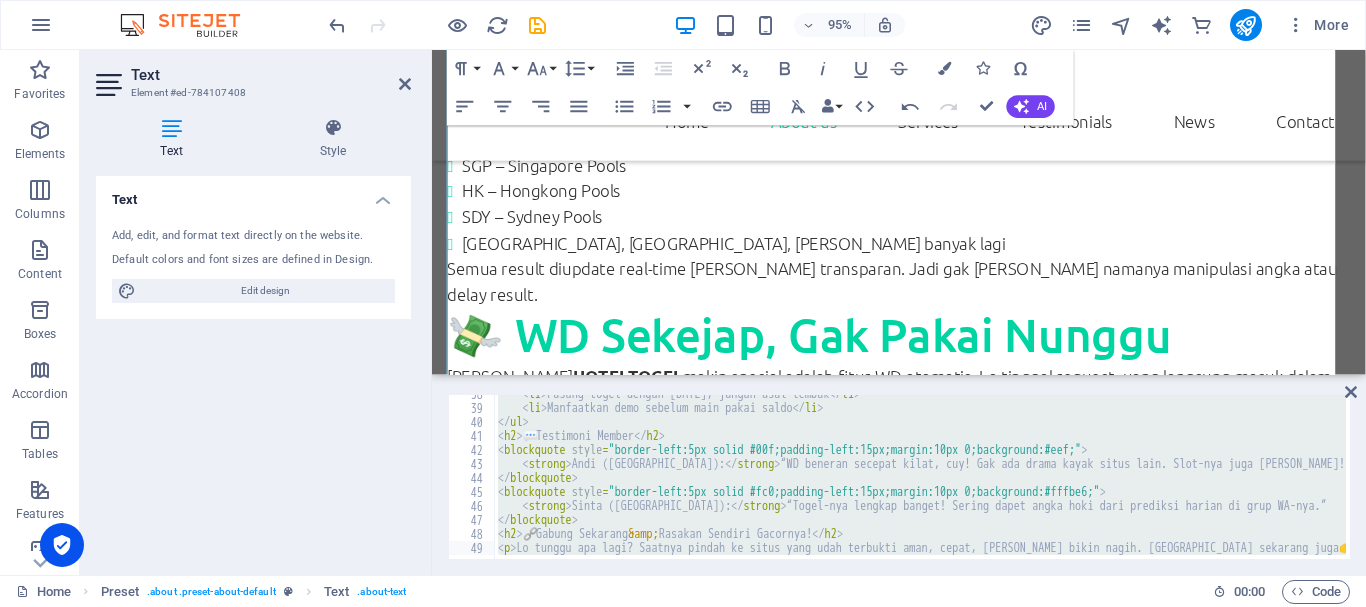 type on "<p>Lo tunggu apa lagi? Saatnya pindah ke situs yang udah terbukti aman, cepat, [PERSON_NAME] bikin nagih. Kunjungi sekarang juga 👉 <a href="[URL][DOMAIN_NAME]" target="_blank"><strong>hoteltogel</strong></a> [PERSON_NAME] petualangan cuan lo sekarang juga!</p>" 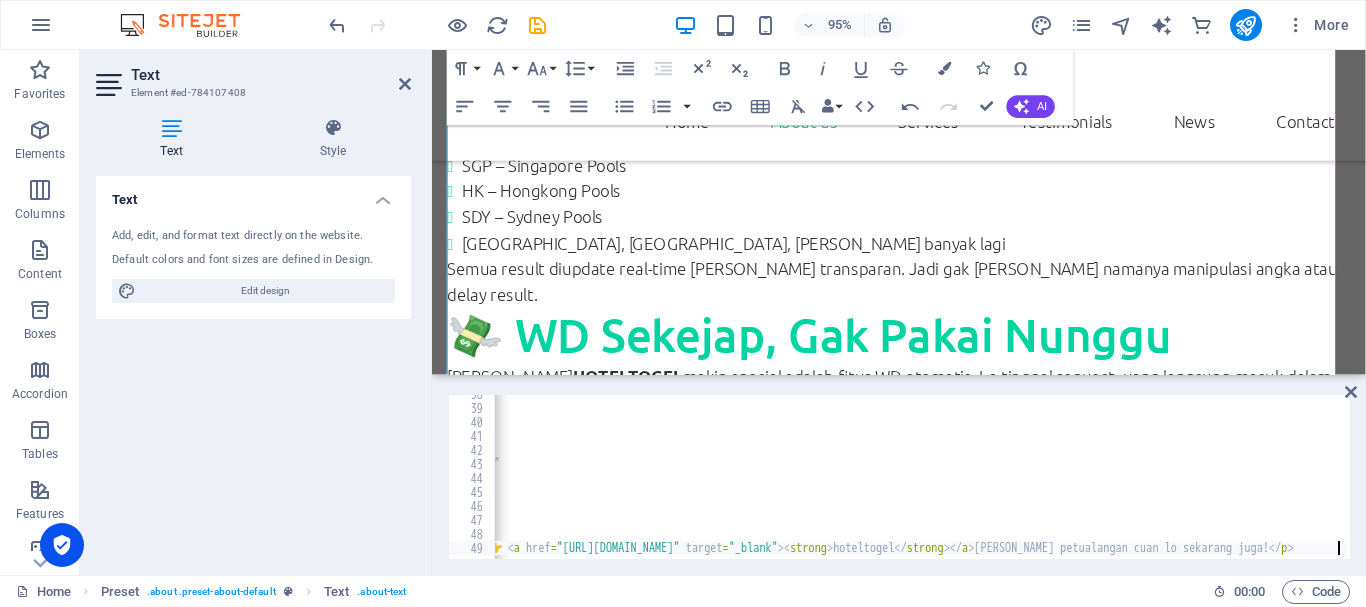 scroll, scrollTop: 0, scrollLeft: 851, axis: horizontal 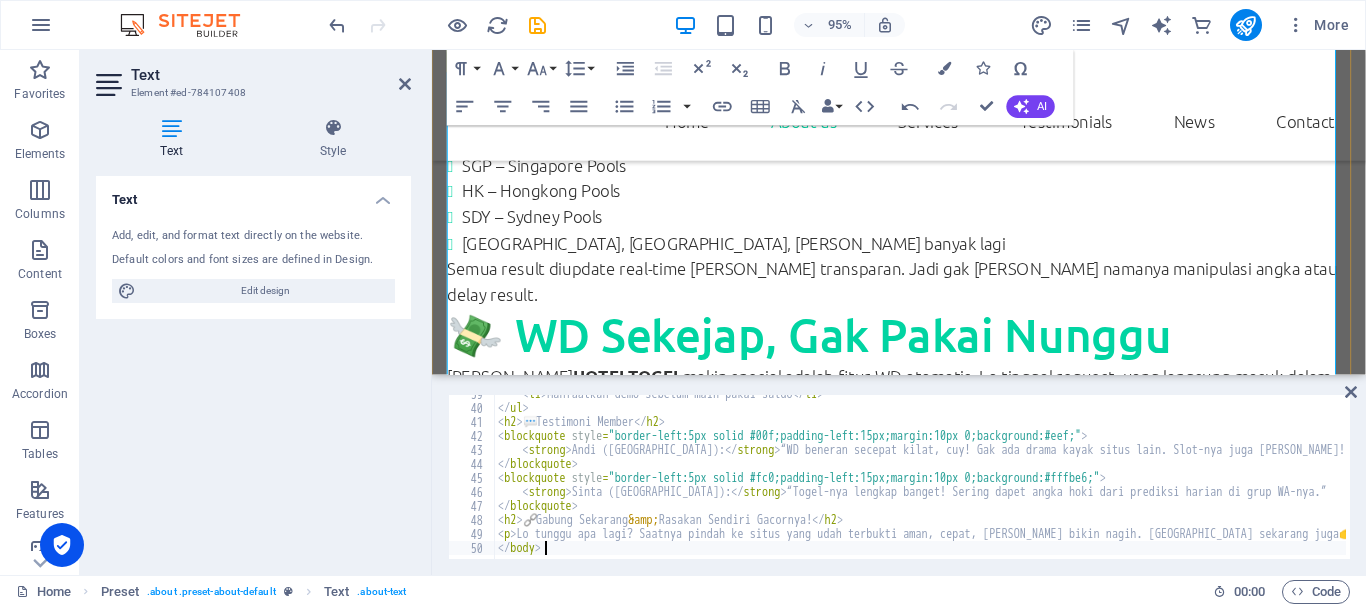 type on "</body>" 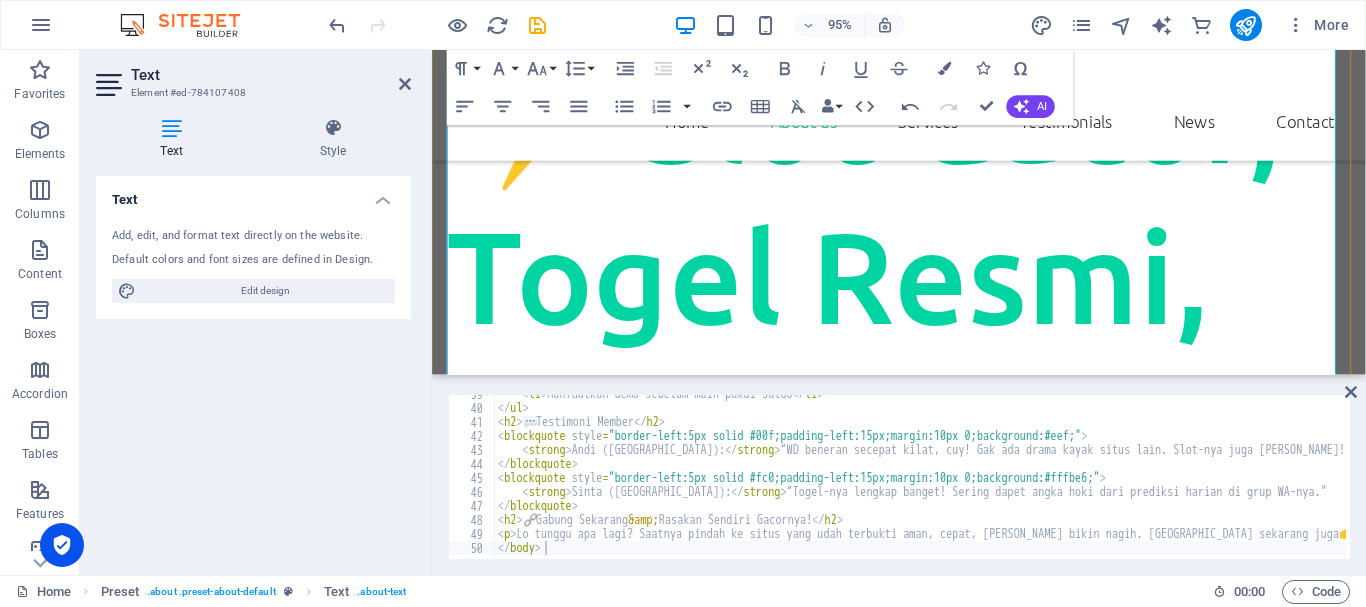 scroll, scrollTop: 1619, scrollLeft: 0, axis: vertical 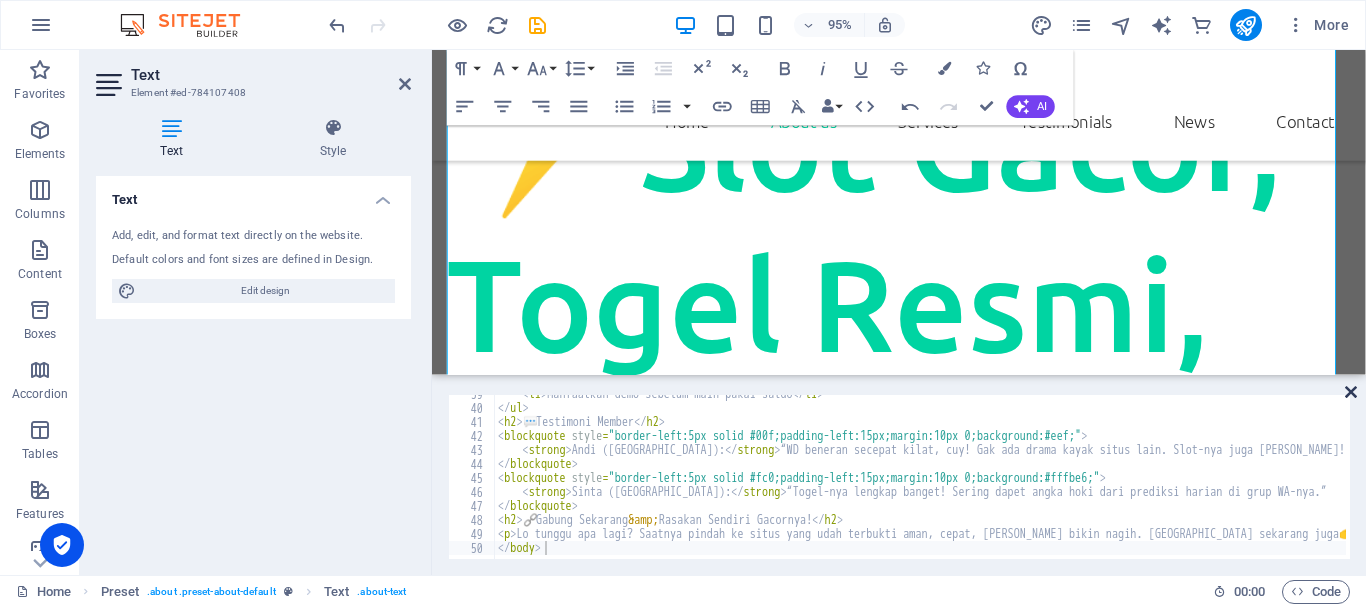 drag, startPoint x: 1349, startPoint y: 393, endPoint x: 832, endPoint y: 335, distance: 520.2432 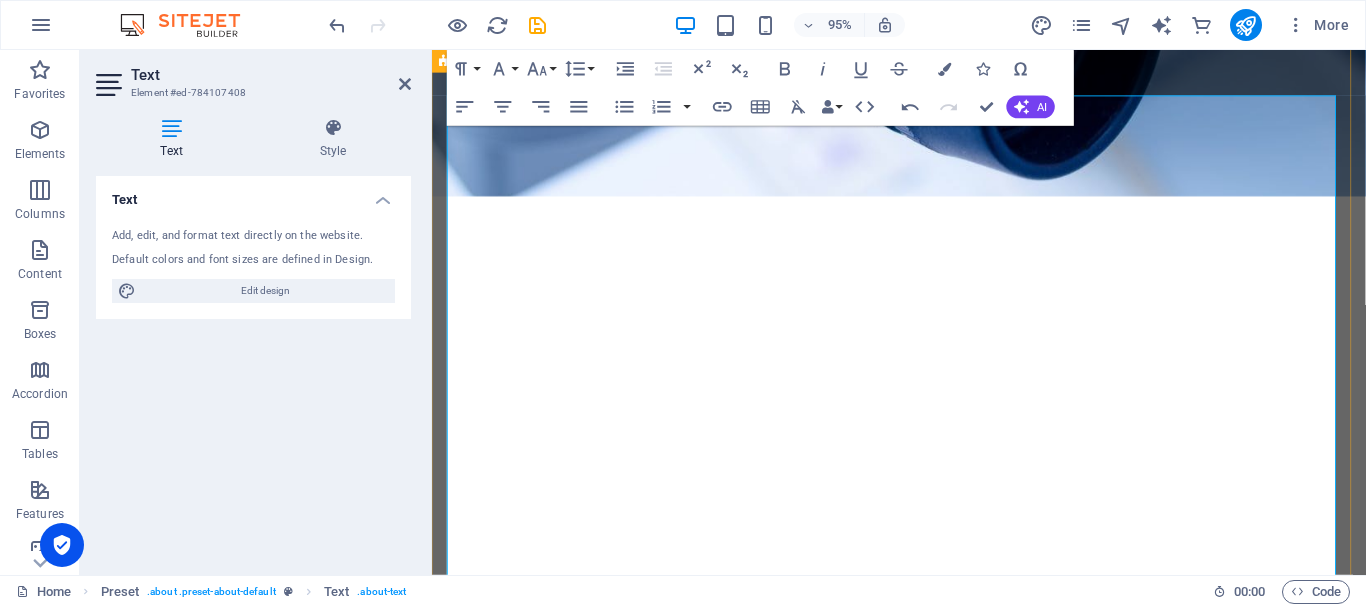 scroll, scrollTop: 319, scrollLeft: 0, axis: vertical 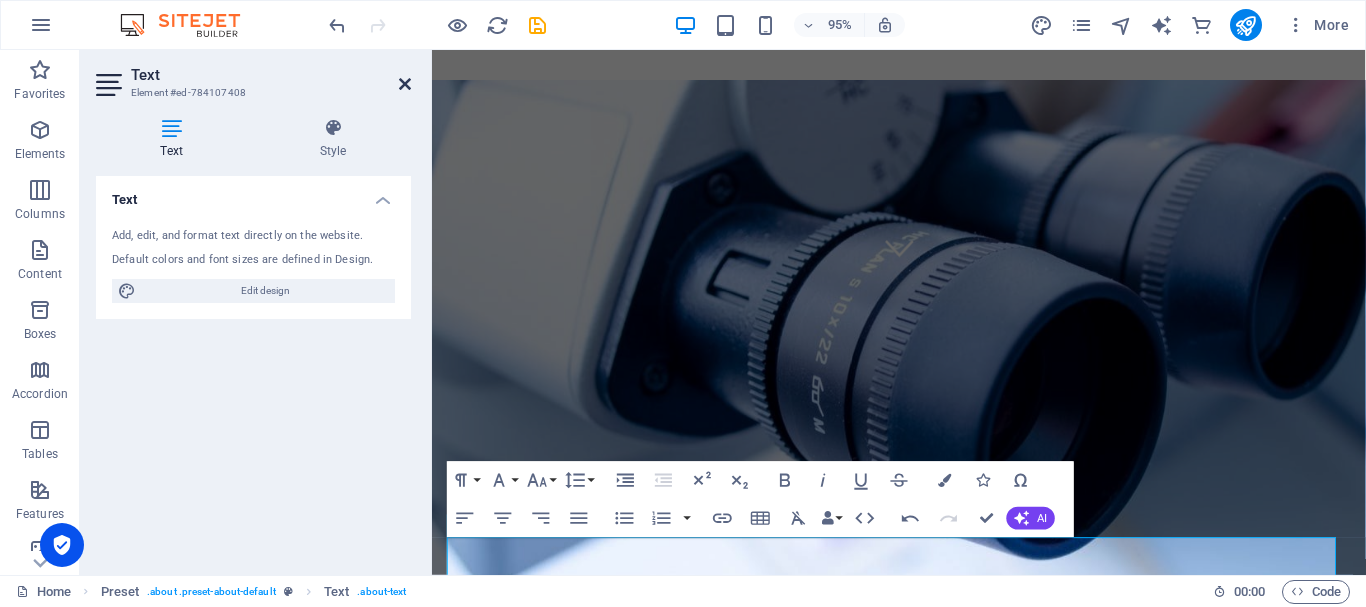 click at bounding box center (405, 84) 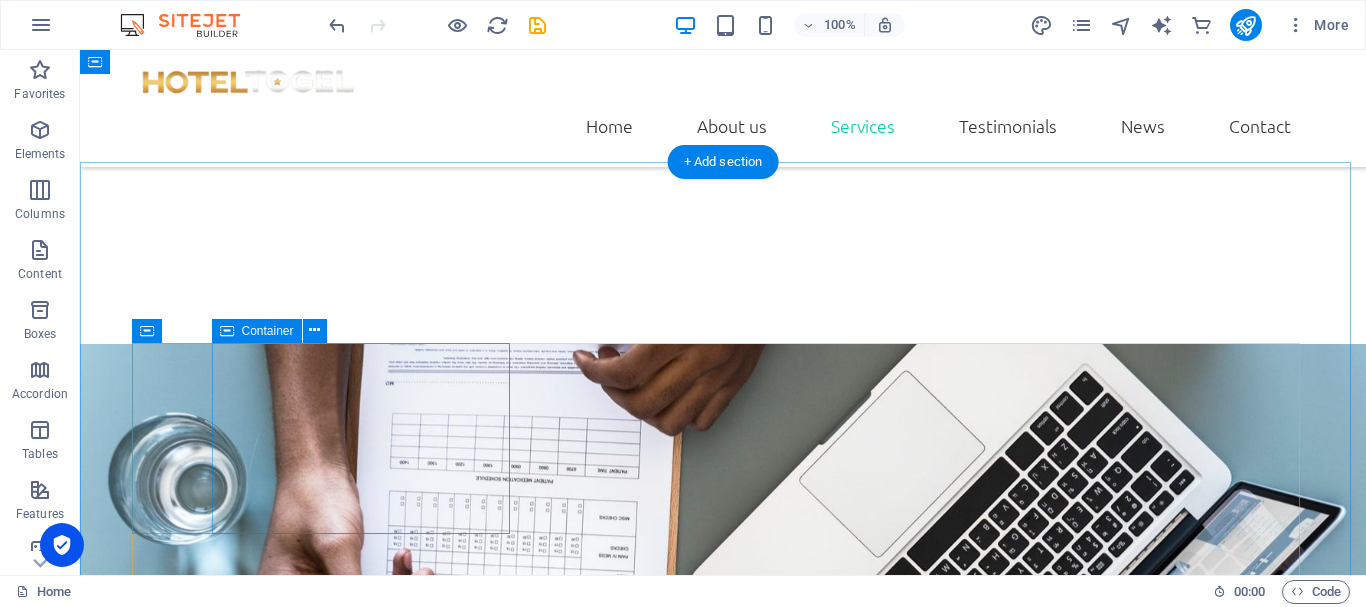 scroll, scrollTop: 3419, scrollLeft: 0, axis: vertical 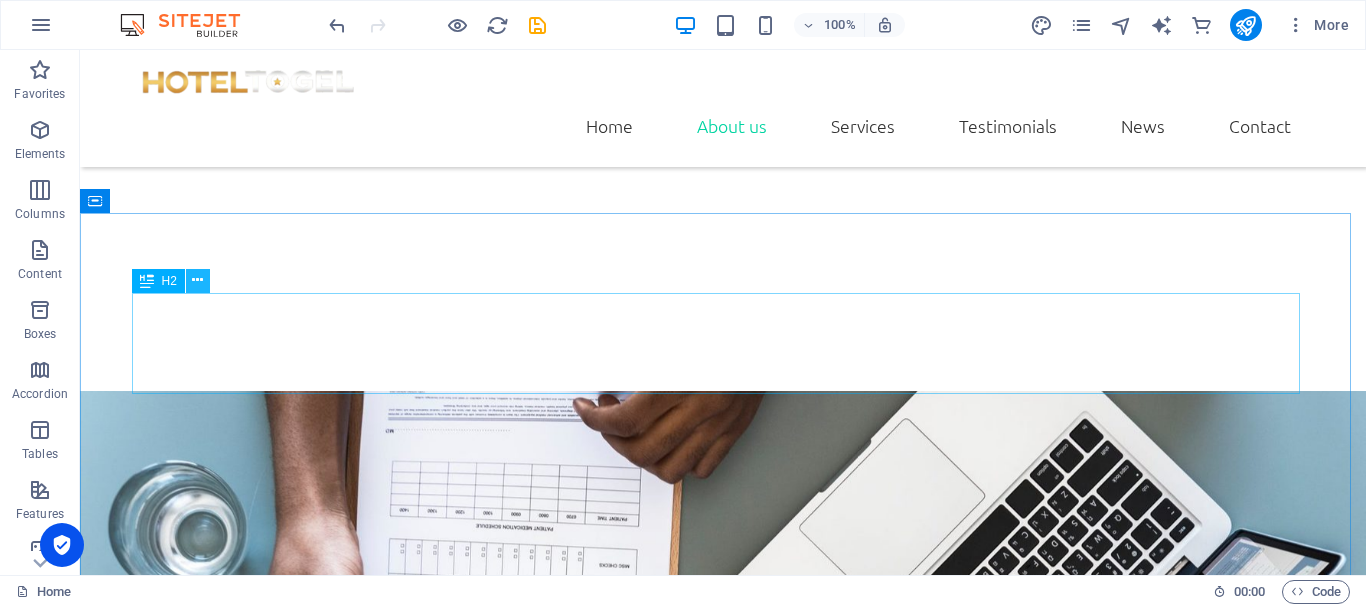 click at bounding box center (198, 281) 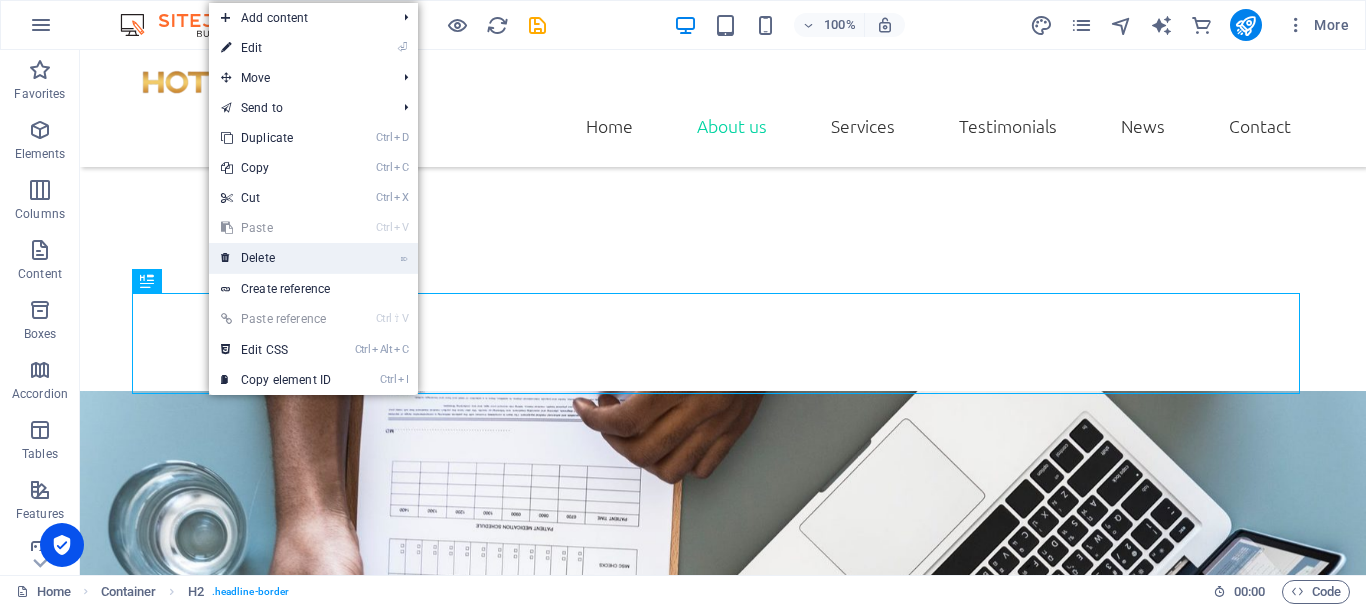 click on "⌦  Delete" at bounding box center [276, 258] 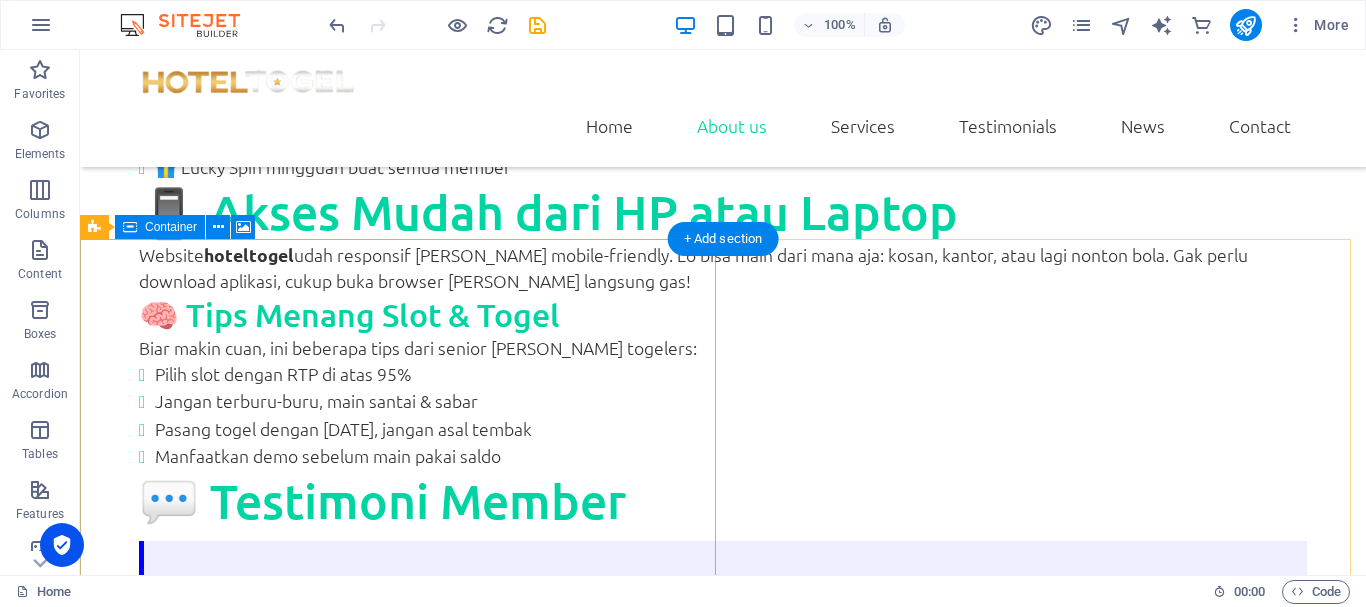 scroll, scrollTop: 2719, scrollLeft: 0, axis: vertical 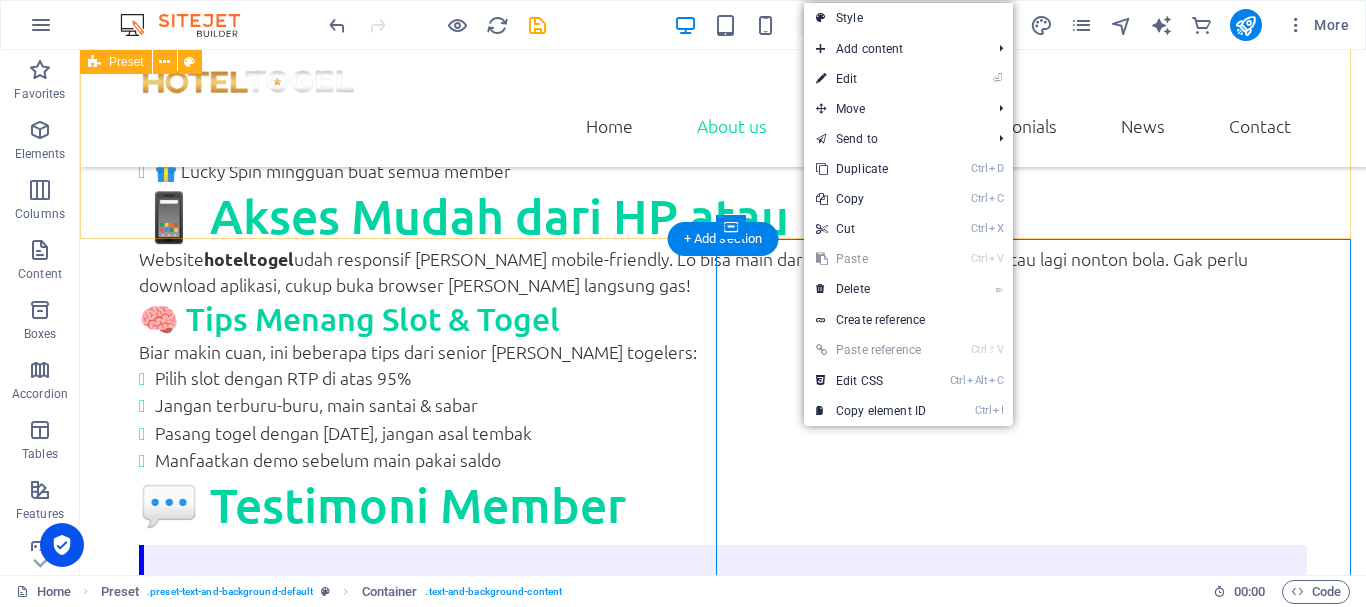 click on "[GEOGRAPHIC_DATA]
HOTELTOGEL ⚡ Slot Gacor, Togel Resmi, WD Sekejap!
Pernah gak sih lo main slot atau togel tapi WD-nya pending berjam-jam? Atau situsnya lemot [PERSON_NAME] bikin emosi? Nah, sekarang lo gak perlu khawatir lagi.  HOTELTOGEL  hadir sebagai jawaban dari keresahan lo semua. Gak cuma gacor, tapi juga resmi, [PERSON_NAME] super cepat dalam urusan withdraw!
🎰 Slot Online Gacor Tiap Hari
Di  HOTELTOGEL , pilihan game slot-nya banyak banget. Lo bisa [PERSON_NAME] game dari provider populer seperti:
⚡ Pragmatic Play (Starlight Princess, Gates of Olympus)
🐉 PG Soft (Mahjong Ways, Lucky Neko)
🔥 Habanero, Joker123, Spadegaming
Slot yang ditawarkan punya RTP tinggi [PERSON_NAME] grafik kece abis. Gak heran kalau banyak yang menang besar cuma modal receh!
🔢 Togel Resmi SGP, HK, SDY
Buat lo yang suka togelan,  HOTELTOGEL  juga punya pasaran resmi [PERSON_NAME] lengkap:
SGP – Singapore Pools
HK – [GEOGRAPHIC_DATA] Pools
SDY – [GEOGRAPHIC_DATA]
[GEOGRAPHIC_DATA], [GEOGRAPHIC_DATA], [PERSON_NAME] banyak lagi
Yang bikin  HOTELTOGEL" at bounding box center [723, -261] 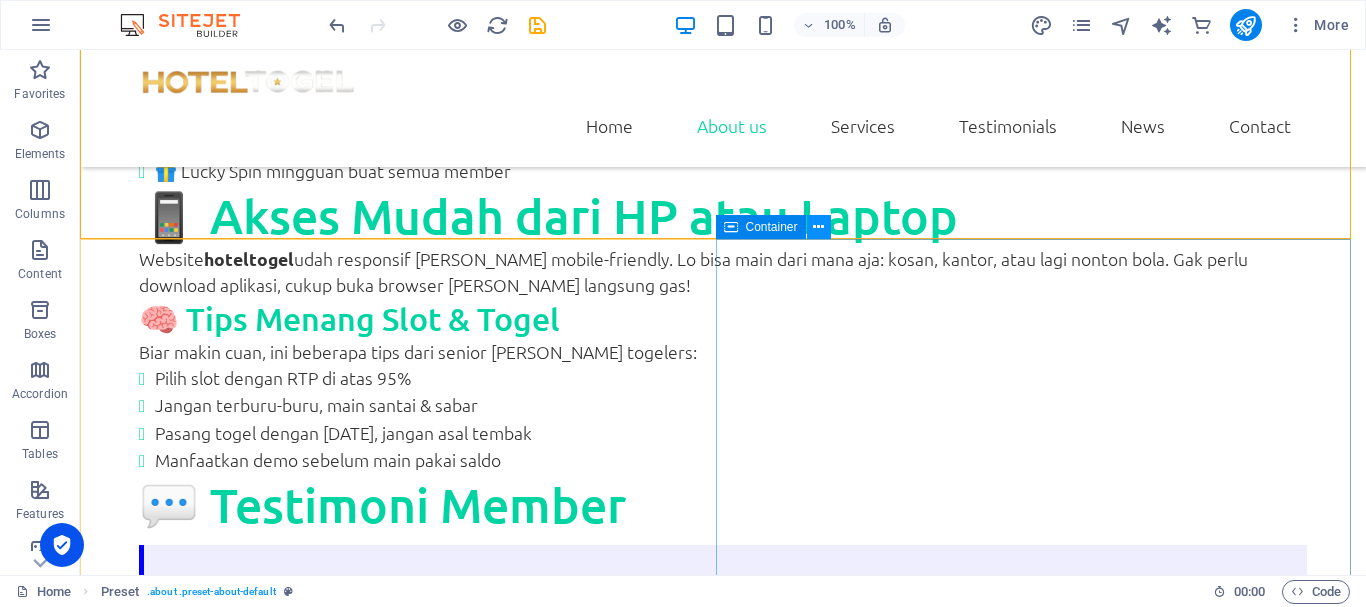 click at bounding box center [819, 227] 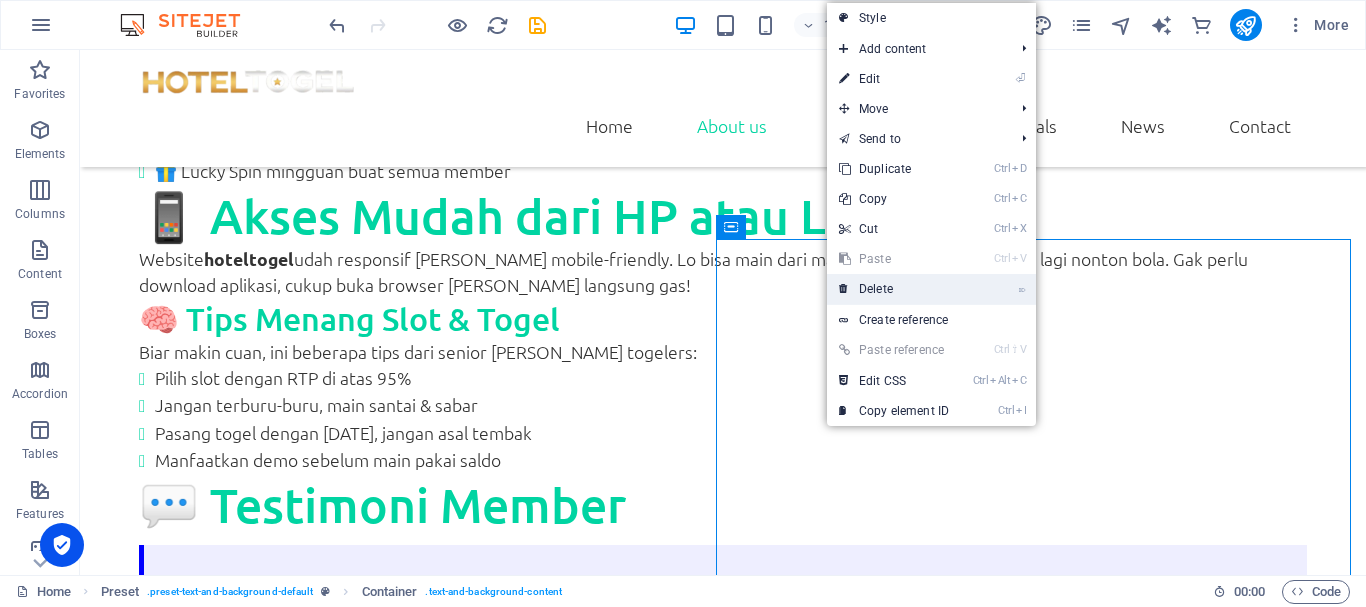 click on "⌦  Delete" at bounding box center [894, 289] 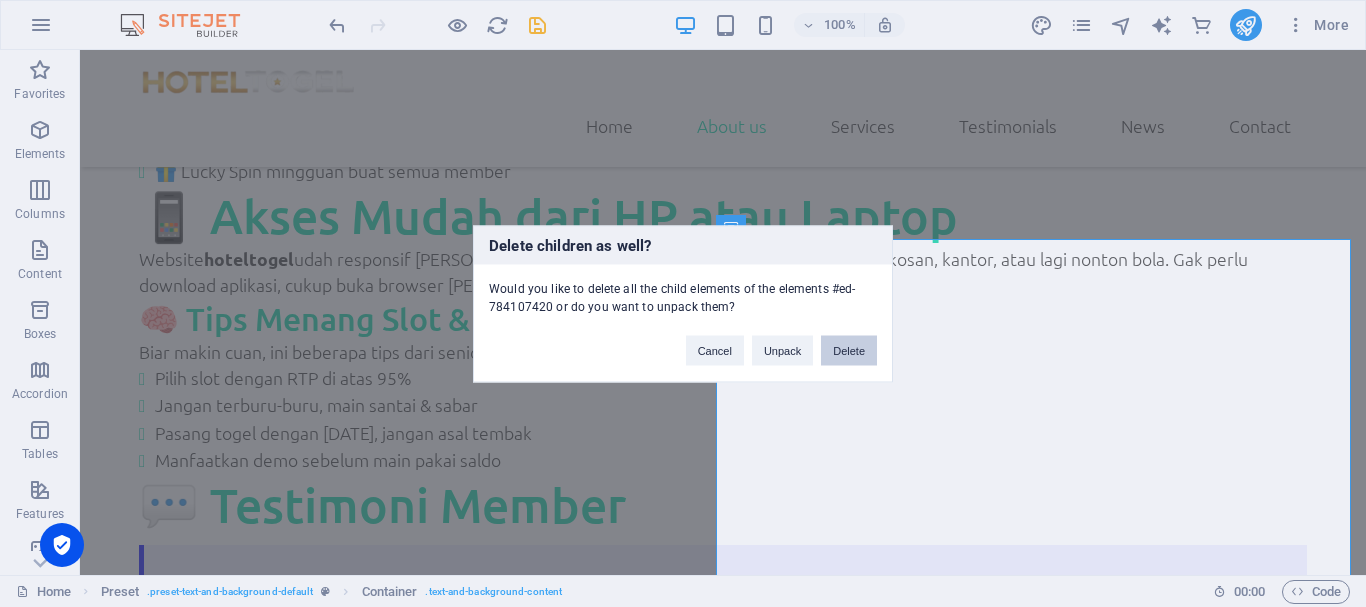 click on "Delete" at bounding box center (849, 350) 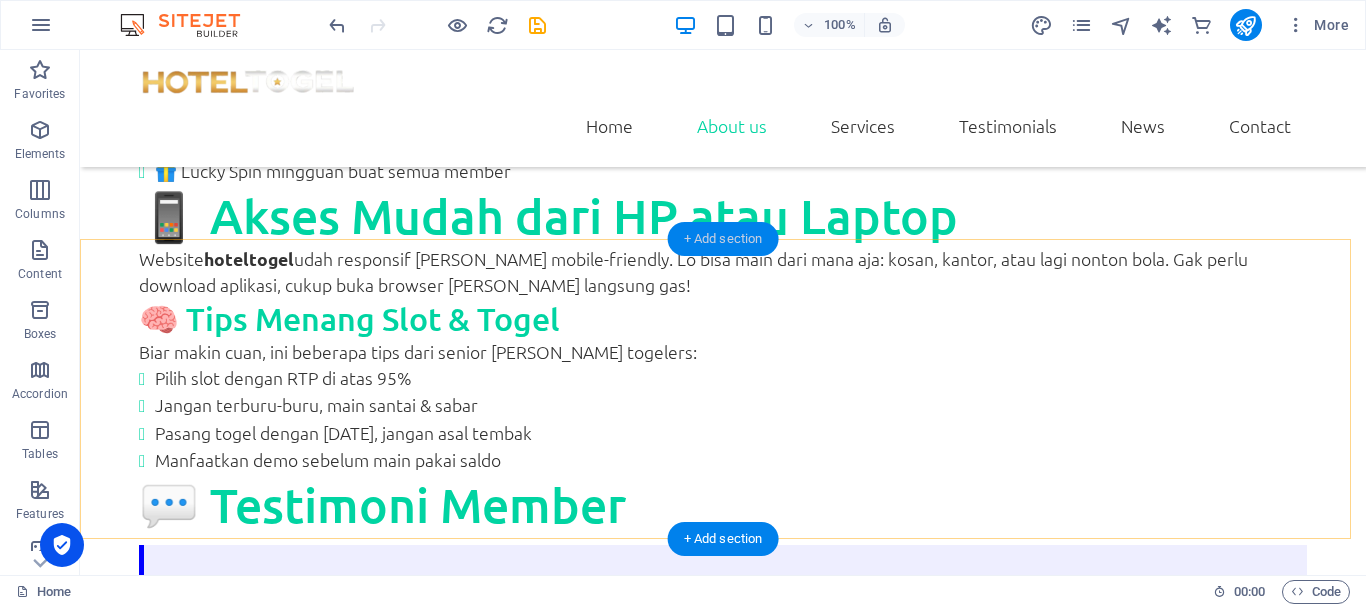 click on "+ Add section" at bounding box center (723, 239) 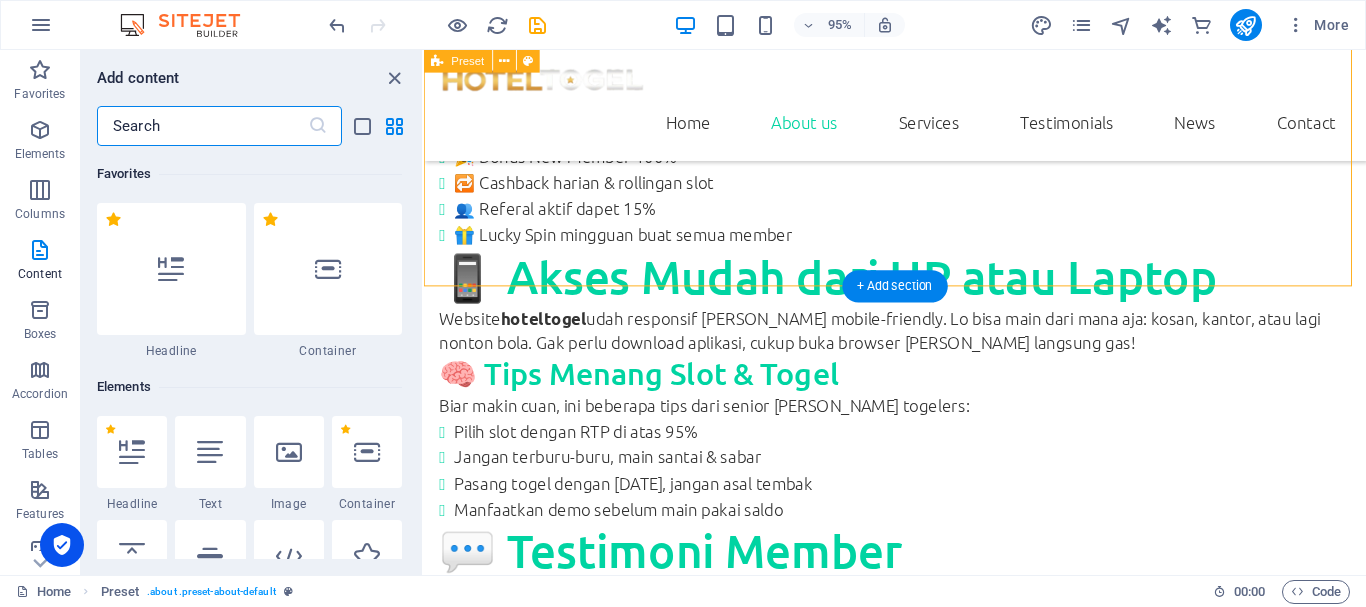 scroll, scrollTop: 2807, scrollLeft: 0, axis: vertical 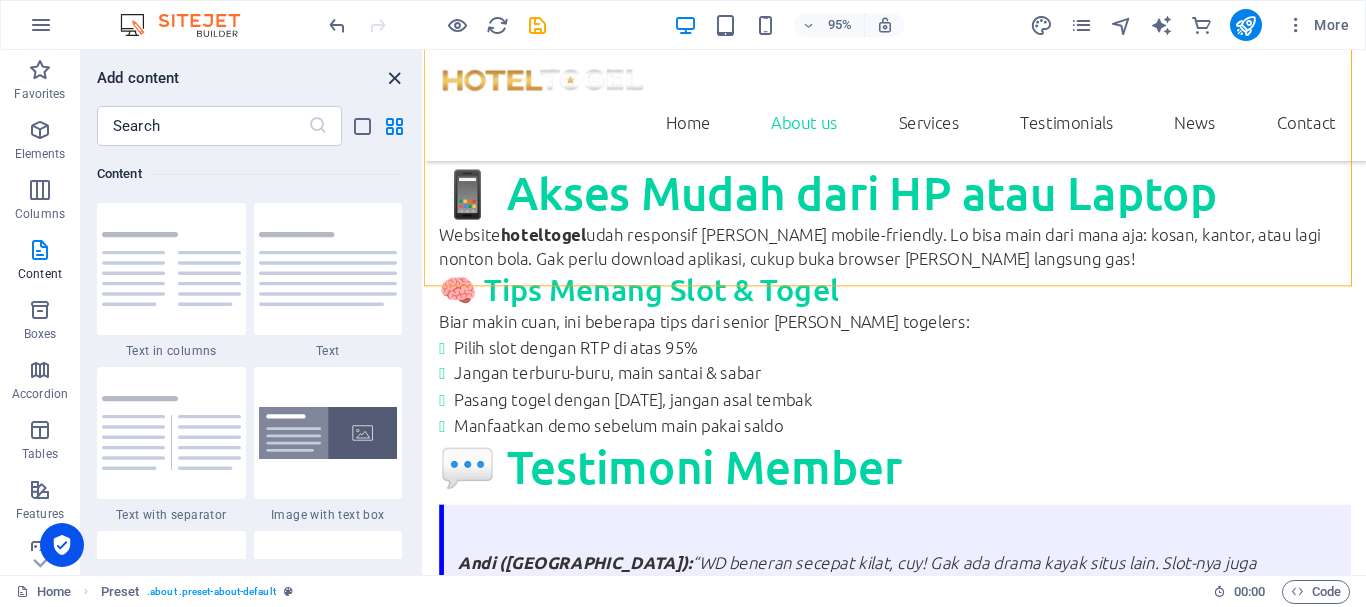 drag, startPoint x: 397, startPoint y: 80, endPoint x: 391, endPoint y: 164, distance: 84.21401 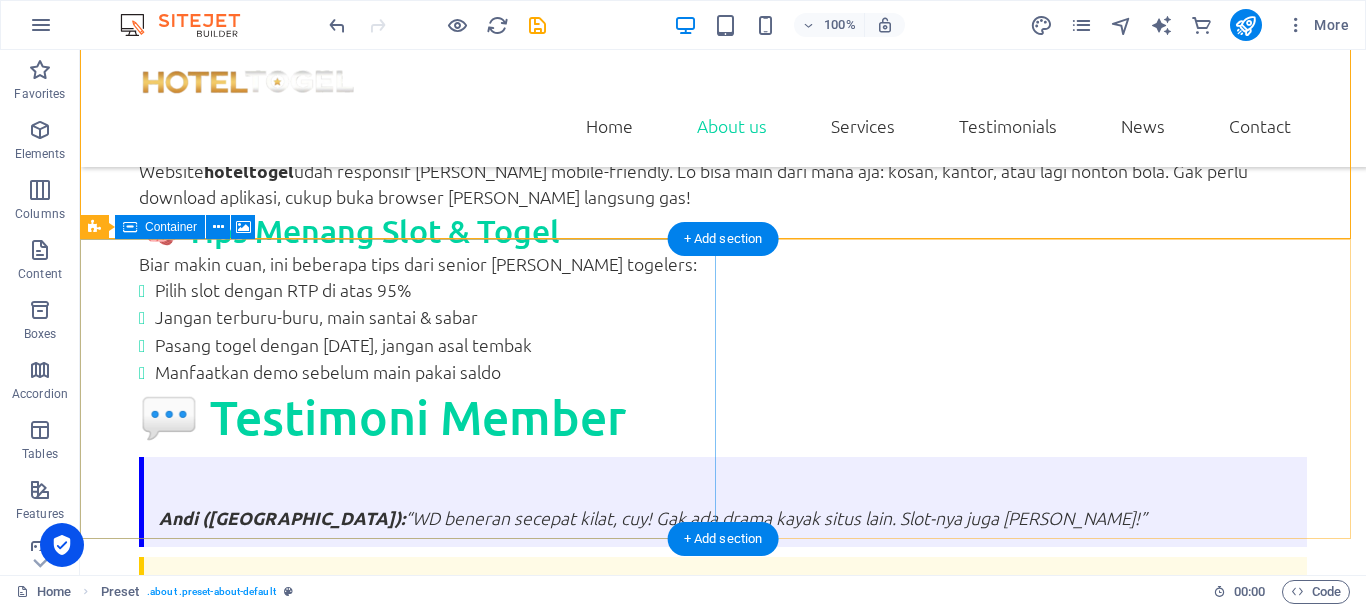 scroll, scrollTop: 2719, scrollLeft: 0, axis: vertical 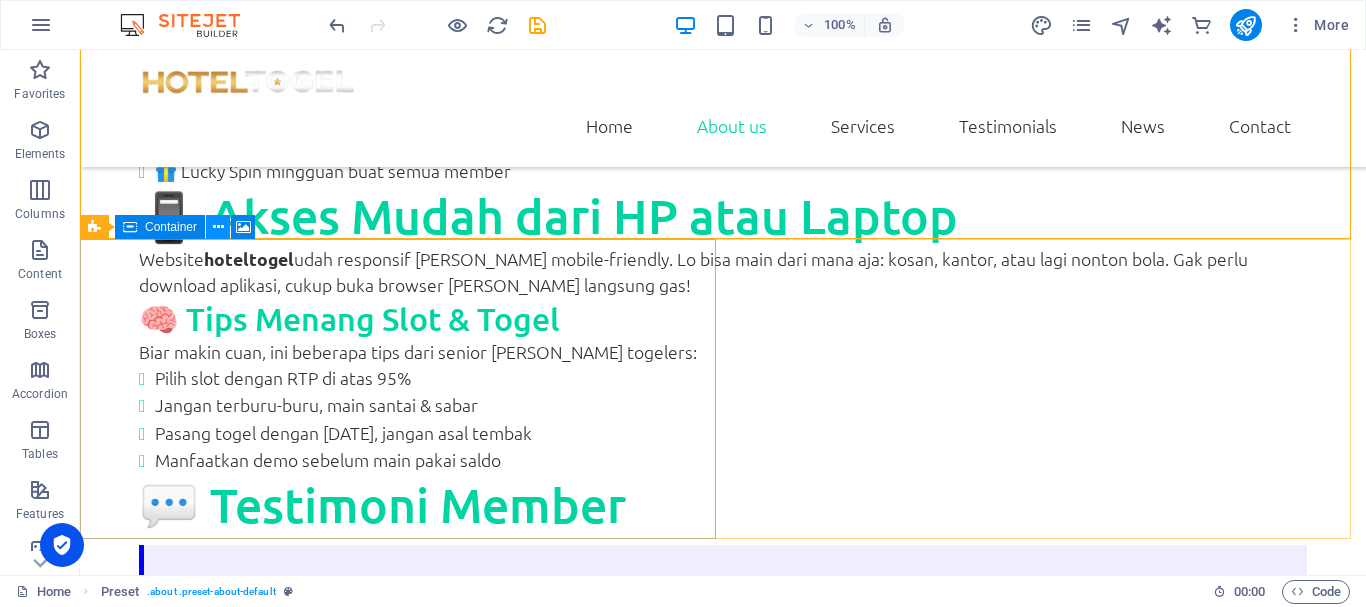 drag, startPoint x: 231, startPoint y: 230, endPoint x: 213, endPoint y: 231, distance: 18.027756 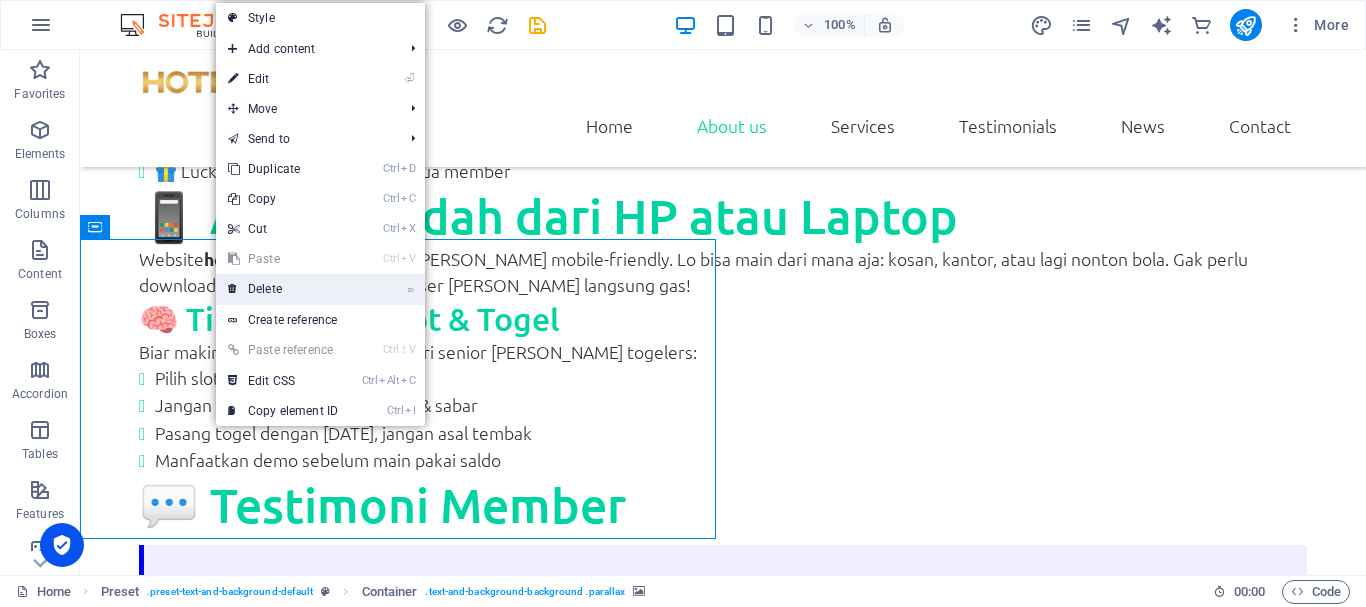 click on "⌦  Delete" at bounding box center [283, 289] 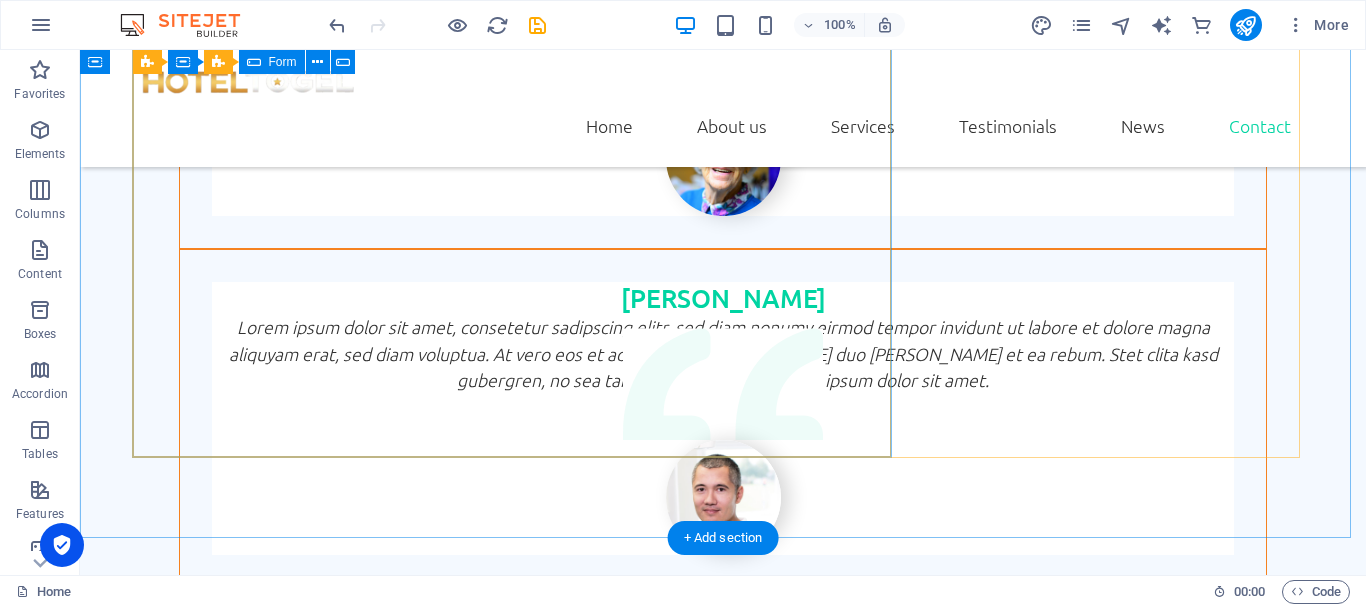 scroll, scrollTop: 6396, scrollLeft: 0, axis: vertical 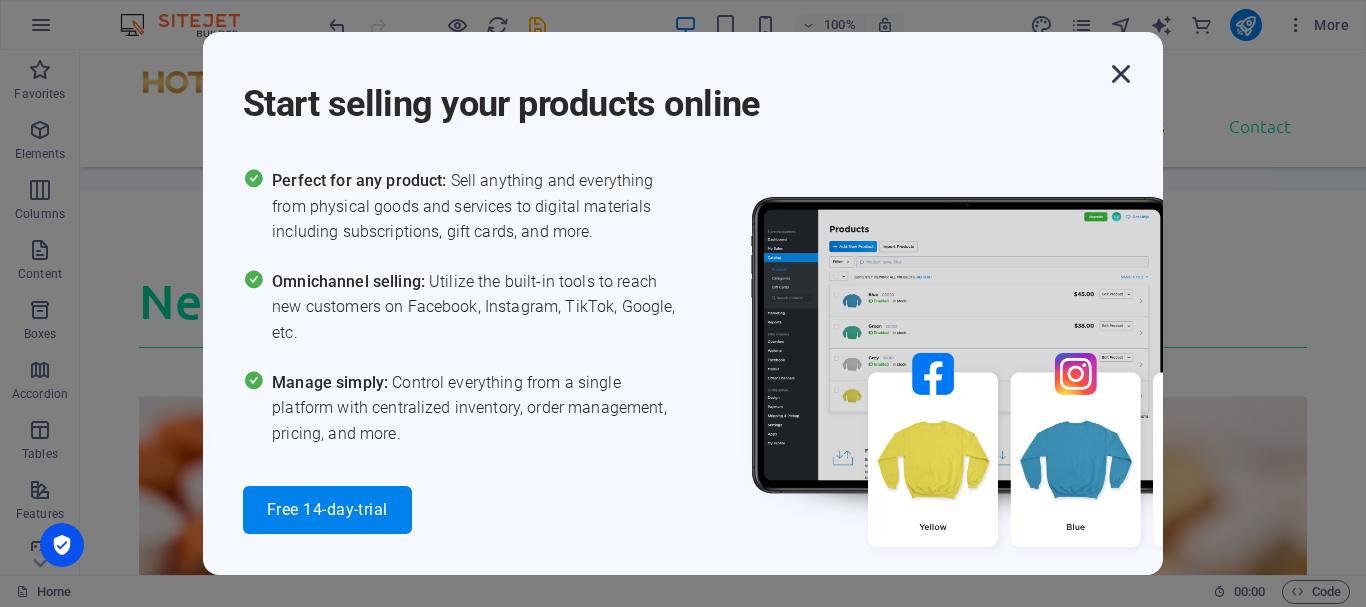 click at bounding box center [1121, 74] 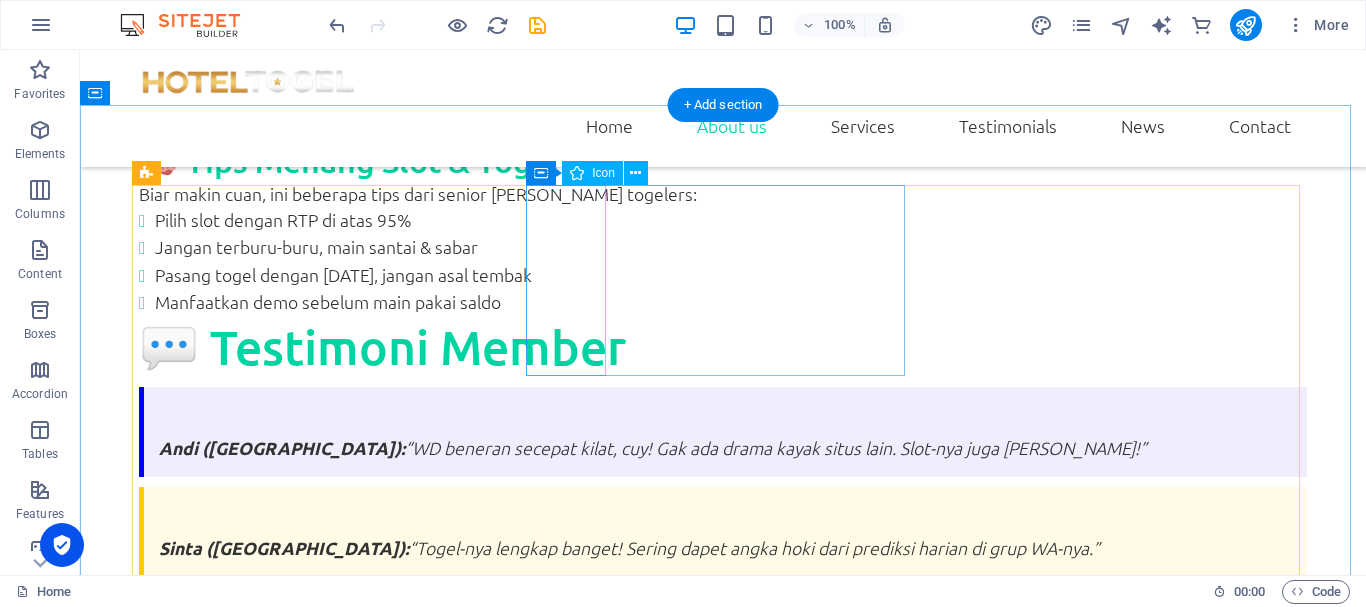scroll, scrollTop: 2796, scrollLeft: 0, axis: vertical 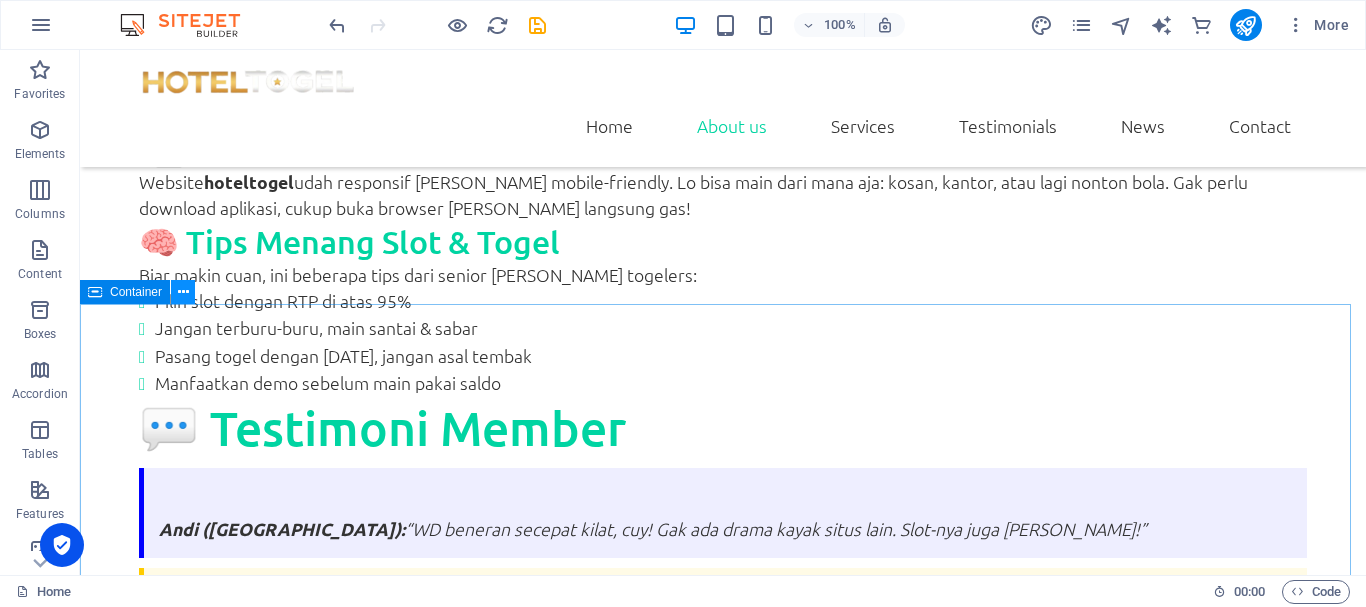 click at bounding box center [183, 292] 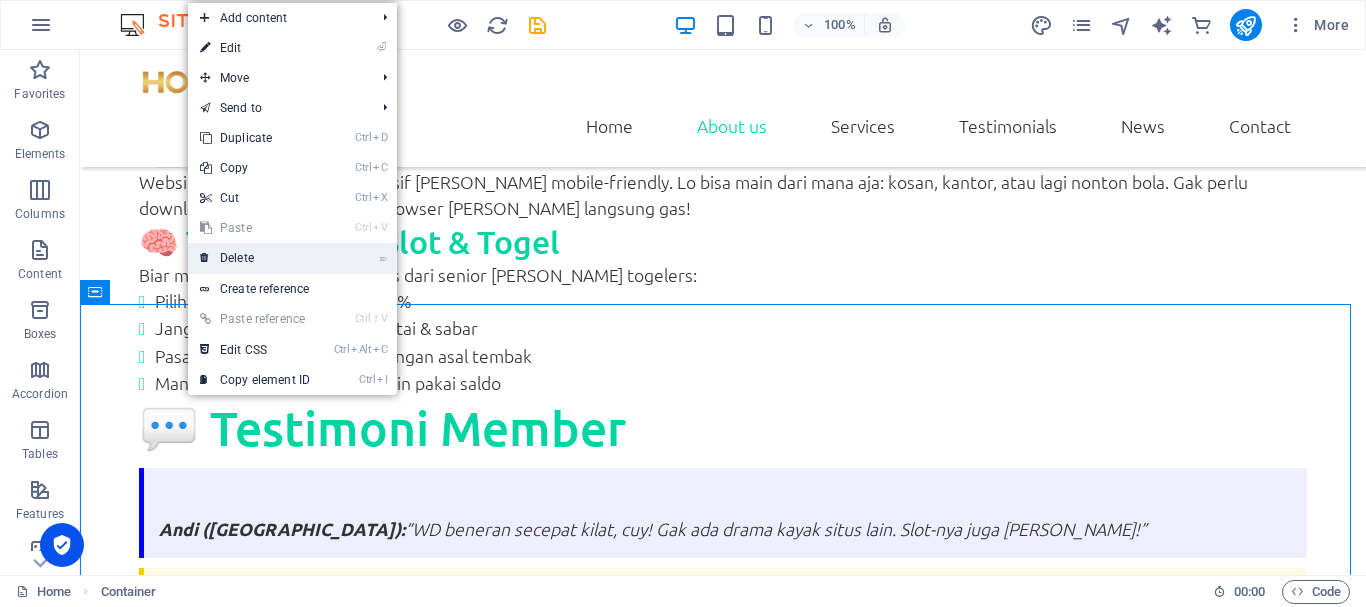 click on "⌦  Delete" at bounding box center [255, 258] 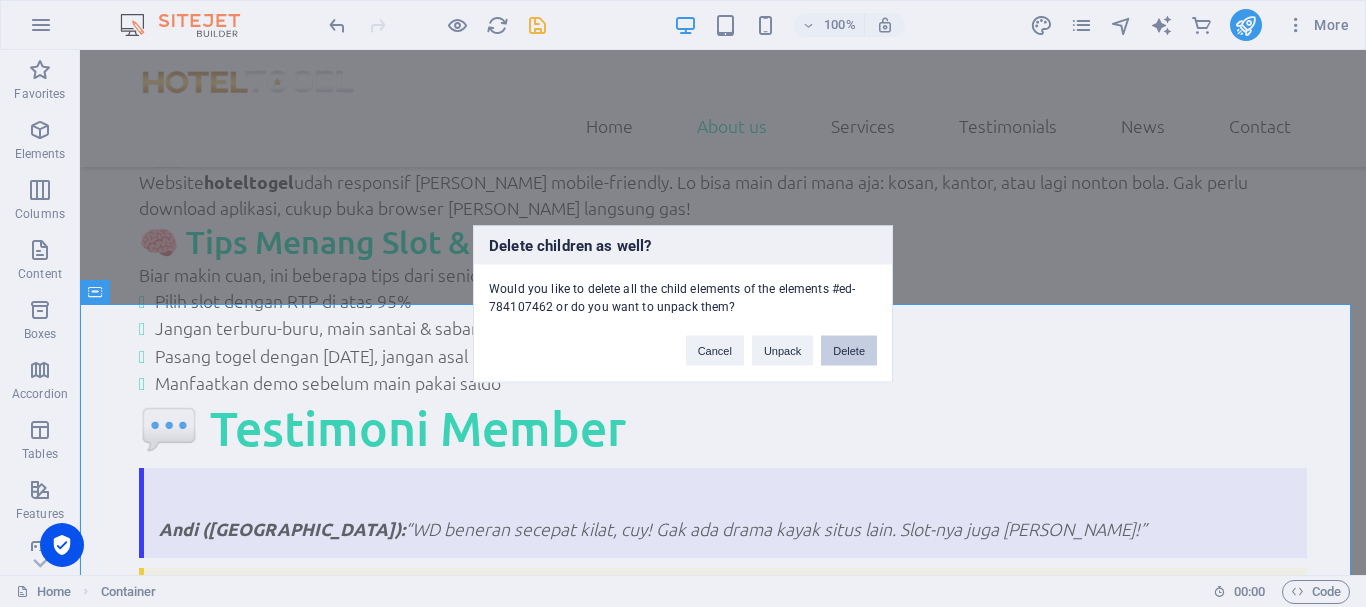 click on "Delete" at bounding box center (849, 350) 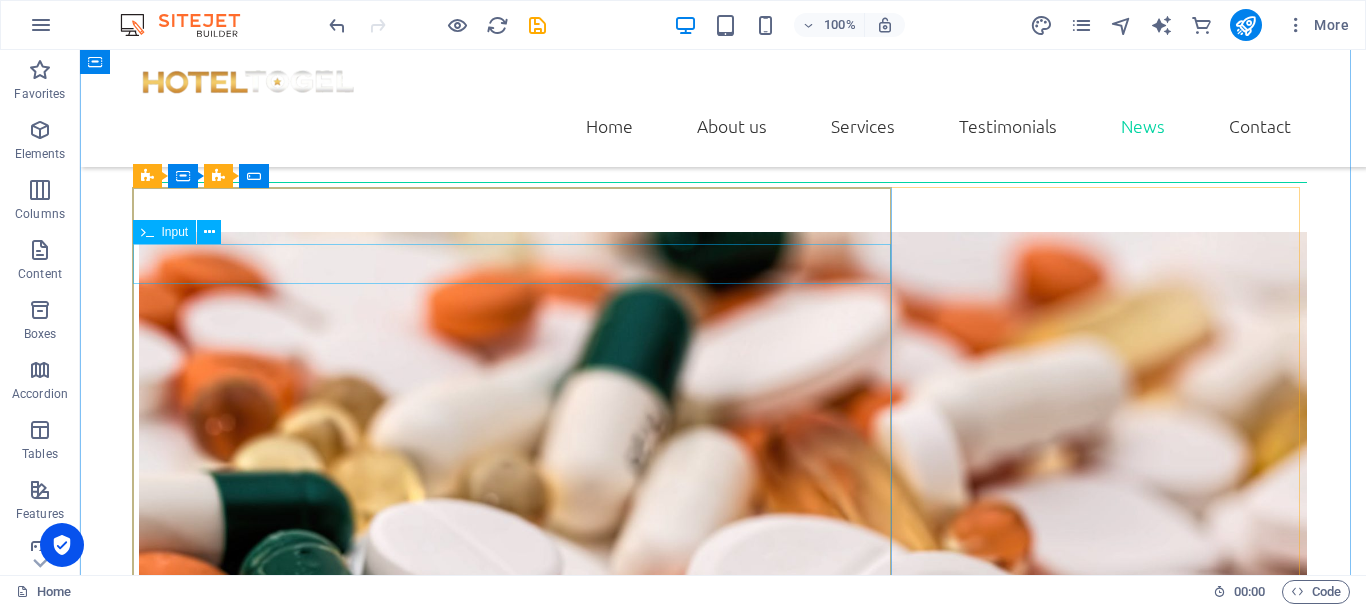scroll, scrollTop: 5037, scrollLeft: 0, axis: vertical 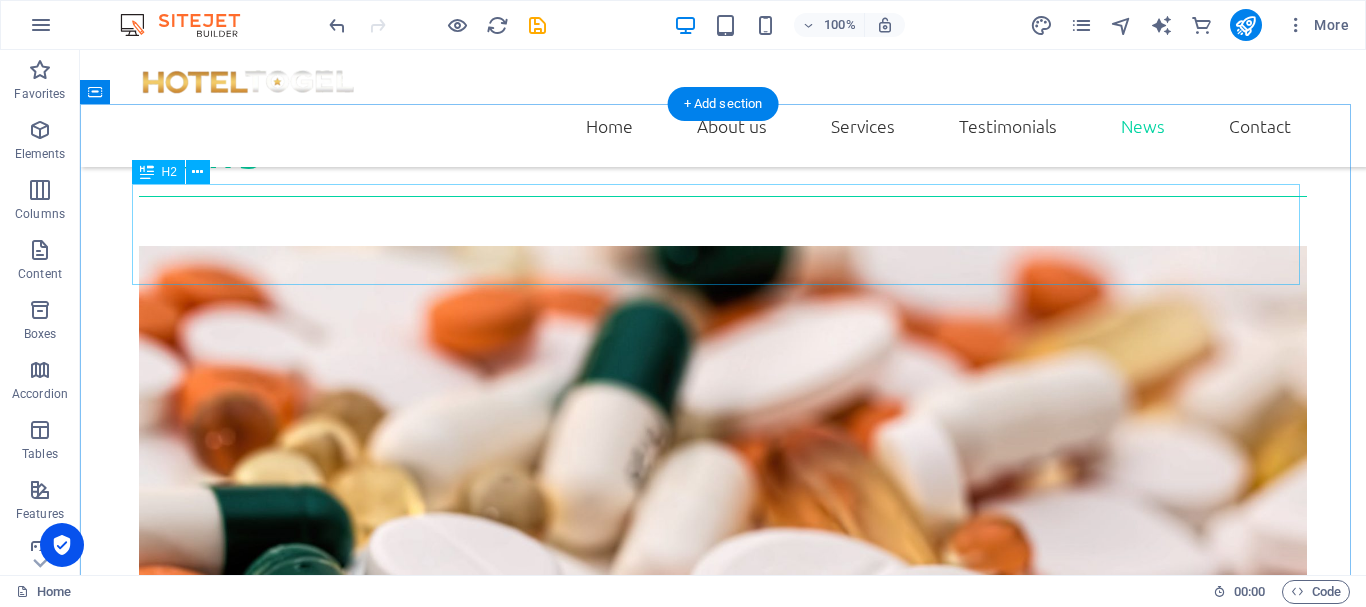 click on "Write us" at bounding box center [723, 3215] 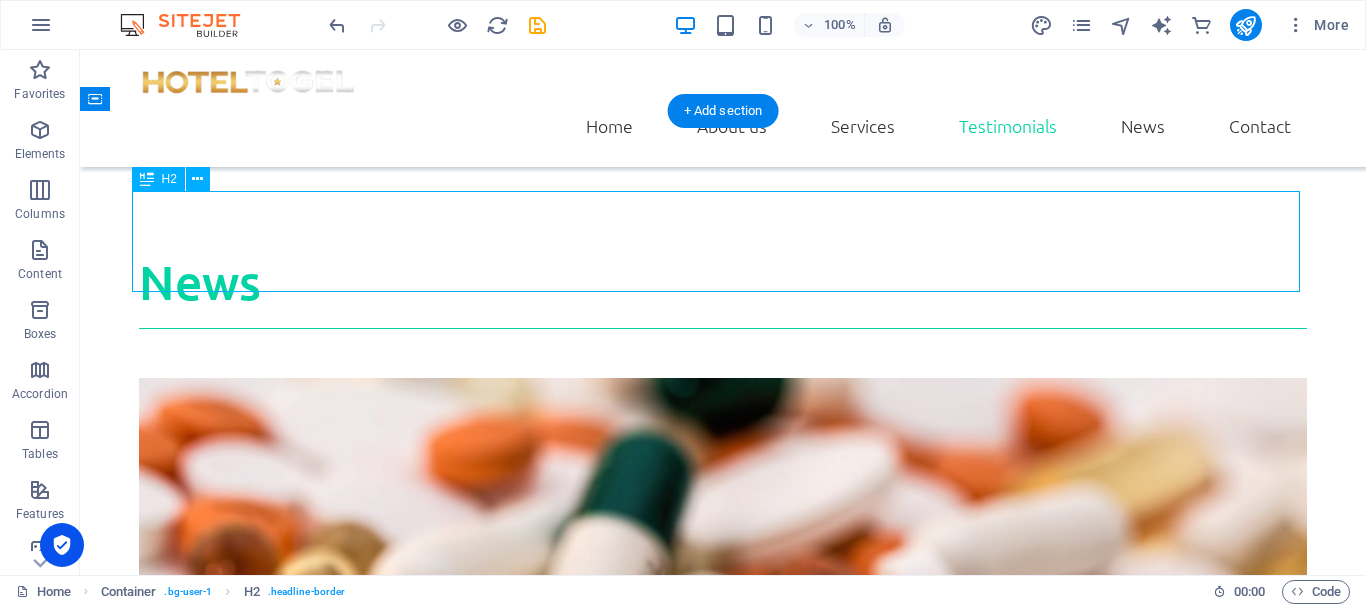 scroll, scrollTop: 4737, scrollLeft: 0, axis: vertical 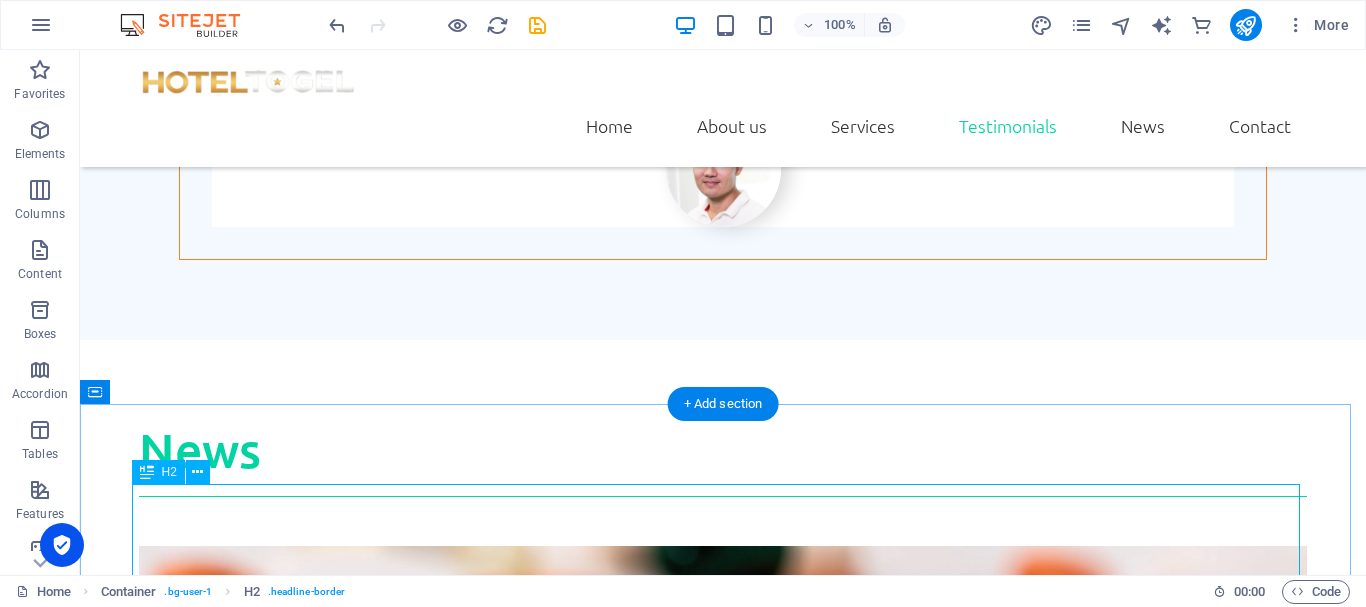 click on "Write us" at bounding box center (723, 3515) 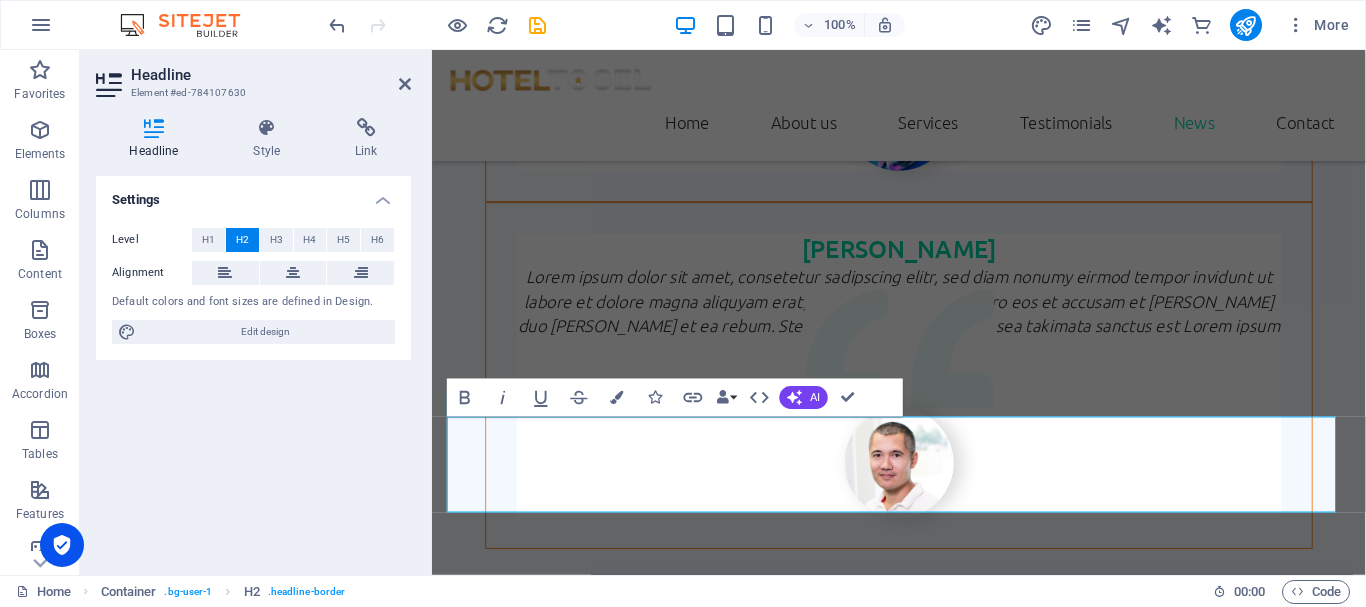 scroll, scrollTop: 4964, scrollLeft: 0, axis: vertical 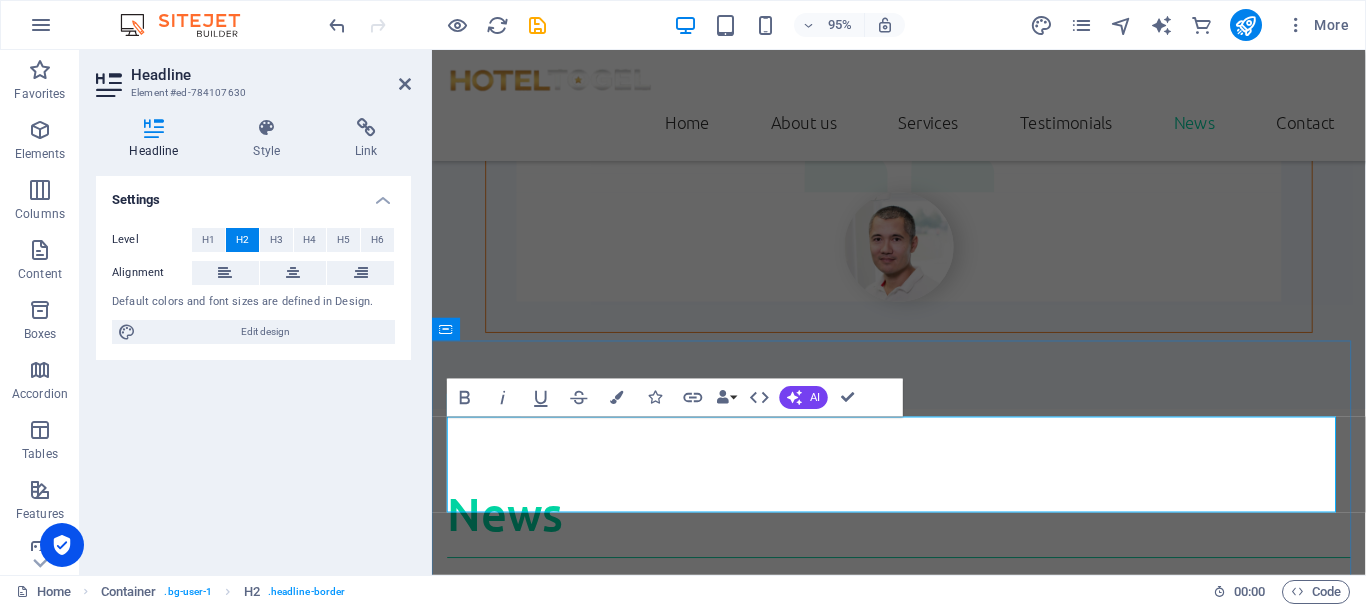 click on "Write us" at bounding box center [923, 3195] 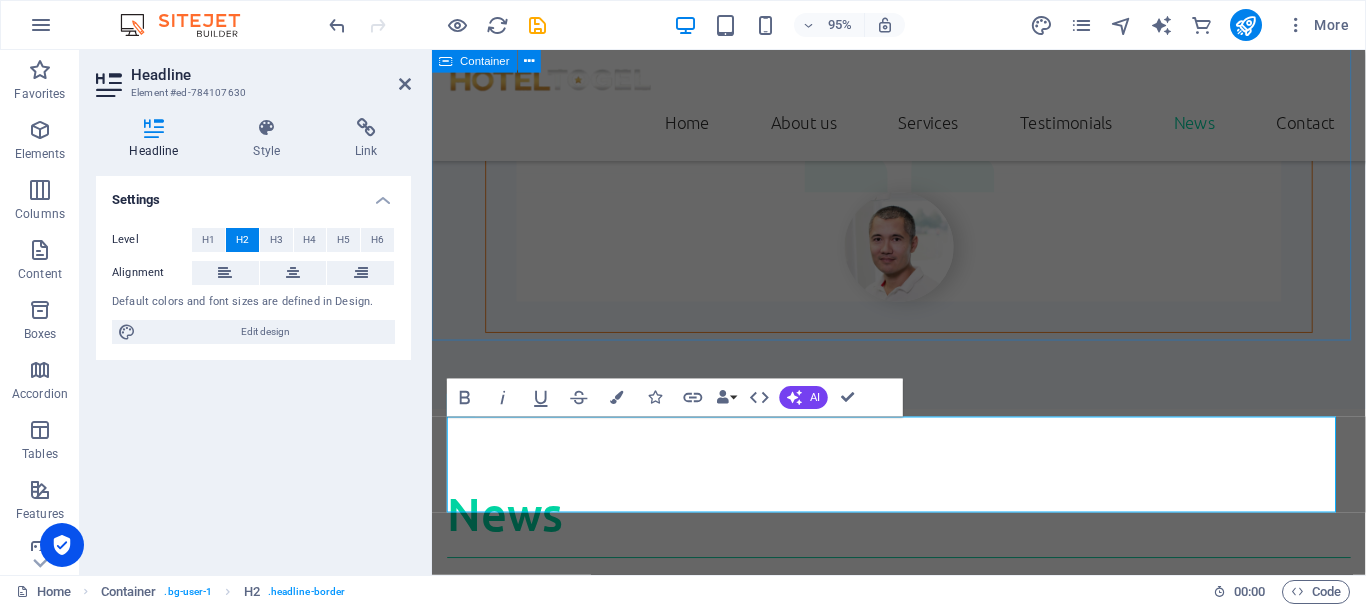 click on "News Lorum ipsum Lorem ipsum dolor sit amet, consectetur adipisicing elit. Veritatis, dolorem!   Open Article Lorum ipsum Lorem ipsum dolor sit amet, consectetur adipisicing elit. Veritatis, dolorem!   Open Article Lorum ipsum Lorem ipsum dolor sit amet, consectetur adipisicing elit. Veritatis, dolorem!   Open Article" at bounding box center (923, 1752) 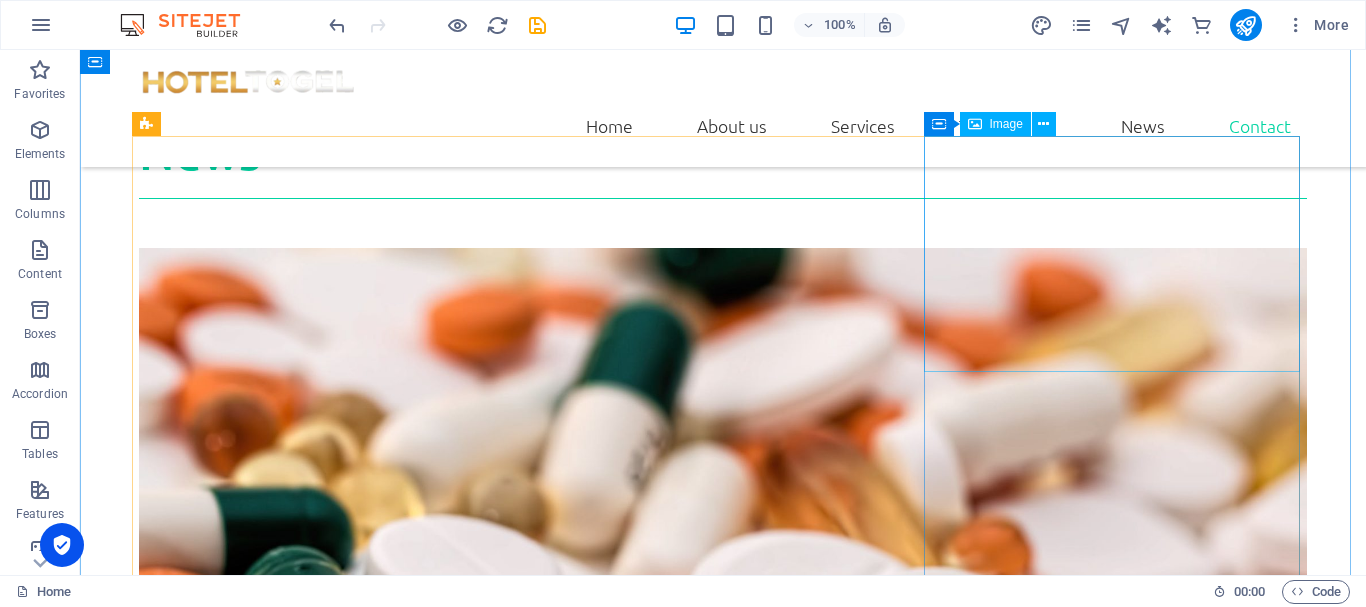 scroll, scrollTop: 4986, scrollLeft: 0, axis: vertical 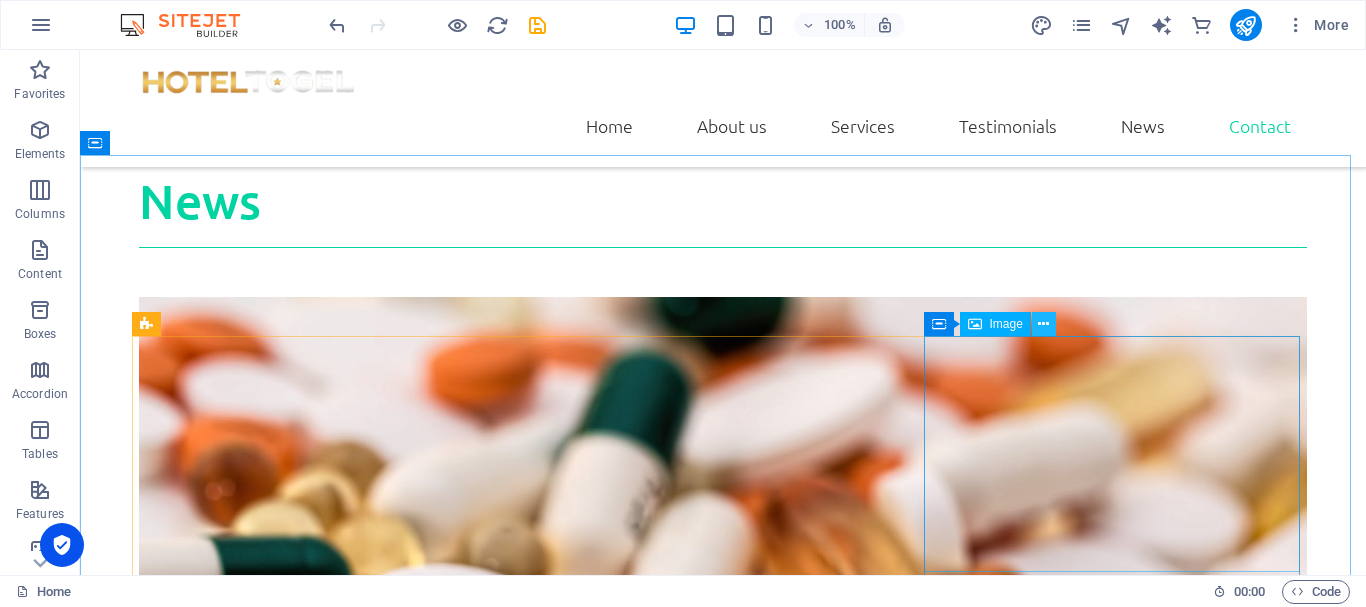 click at bounding box center [1043, 324] 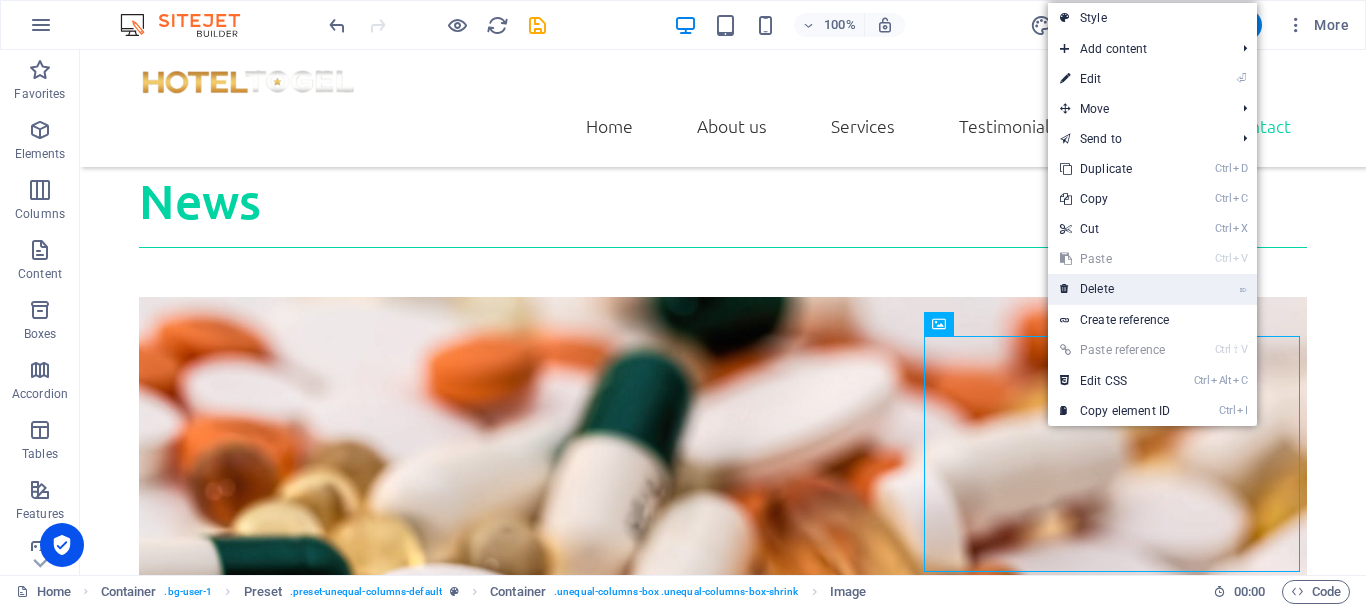 click on "⌦  Delete" at bounding box center [1115, 289] 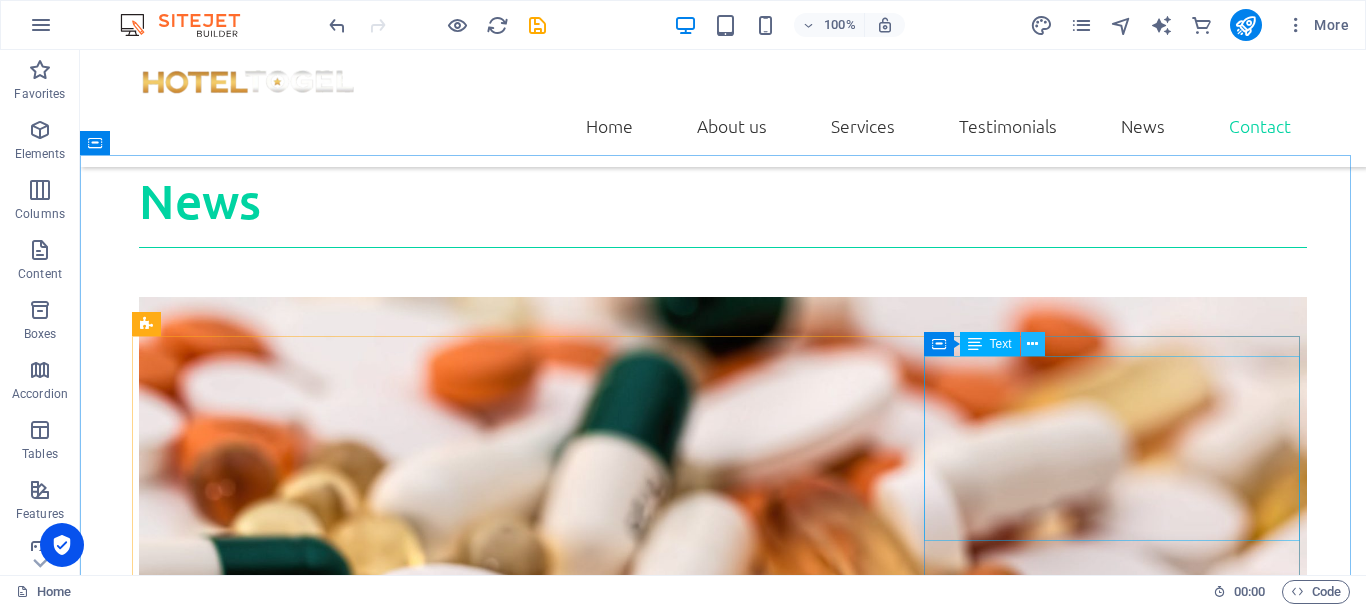 click at bounding box center (1032, 344) 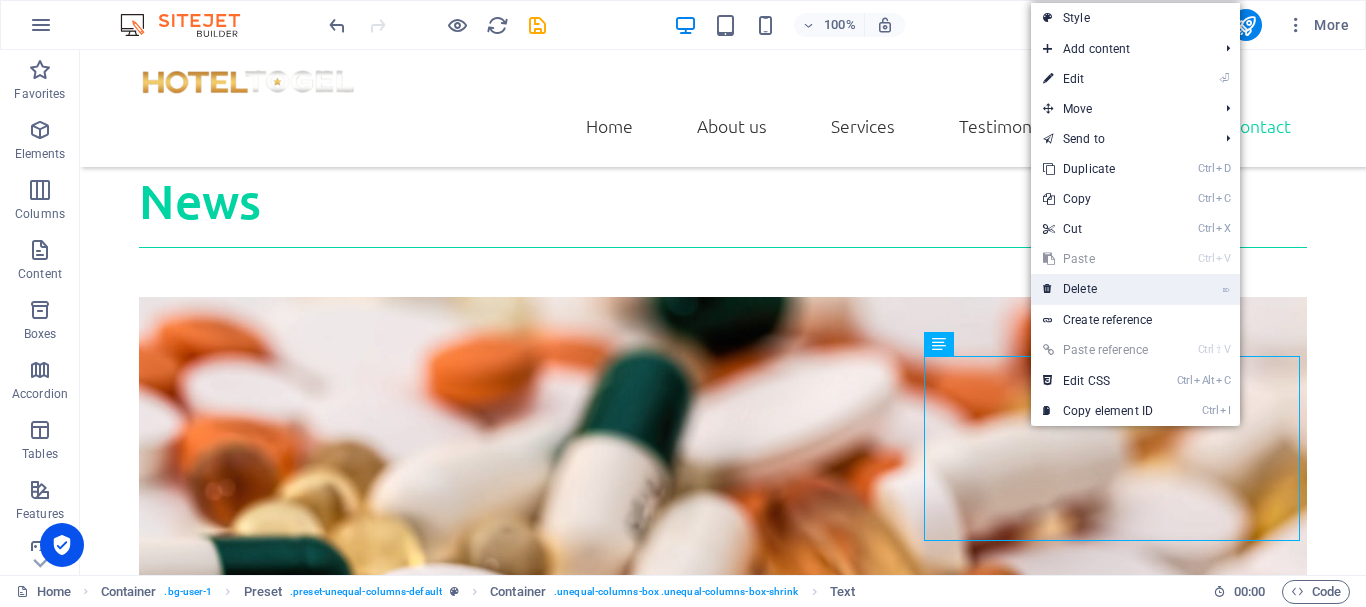 click on "⌦  Delete" at bounding box center (1098, 289) 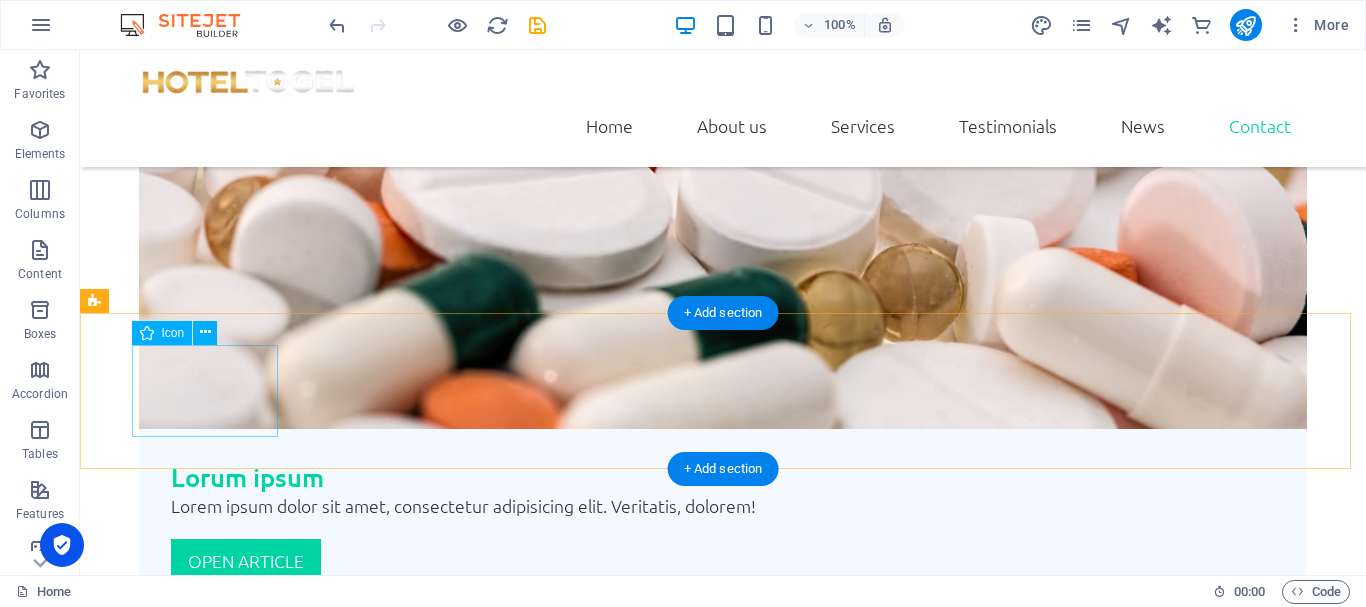 scroll, scrollTop: 5837, scrollLeft: 0, axis: vertical 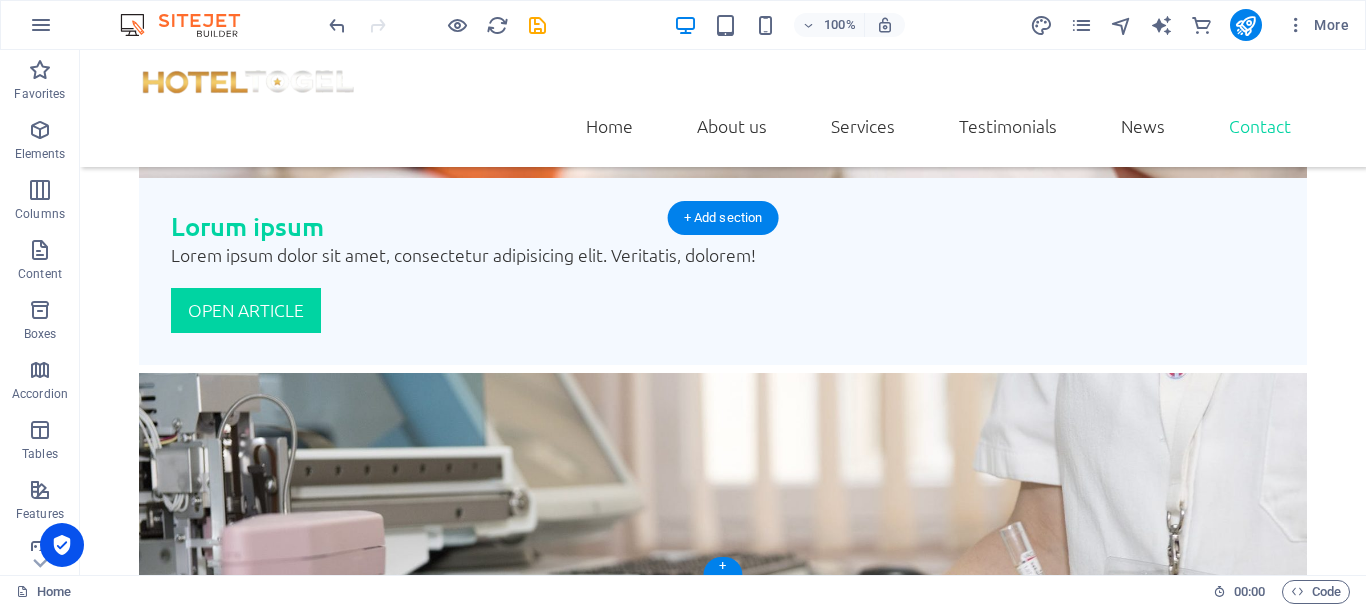 click on "← Move left → Move right ↑ Move up ↓ Move down + Zoom in - Zoom out Home Jump left by 75% End Jump right by 75% Page Up Jump up by 75% Page Down Jump down by 75% Map Terrain Satellite Labels Keyboard shortcuts Map Data Map data ©2025 Google Map data ©2025 Google 1 km  Click to toggle between metric and imperial units Terms Report a map error" at bounding box center (723, 3836) 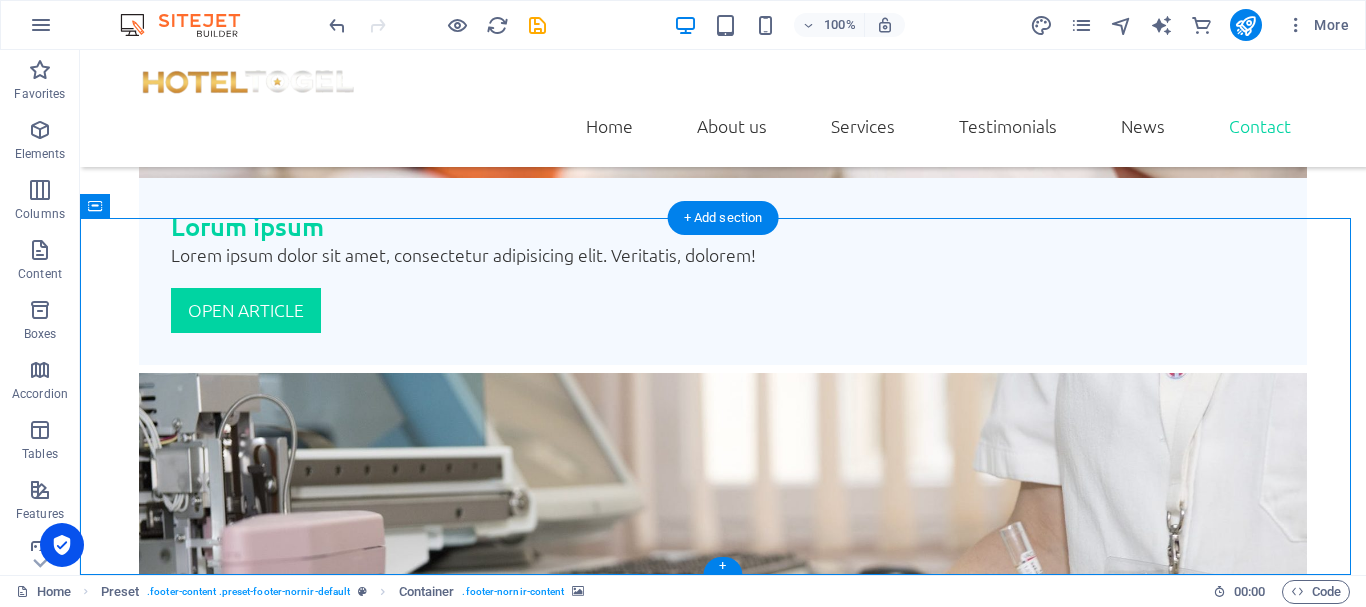 click on "← Move left → Move right ↑ Move up ↓ Move down + Zoom in - Zoom out Home Jump left by 75% End Jump right by 75% Page Up Jump up by 75% Page Down Jump down by 75% Map Terrain Satellite Labels Keyboard shortcuts Map Data Map data ©2025 Google Map data ©2025 Google 1 km  Click to toggle between metric and imperial units Terms Report a map error" at bounding box center (723, 3836) 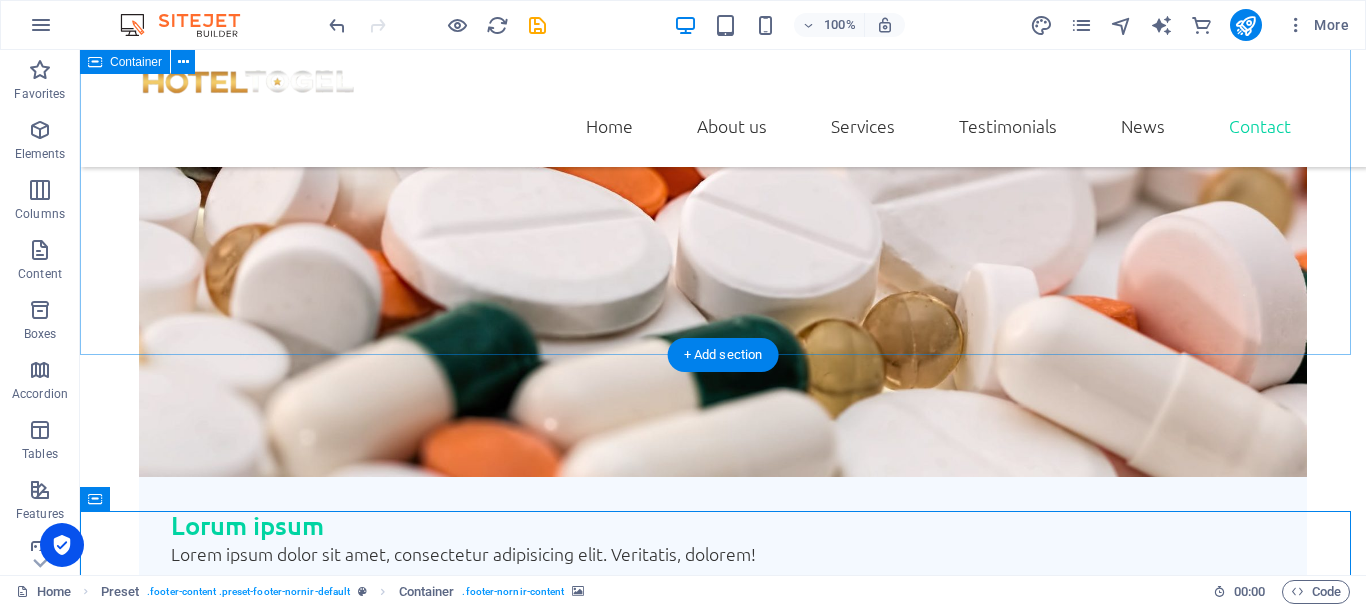 scroll, scrollTop: 5537, scrollLeft: 0, axis: vertical 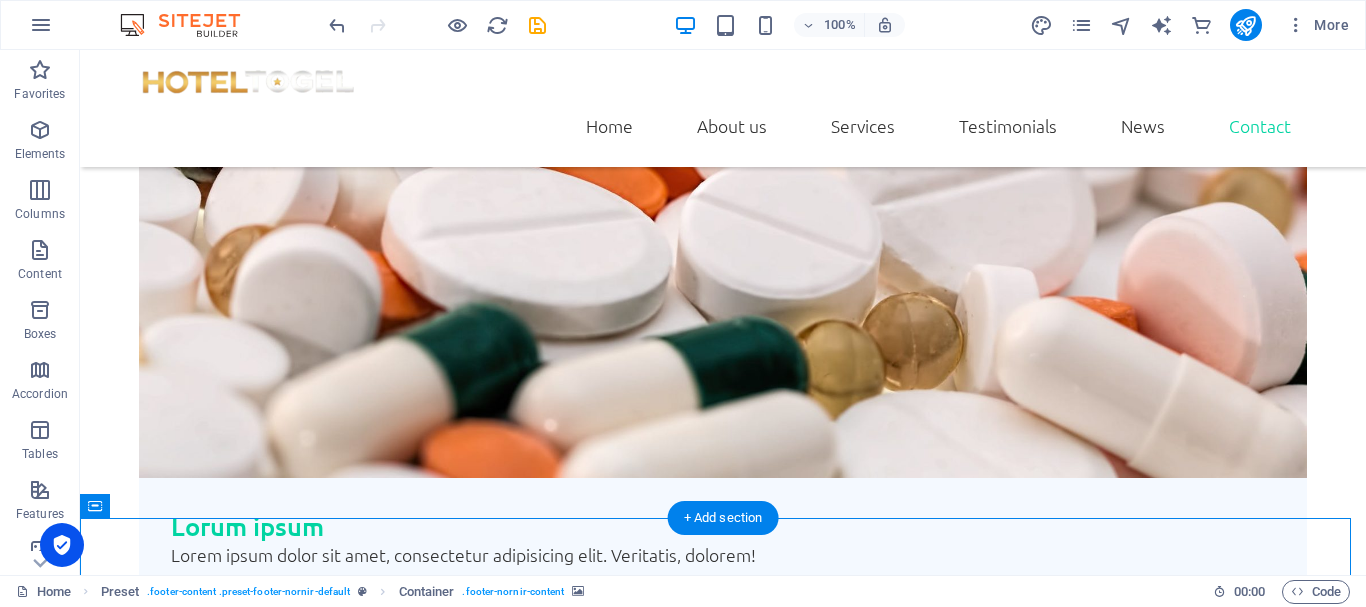 click on "← Move left → Move right ↑ Move up ↓ Move down + Zoom in - Zoom out Home Jump left by 75% End Jump right by 75% Page Up Jump up by 75% Page Down Jump down by 75% Map Terrain Satellite Labels Keyboard shortcuts Map Data Map data ©2025 Google Map data ©2025 Google 1 km  Click to toggle between metric and imperial units Terms Report a map error" at bounding box center [723, 4136] 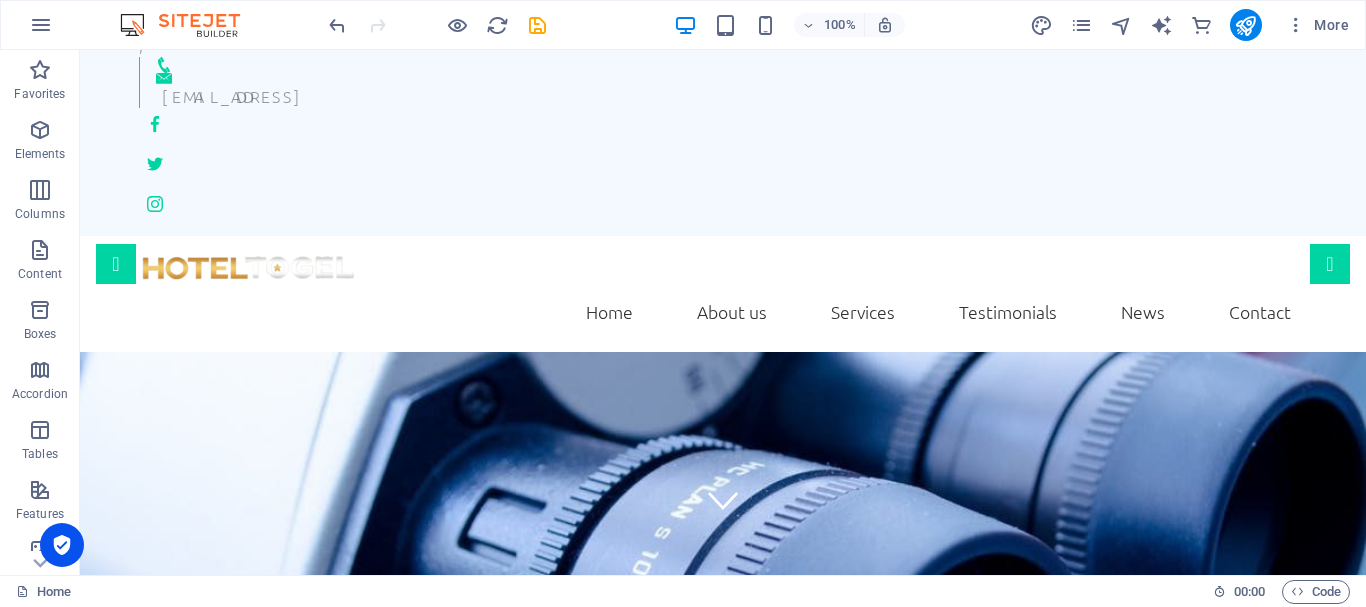 scroll, scrollTop: 35, scrollLeft: 0, axis: vertical 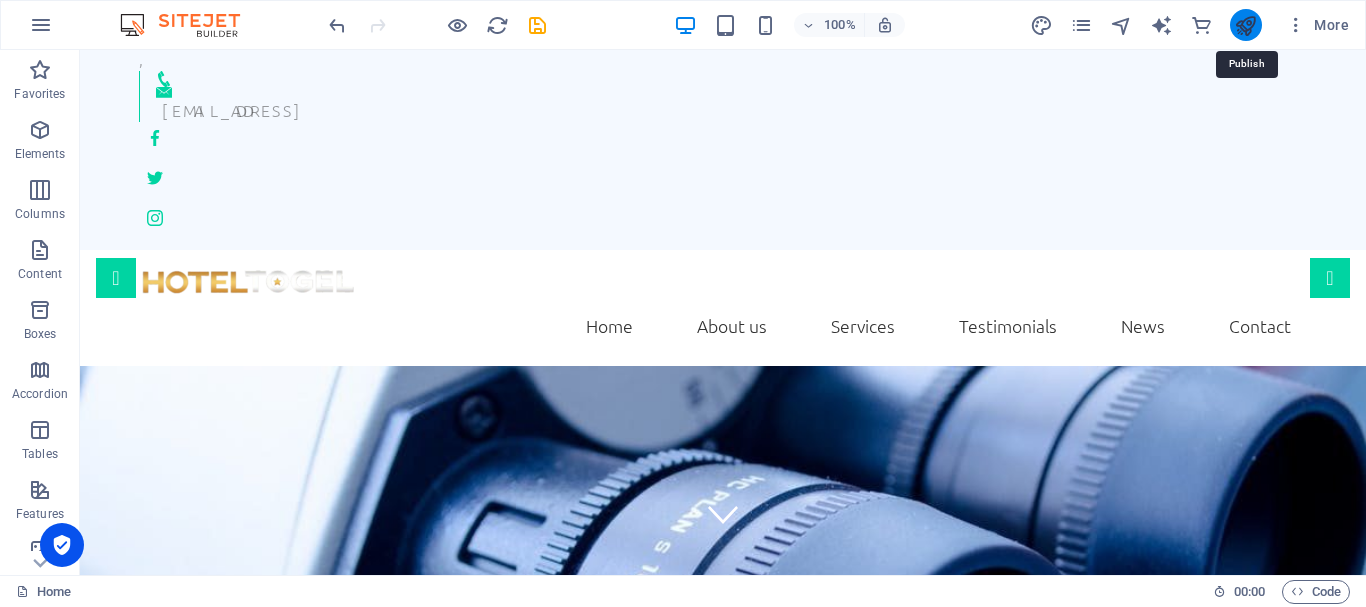 click at bounding box center (1245, 25) 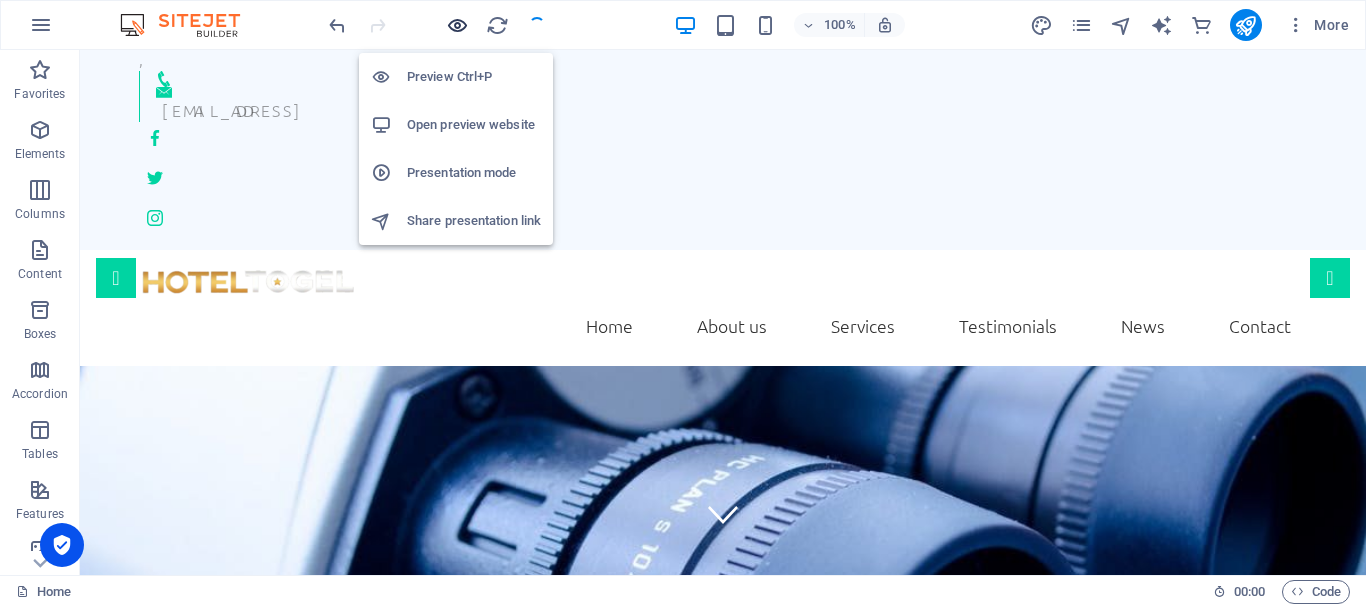 click at bounding box center (457, 25) 